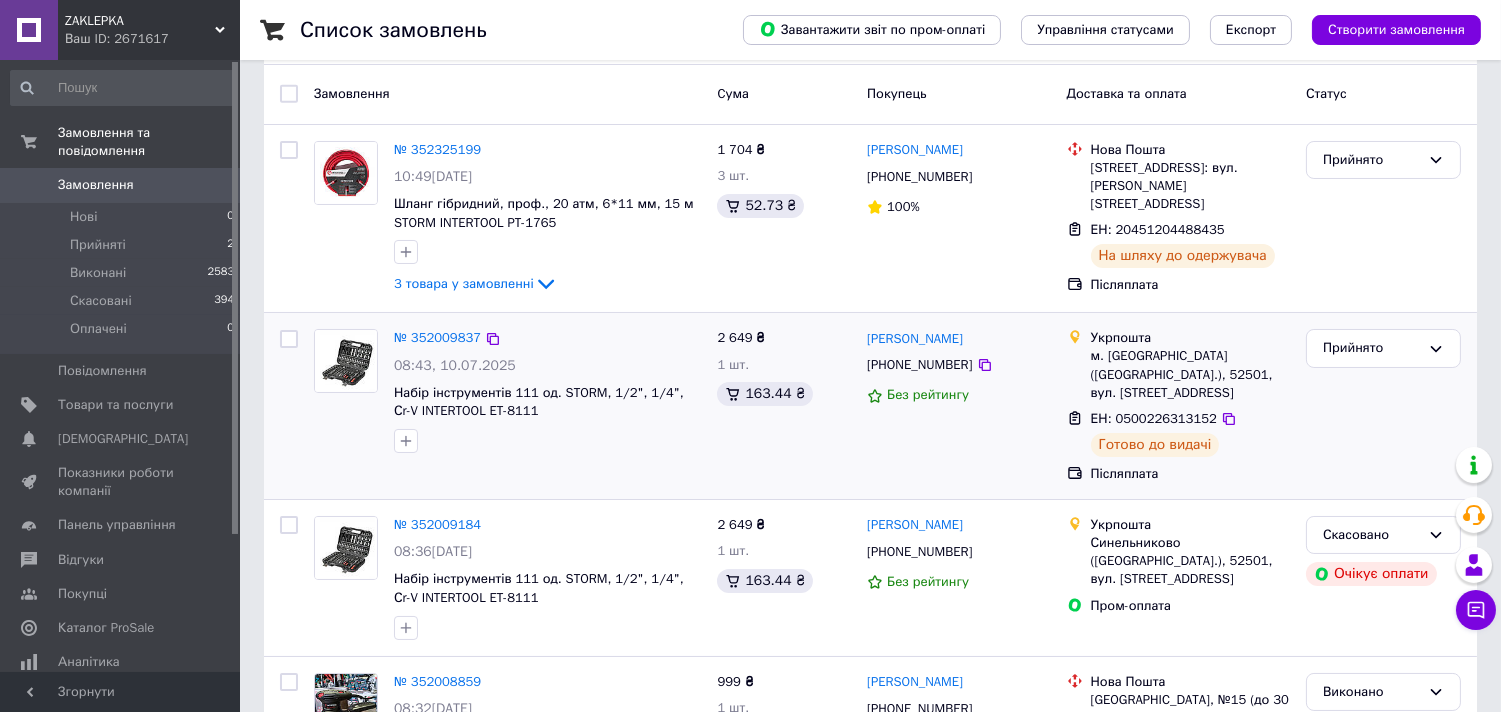 scroll, scrollTop: 111, scrollLeft: 0, axis: vertical 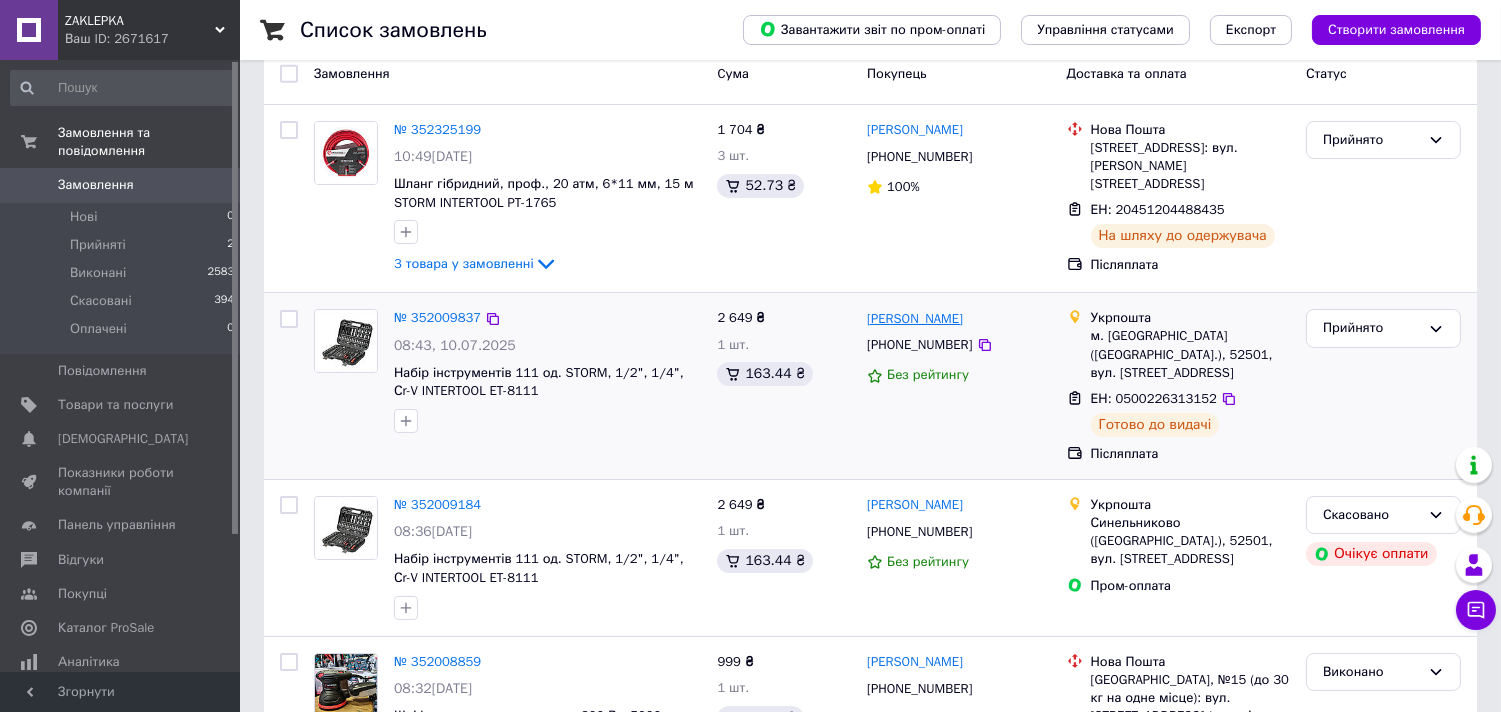 click on "[PERSON_NAME]" at bounding box center (915, 319) 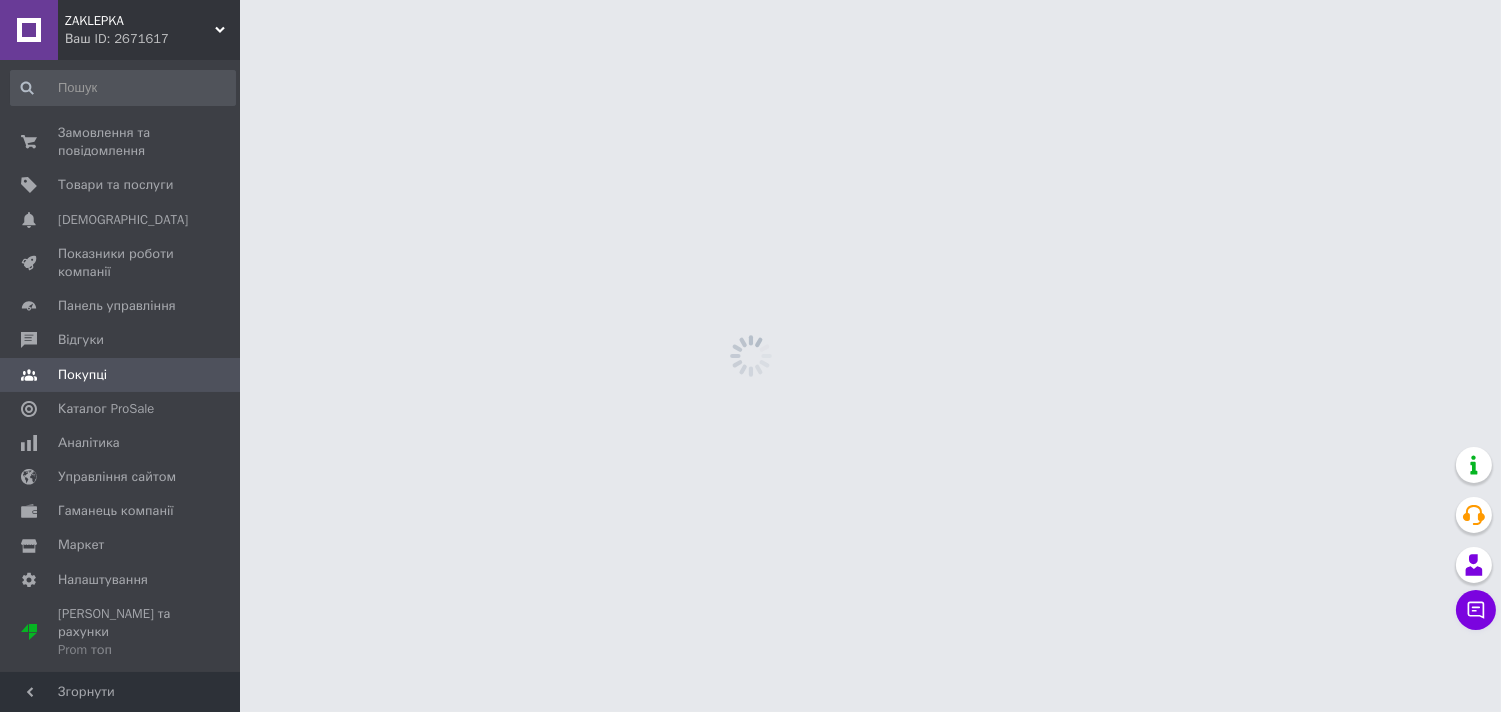 scroll, scrollTop: 0, scrollLeft: 0, axis: both 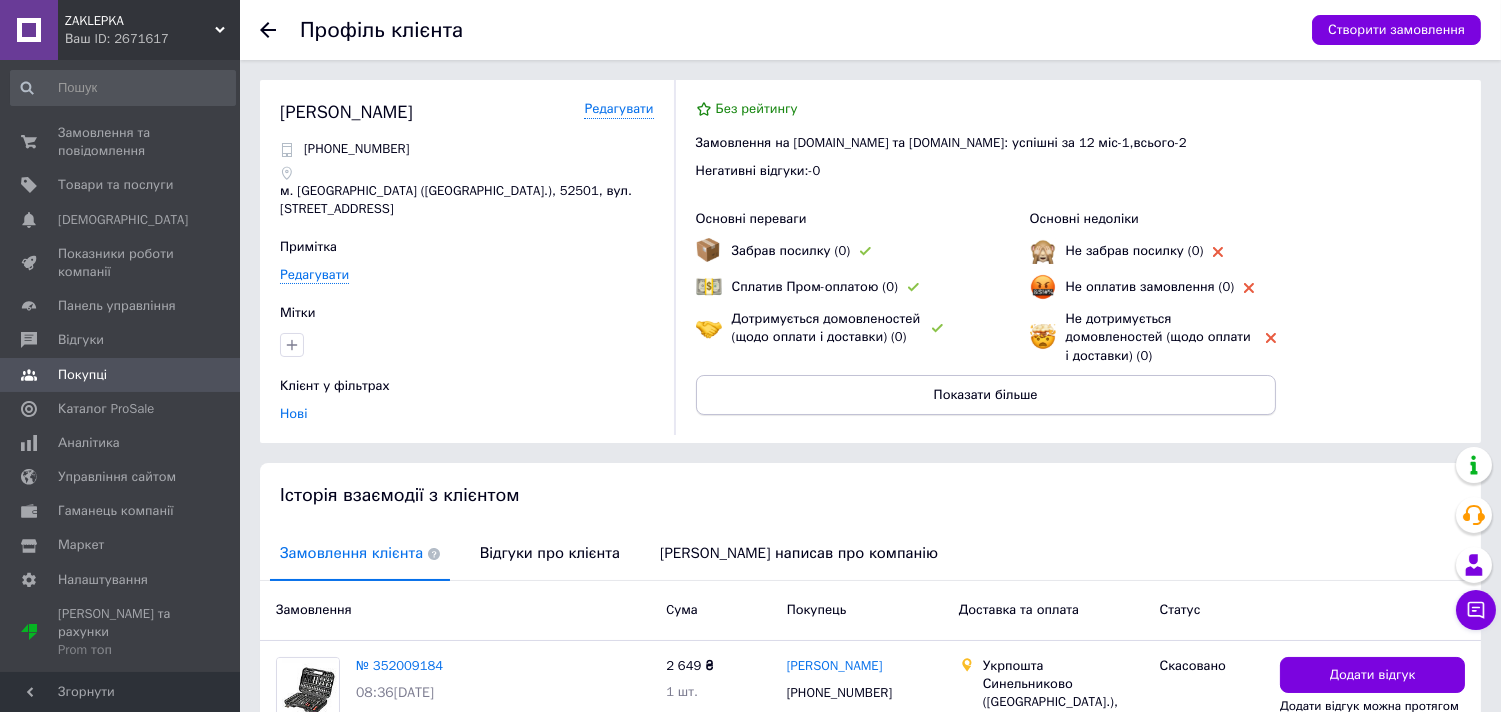 click on "Показати більше" at bounding box center [986, 395] 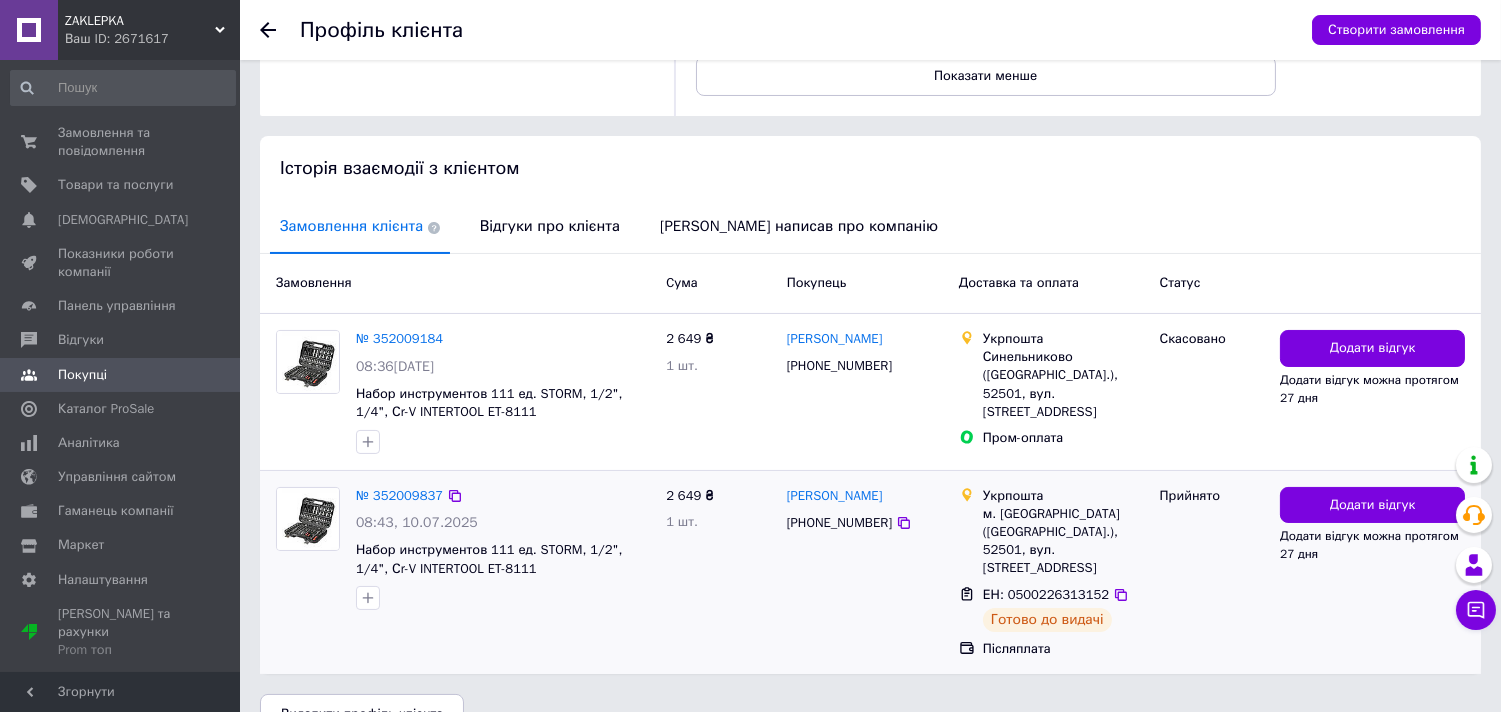 scroll, scrollTop: 460, scrollLeft: 0, axis: vertical 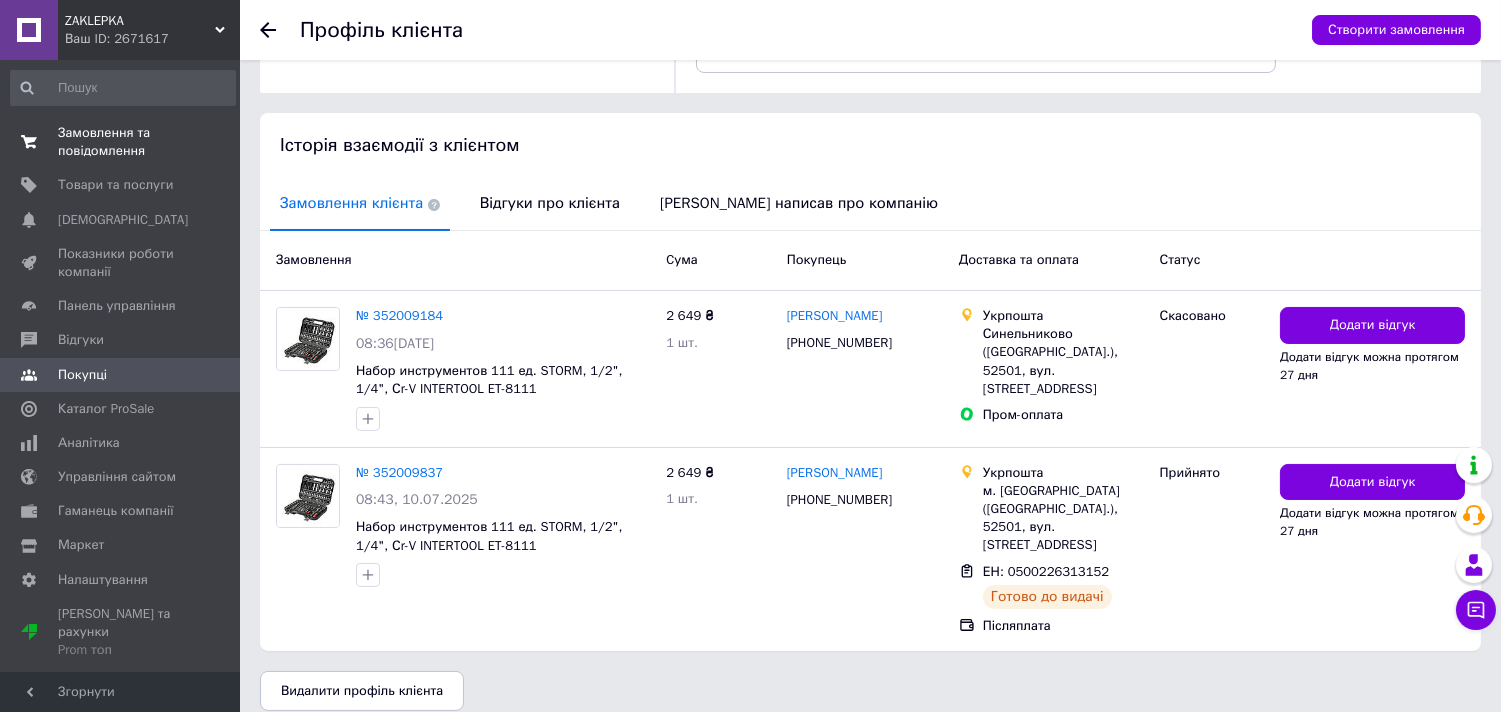 click on "Замовлення та повідомлення" at bounding box center [121, 142] 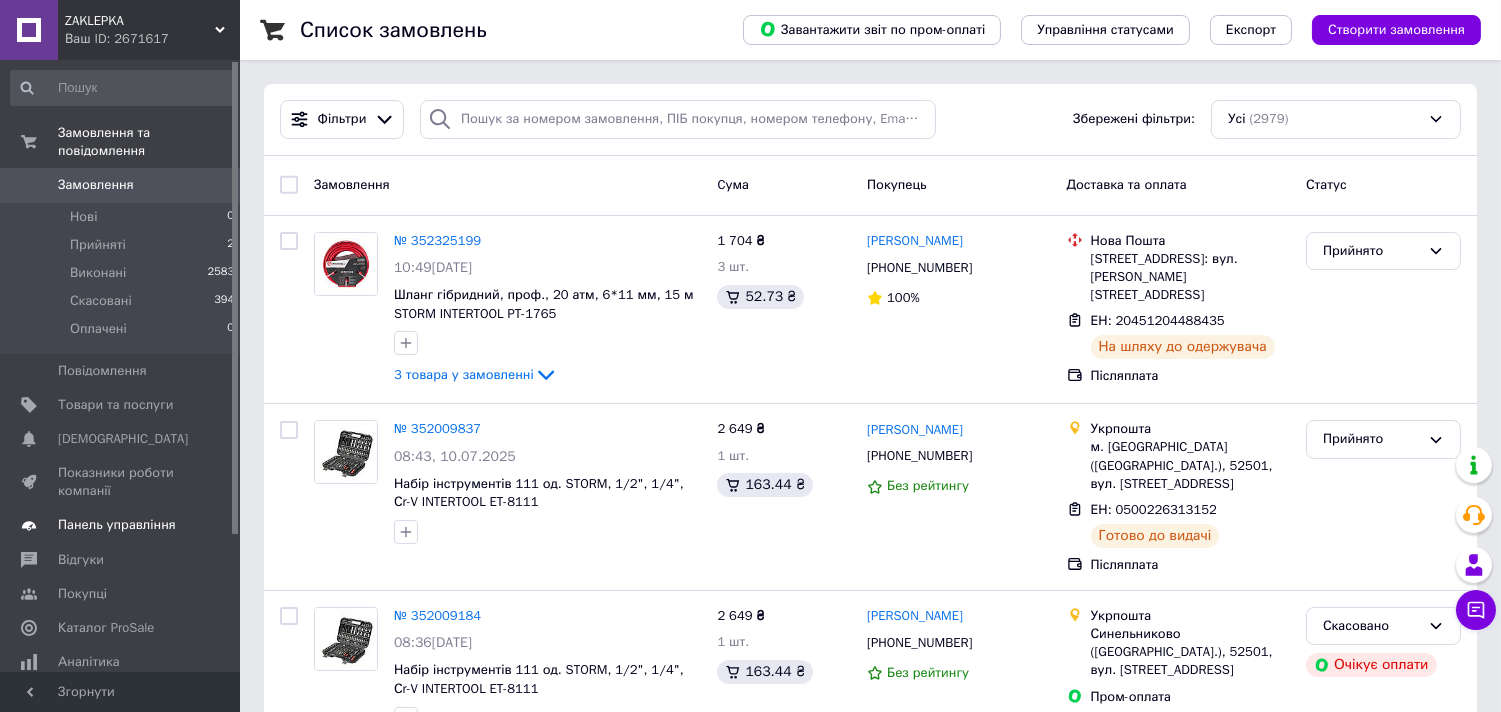 scroll, scrollTop: 111, scrollLeft: 0, axis: vertical 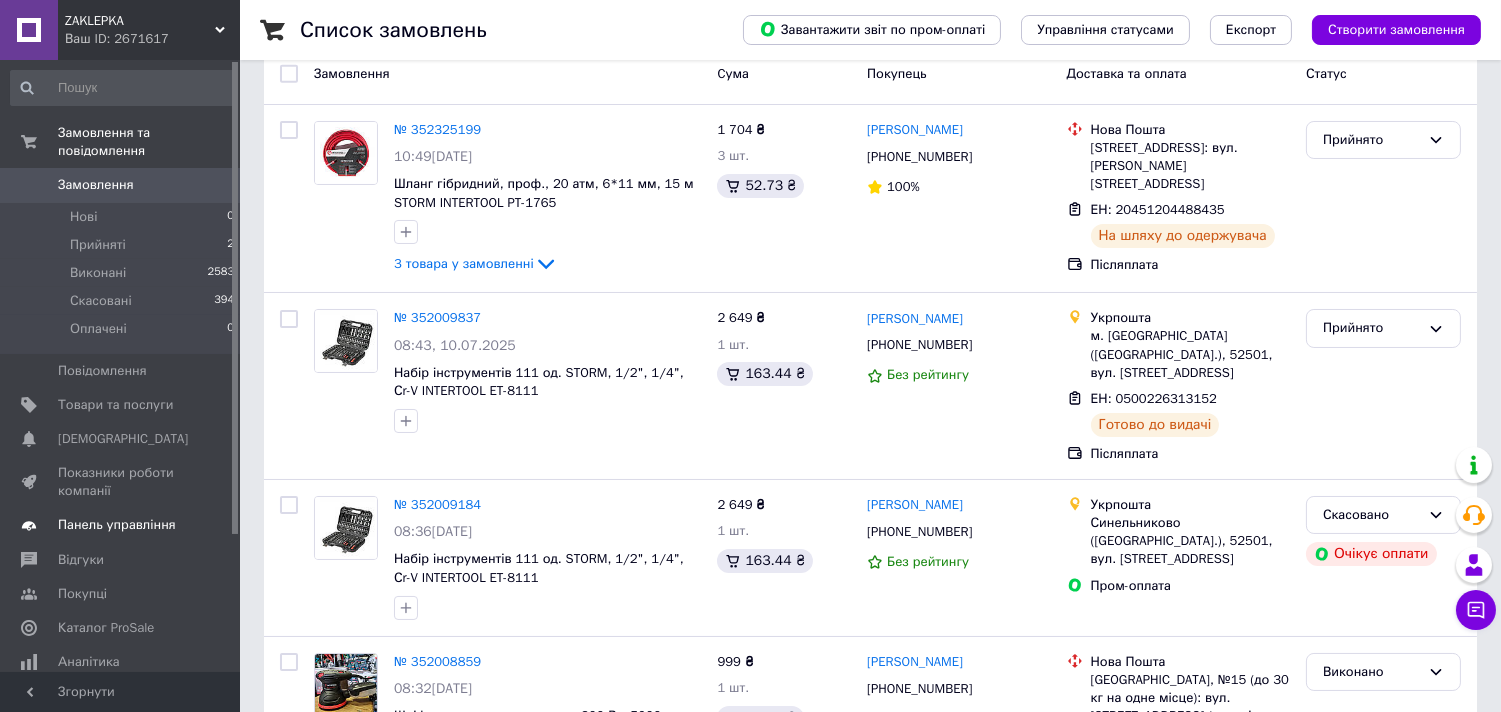 click on "Панель управління" at bounding box center (117, 525) 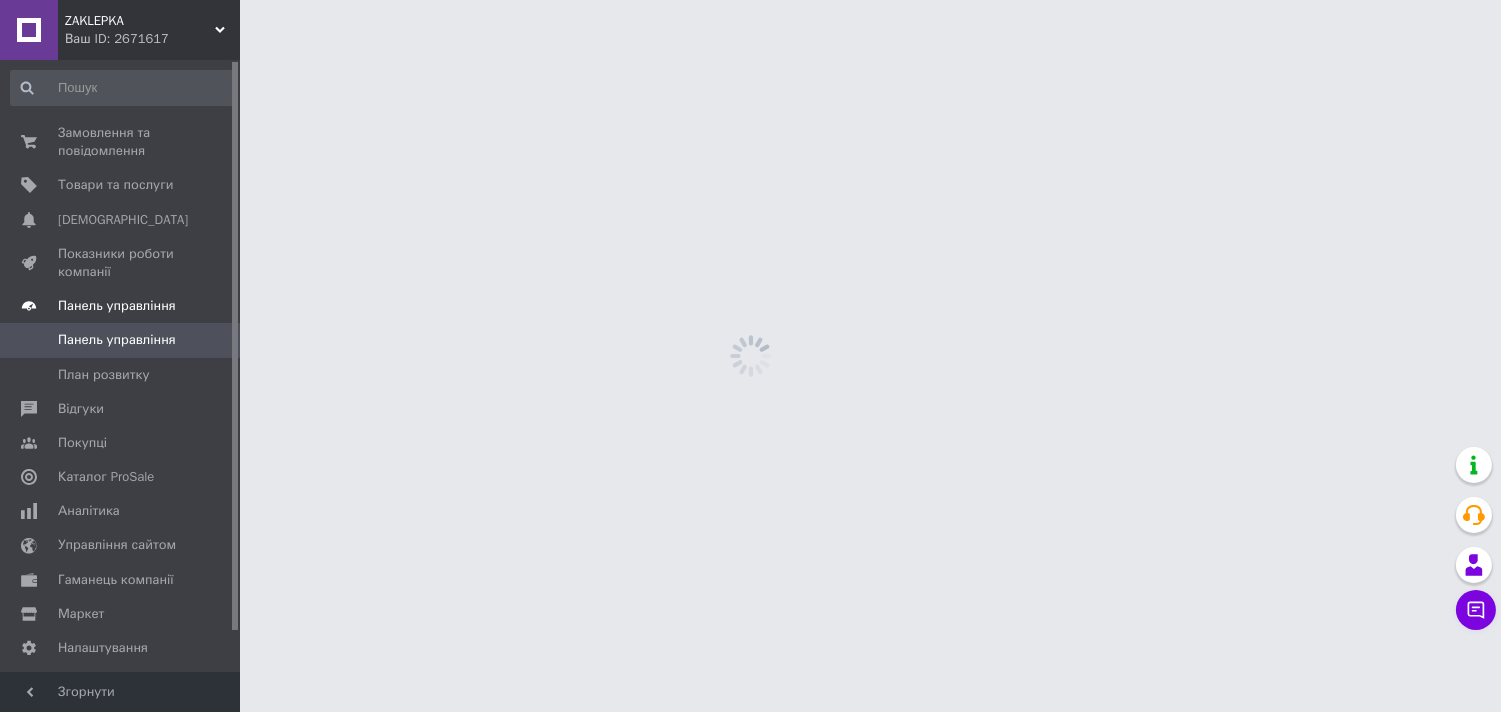 scroll, scrollTop: 0, scrollLeft: 0, axis: both 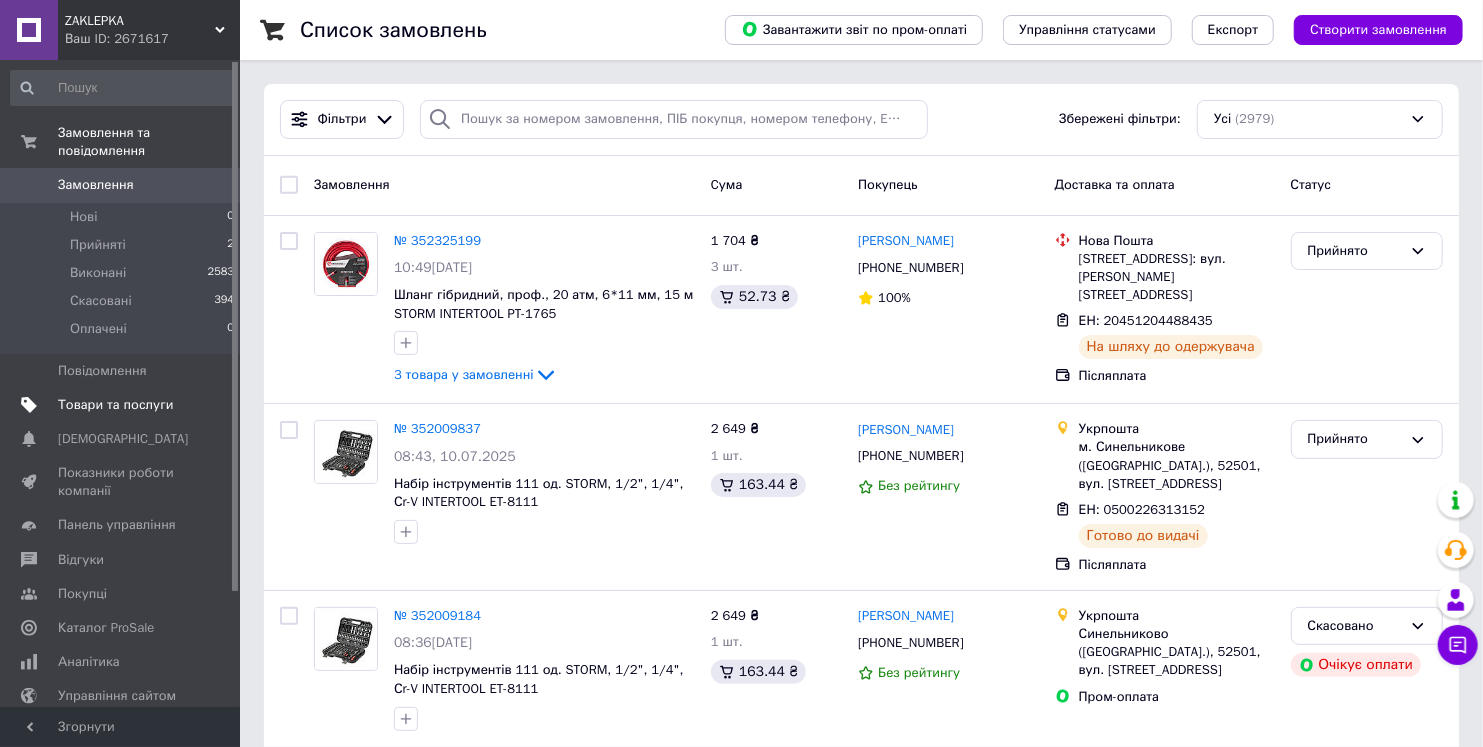 click on "Товари та послуги" at bounding box center [115, 405] 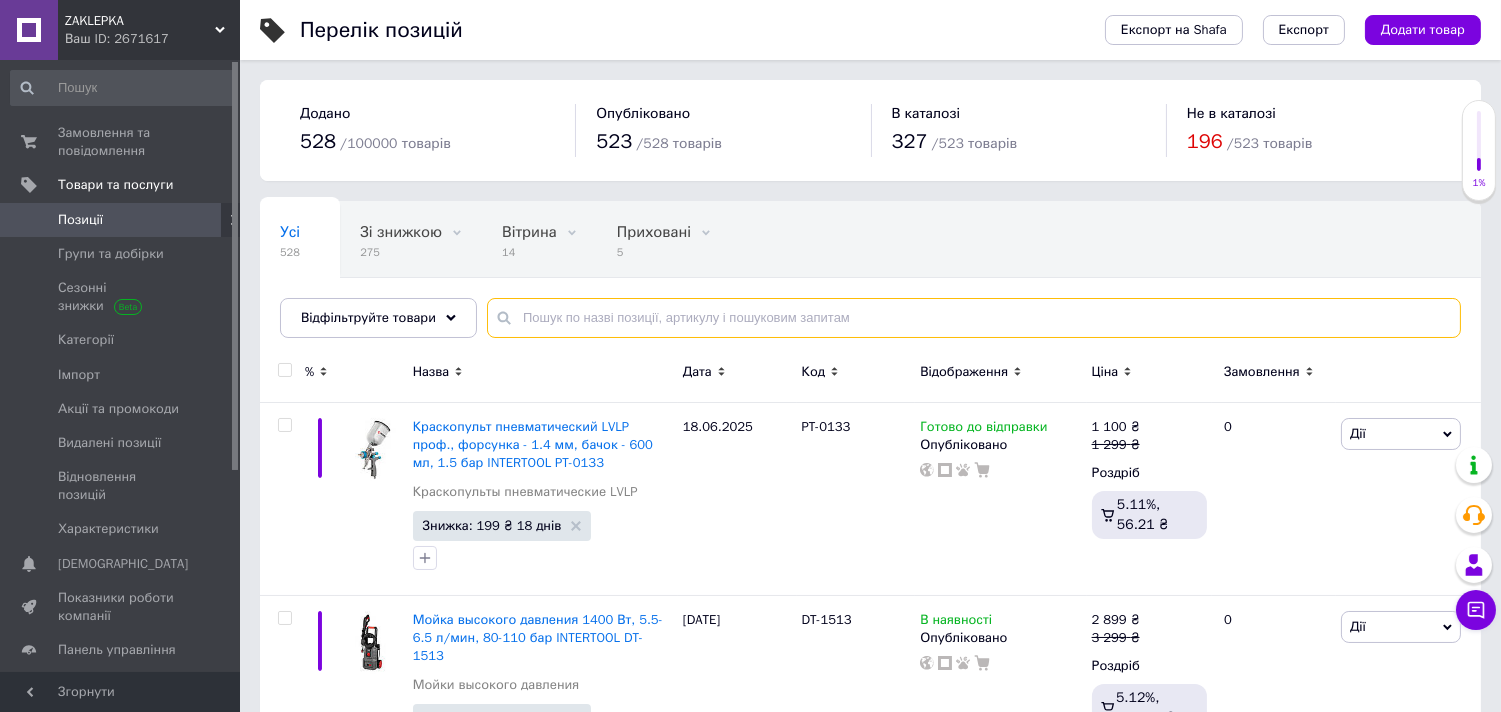 click at bounding box center (974, 318) 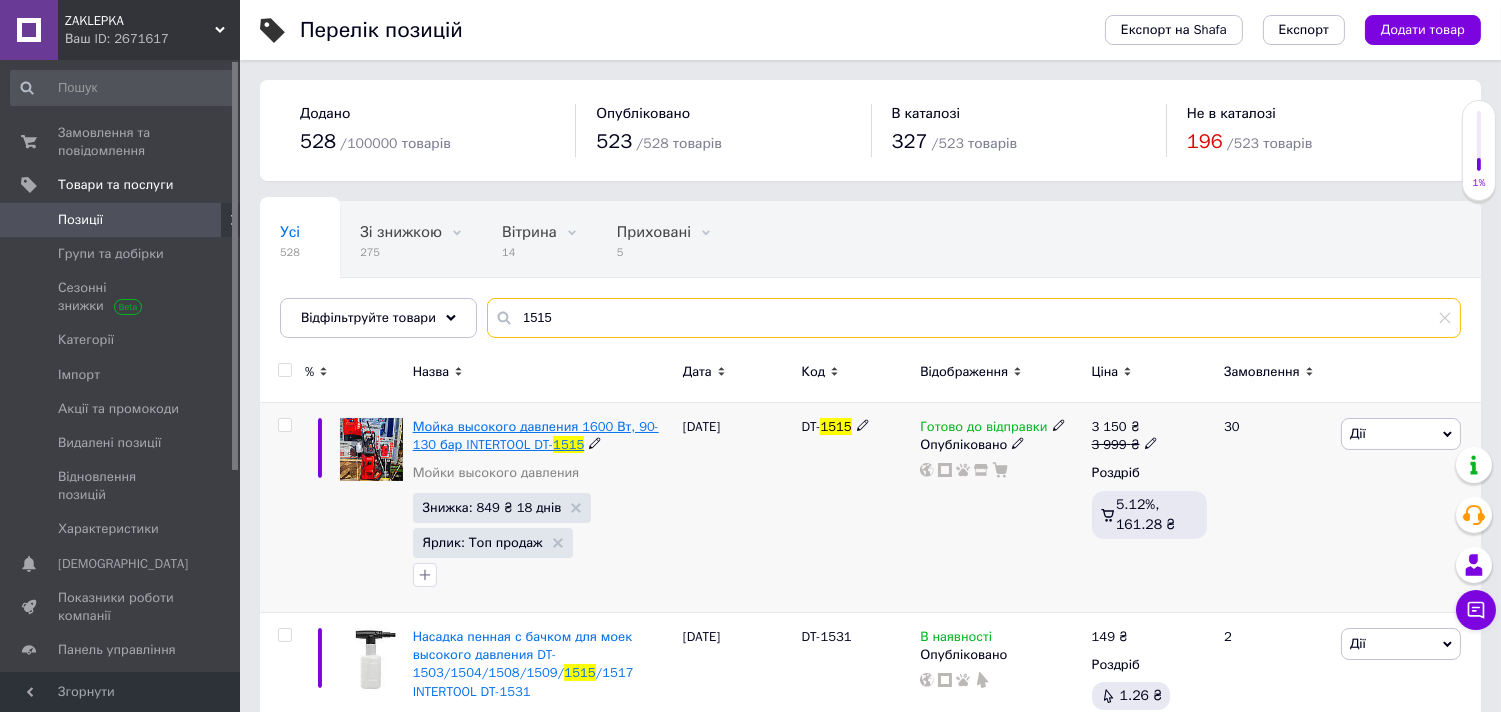type on "1515" 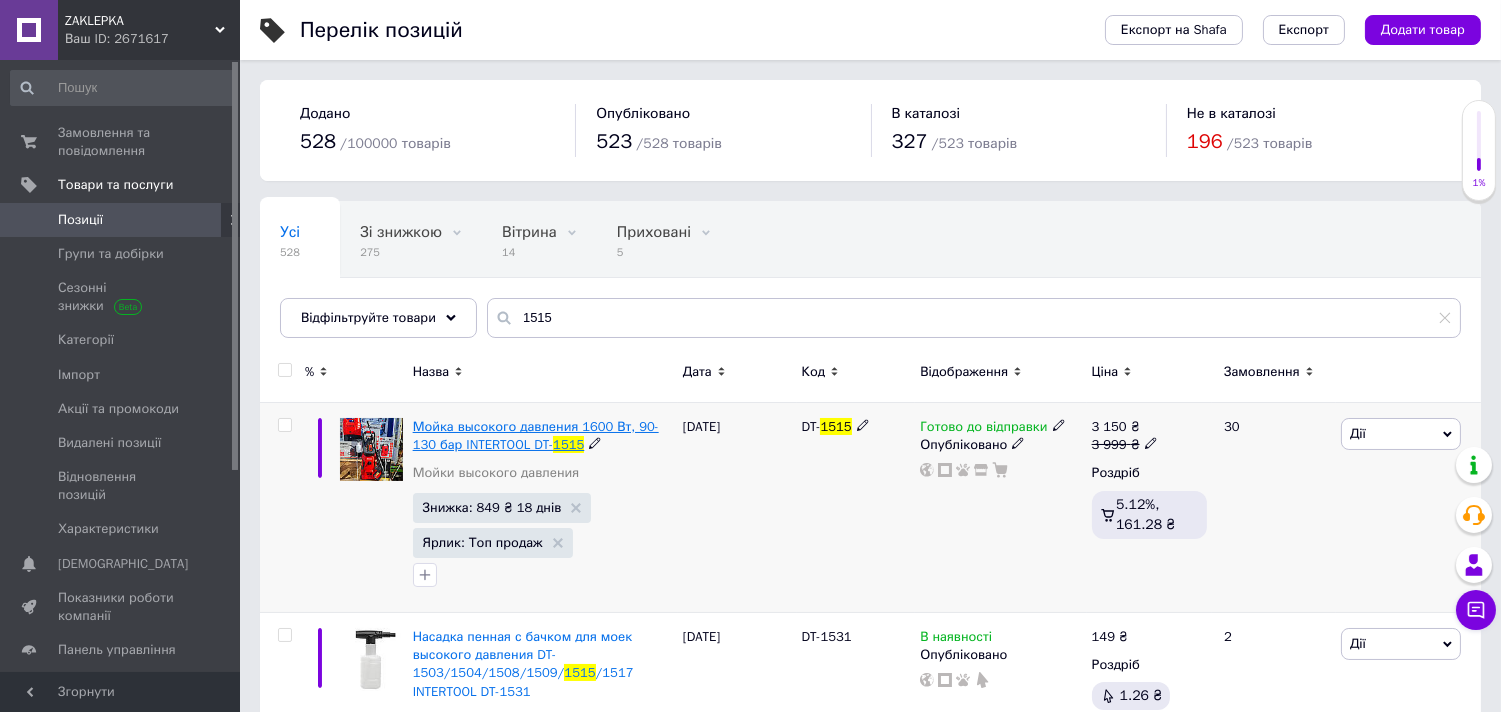 click on "Мойка высокого давления 1600 Вт, 90-130 бар INTERTOOL DT-" at bounding box center (536, 435) 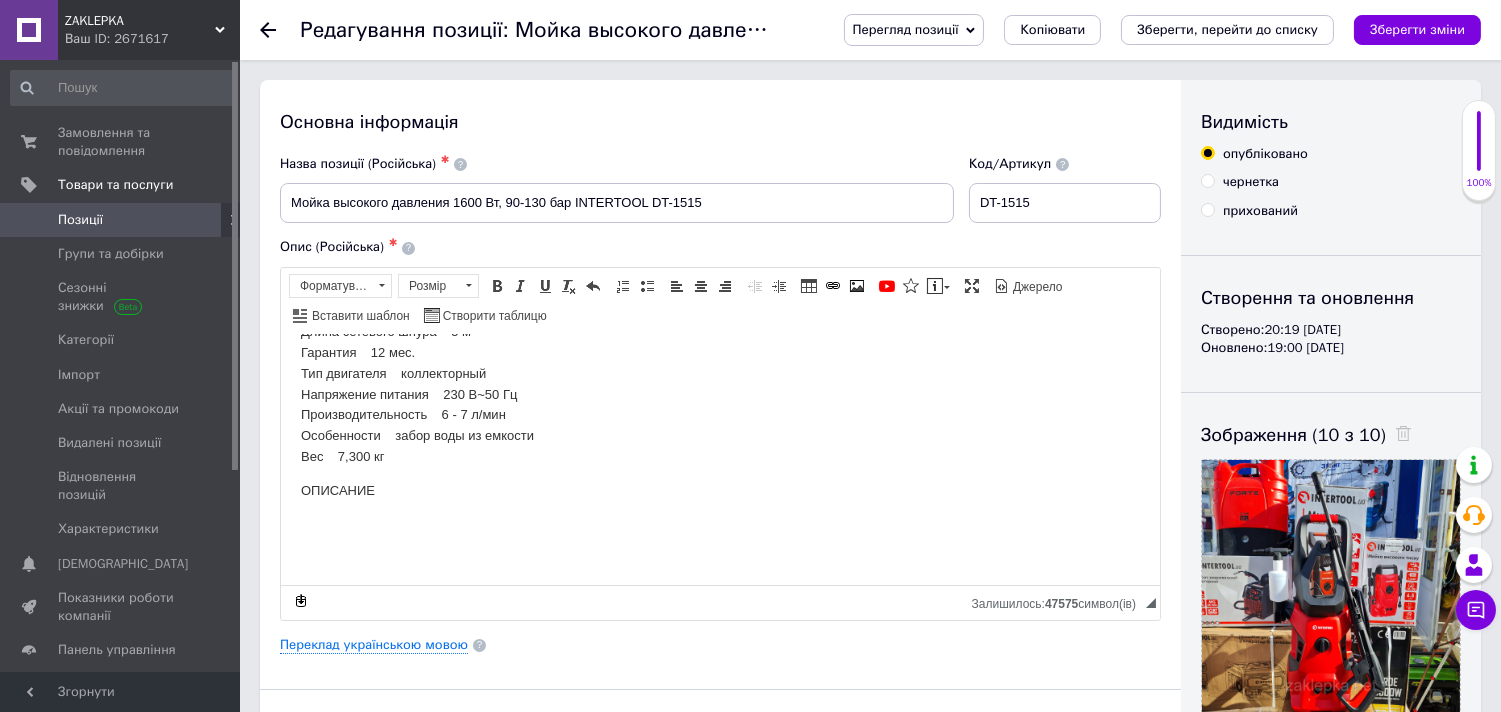 scroll, scrollTop: 111, scrollLeft: 0, axis: vertical 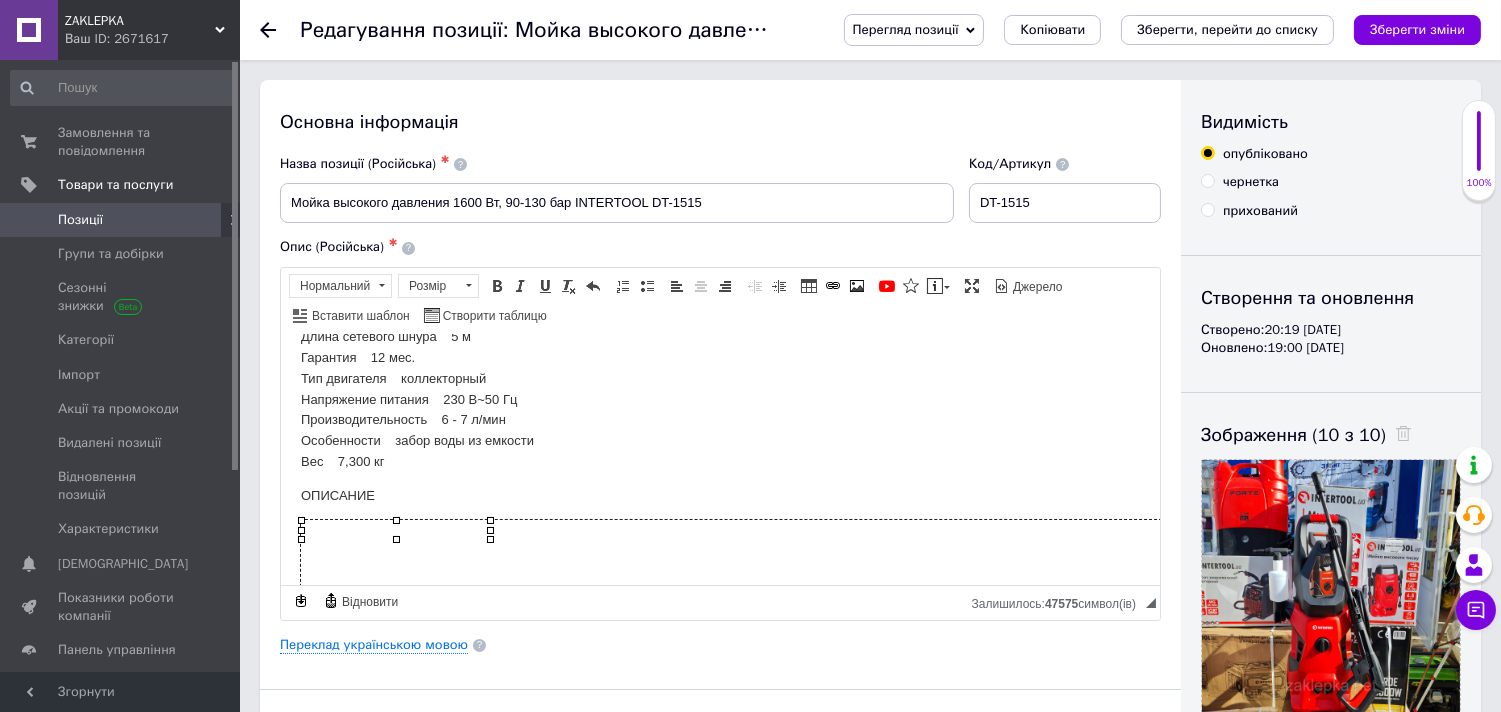 type 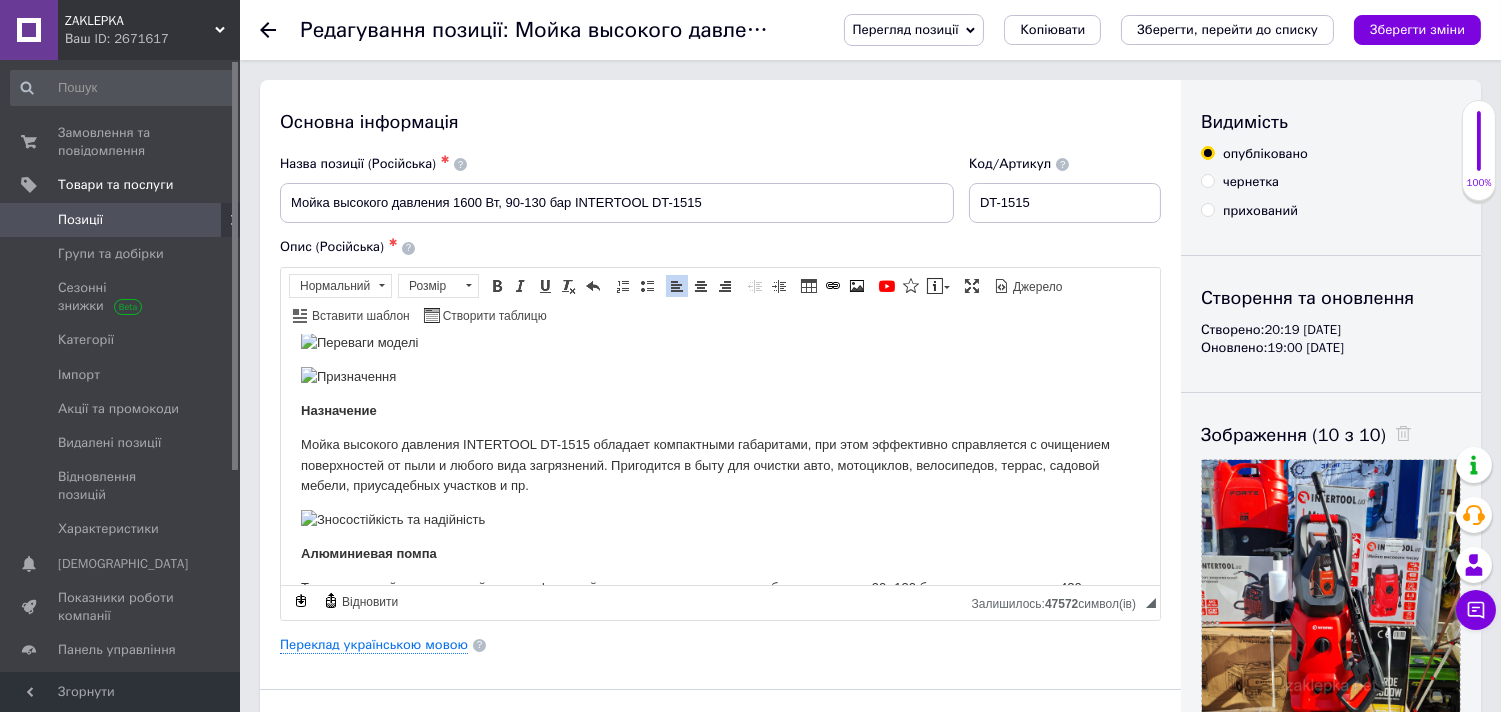 scroll, scrollTop: 333, scrollLeft: 0, axis: vertical 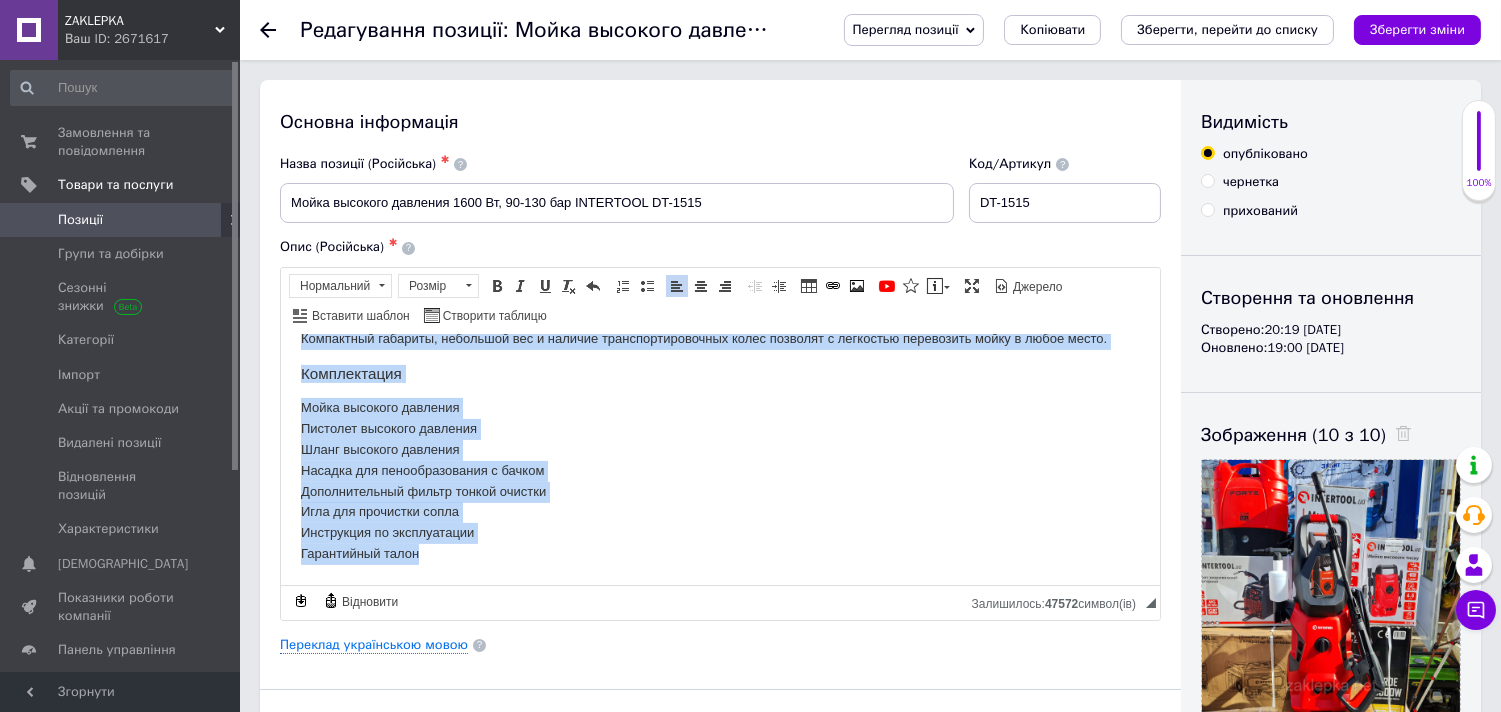 drag, startPoint x: 318, startPoint y: 446, endPoint x: 783, endPoint y: 605, distance: 491.4326 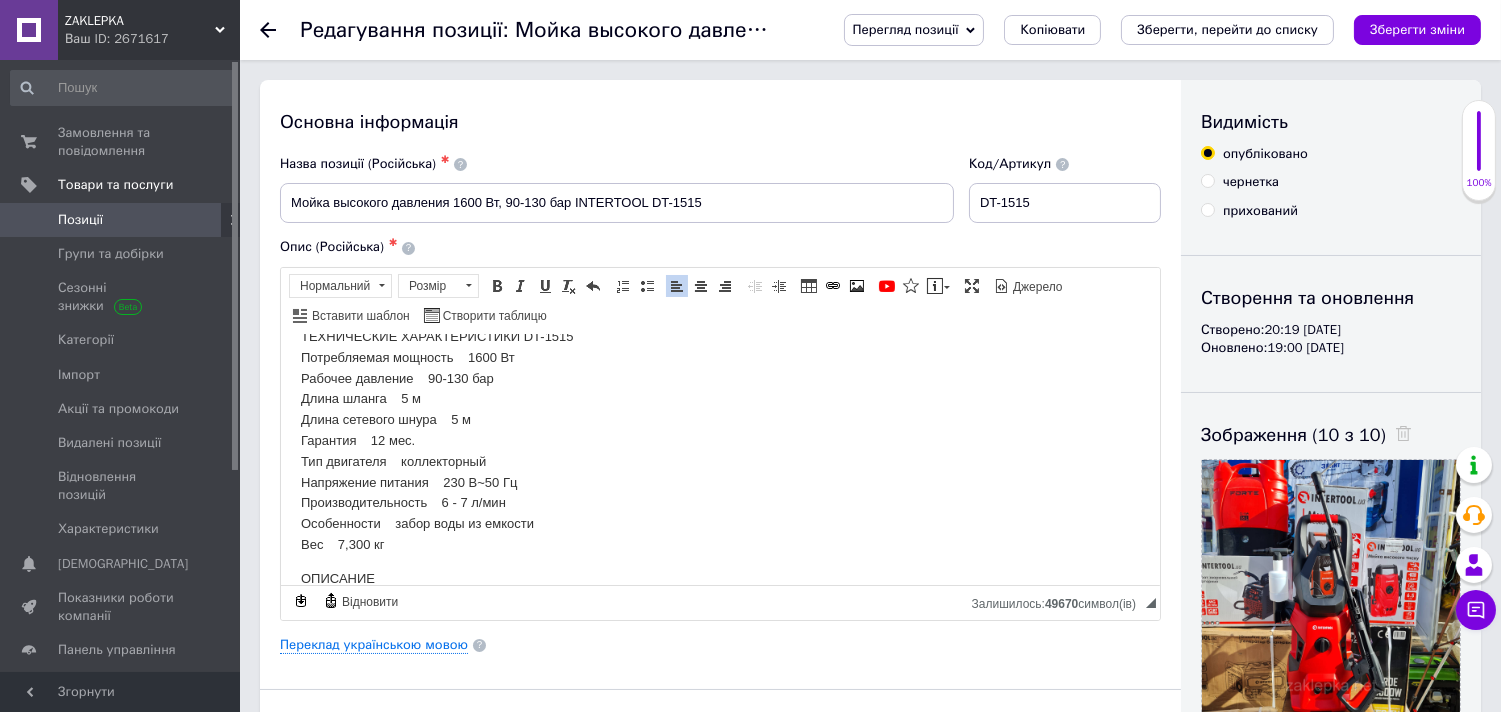 scroll, scrollTop: 0, scrollLeft: 0, axis: both 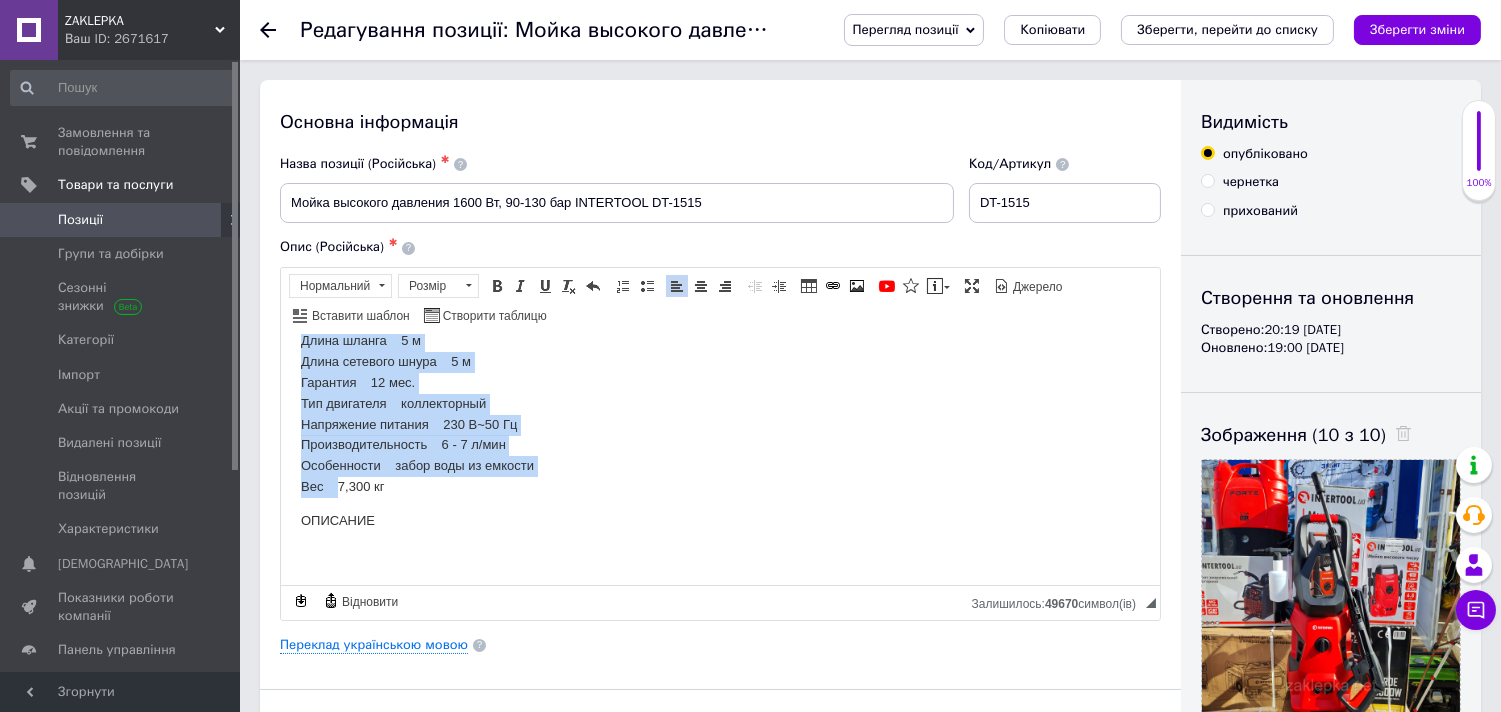 drag, startPoint x: 295, startPoint y: 385, endPoint x: 335, endPoint y: 479, distance: 102.156746 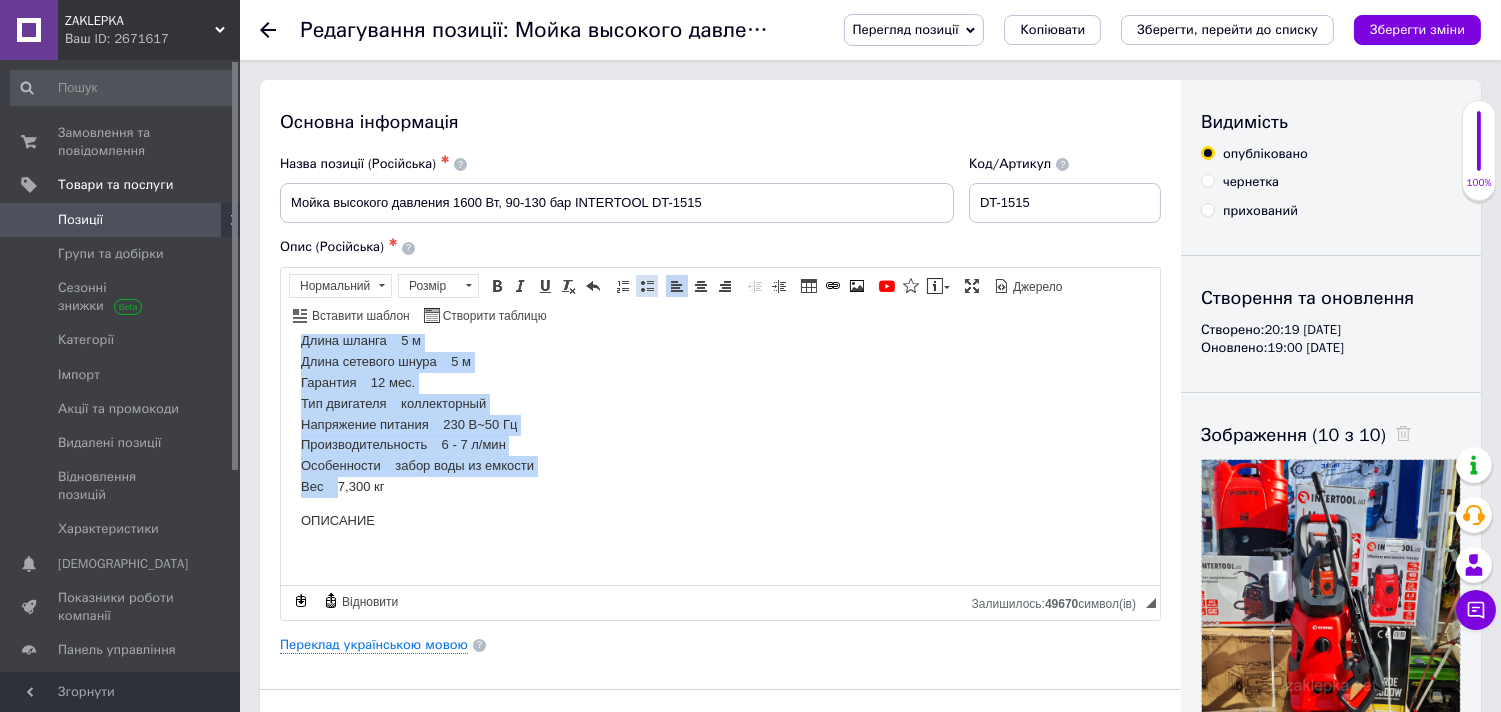click at bounding box center (647, 286) 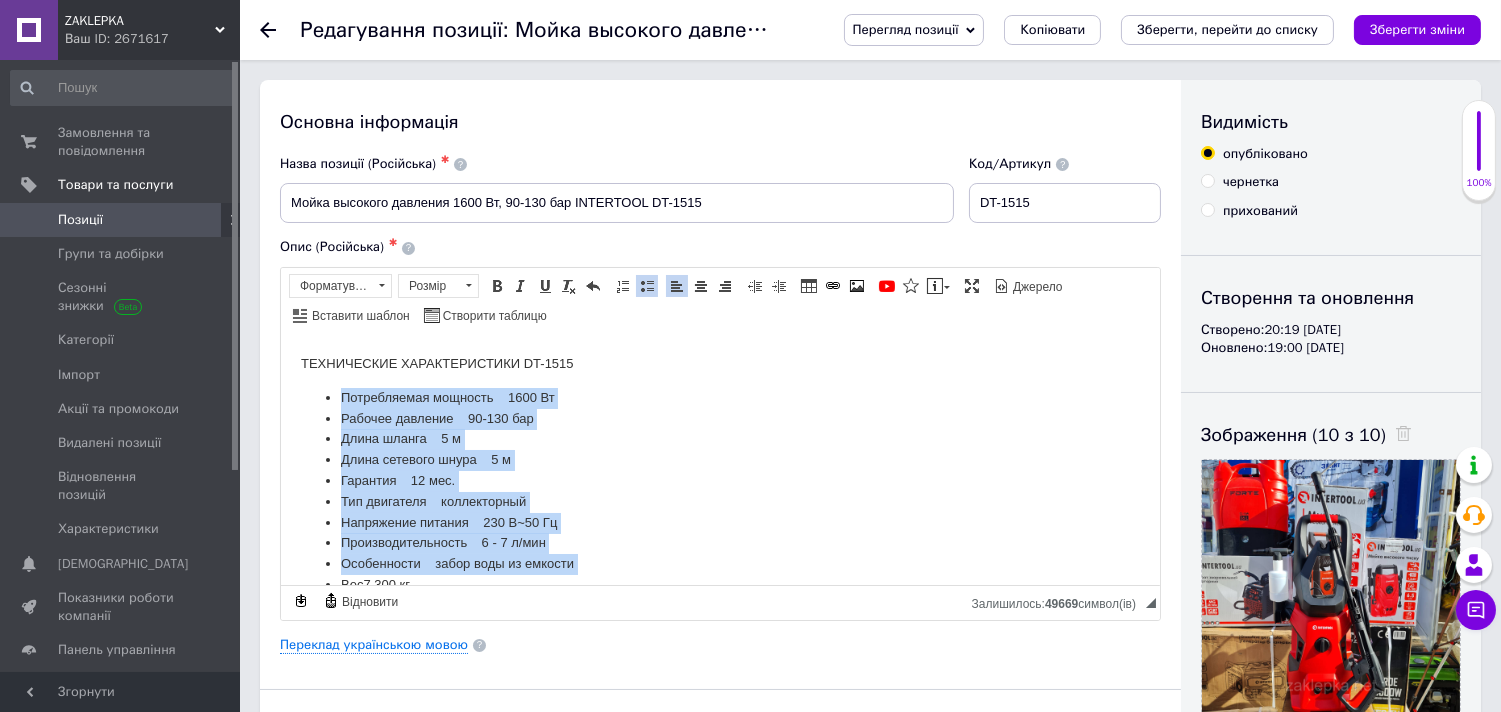 scroll, scrollTop: 0, scrollLeft: 0, axis: both 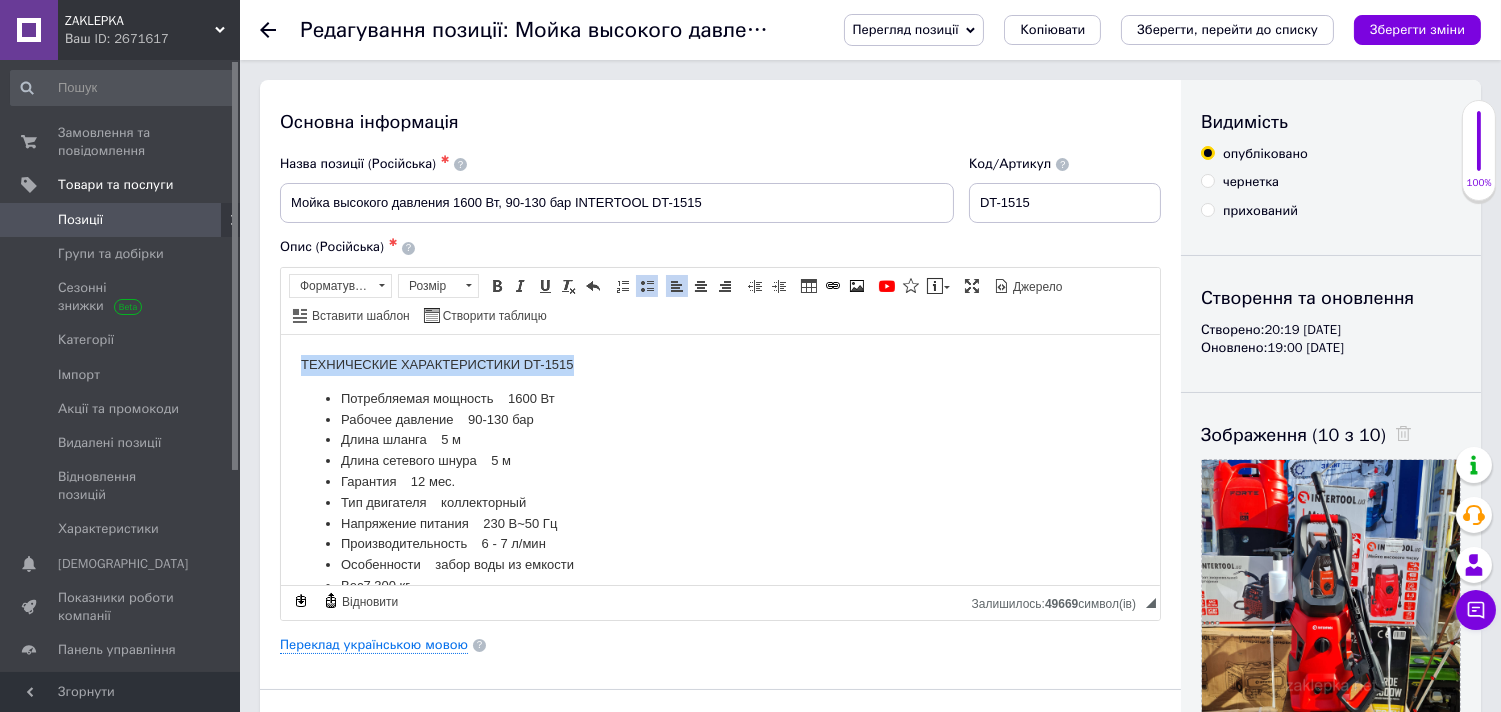 drag, startPoint x: 585, startPoint y: 364, endPoint x: 287, endPoint y: 374, distance: 298.16772 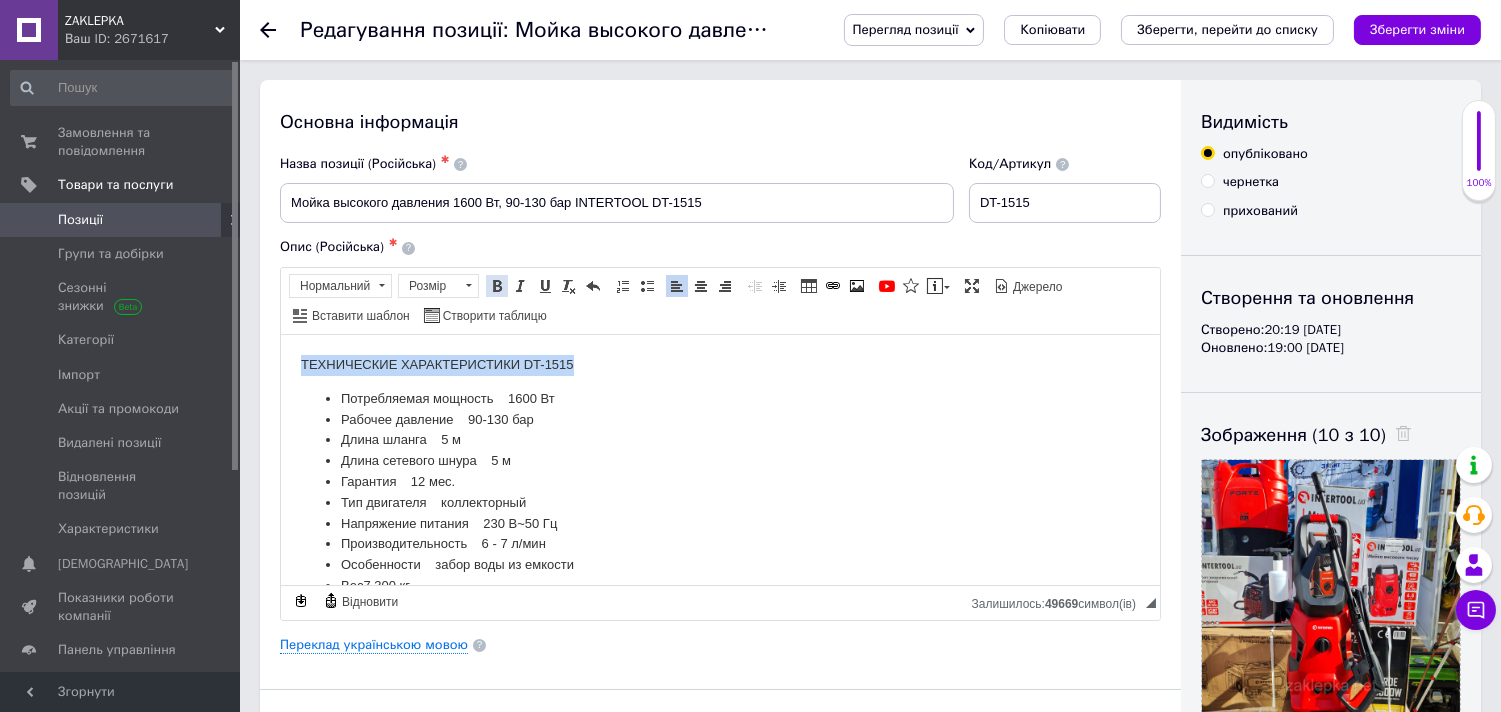 click at bounding box center [497, 286] 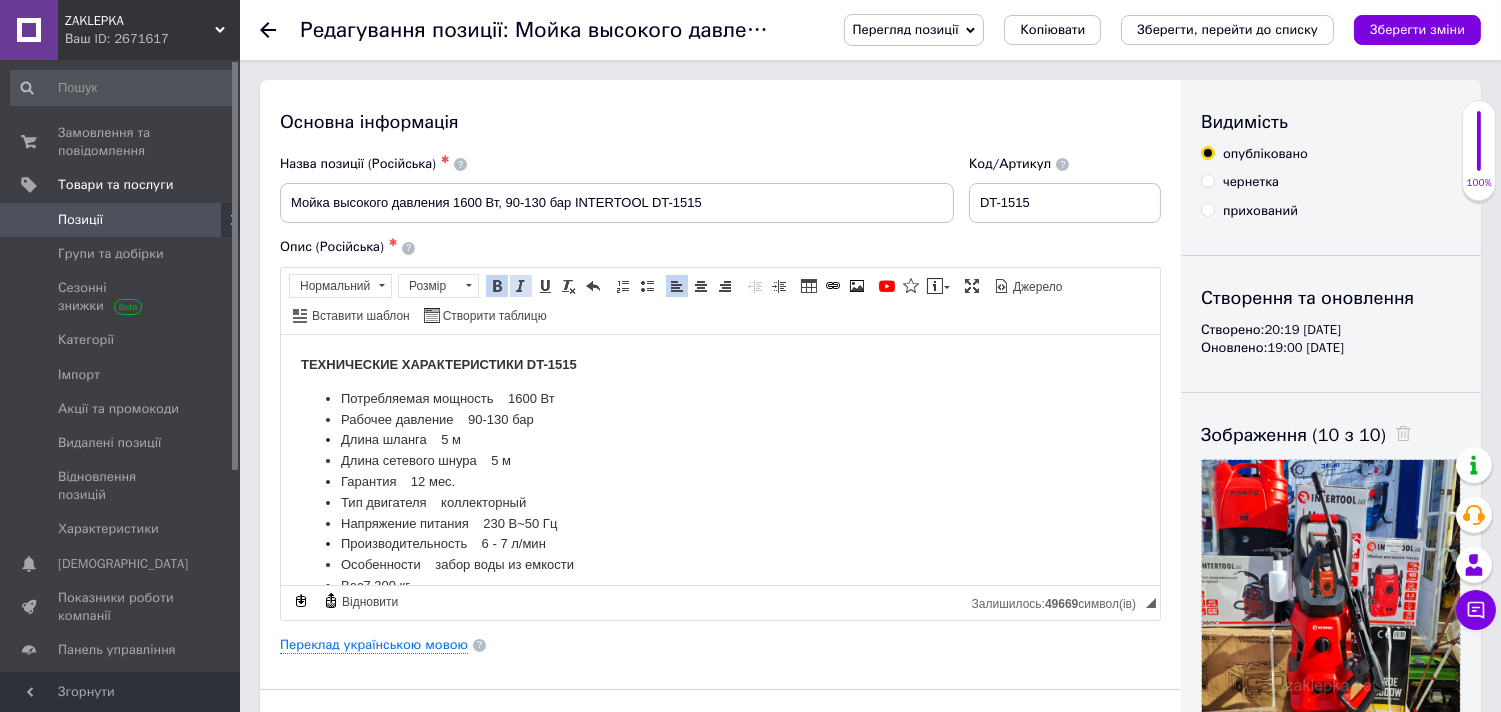 click at bounding box center [521, 286] 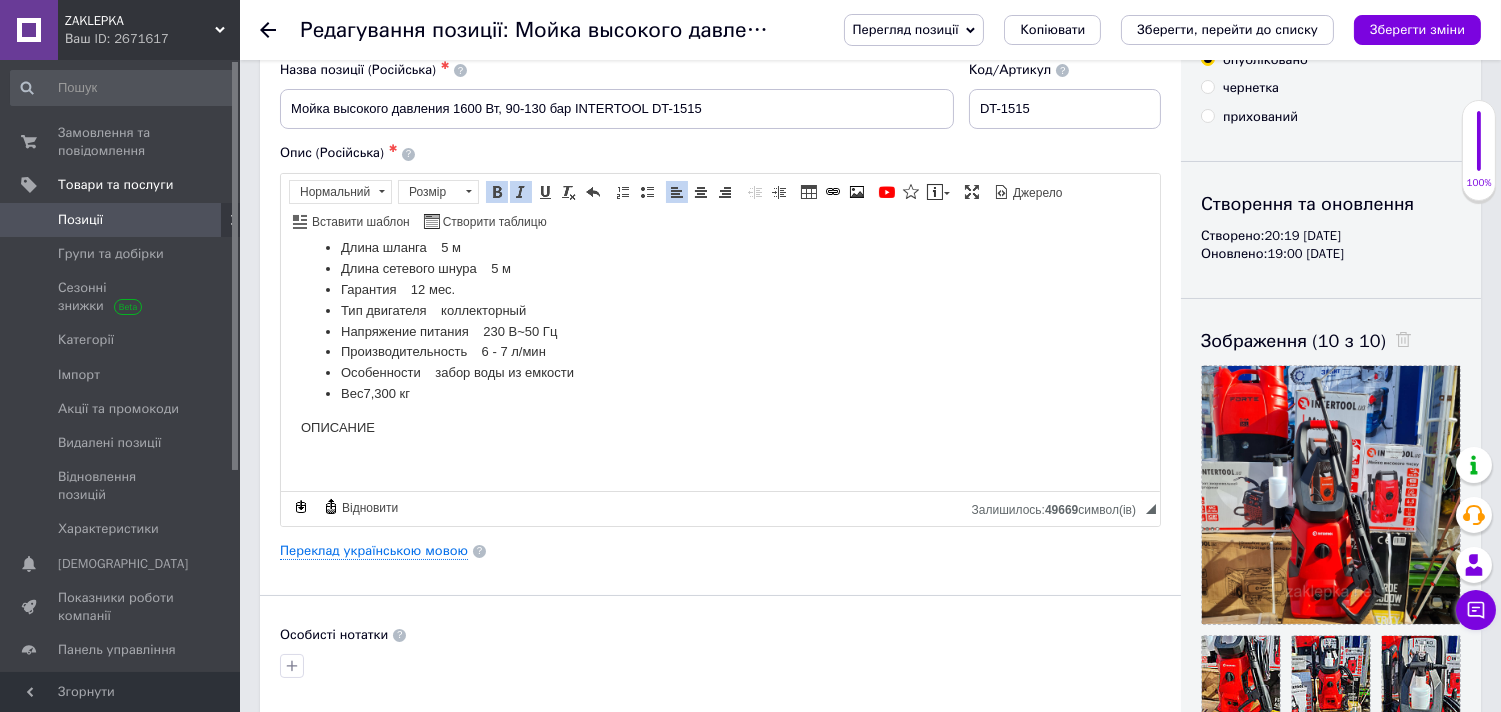scroll, scrollTop: 222, scrollLeft: 0, axis: vertical 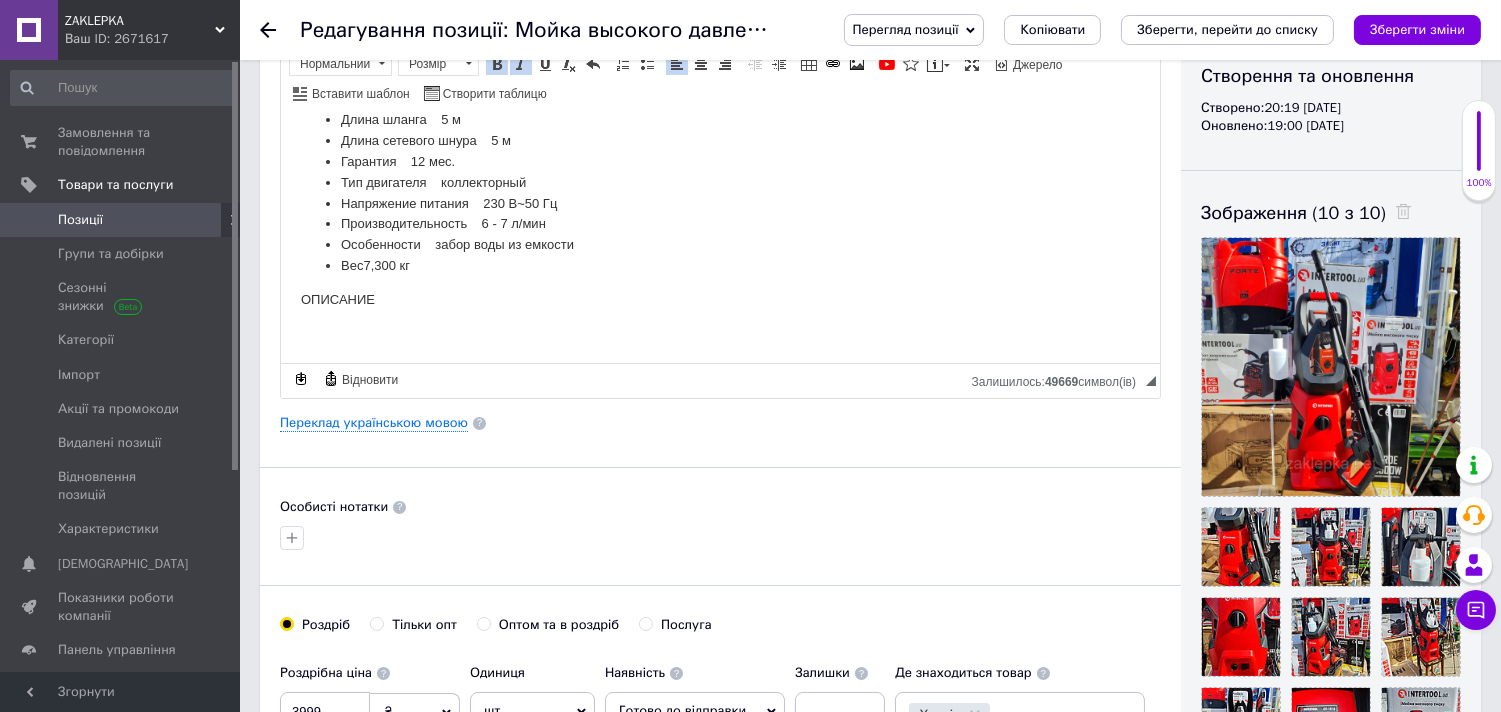 click on "ОПИСАНИЕ" at bounding box center [719, 299] 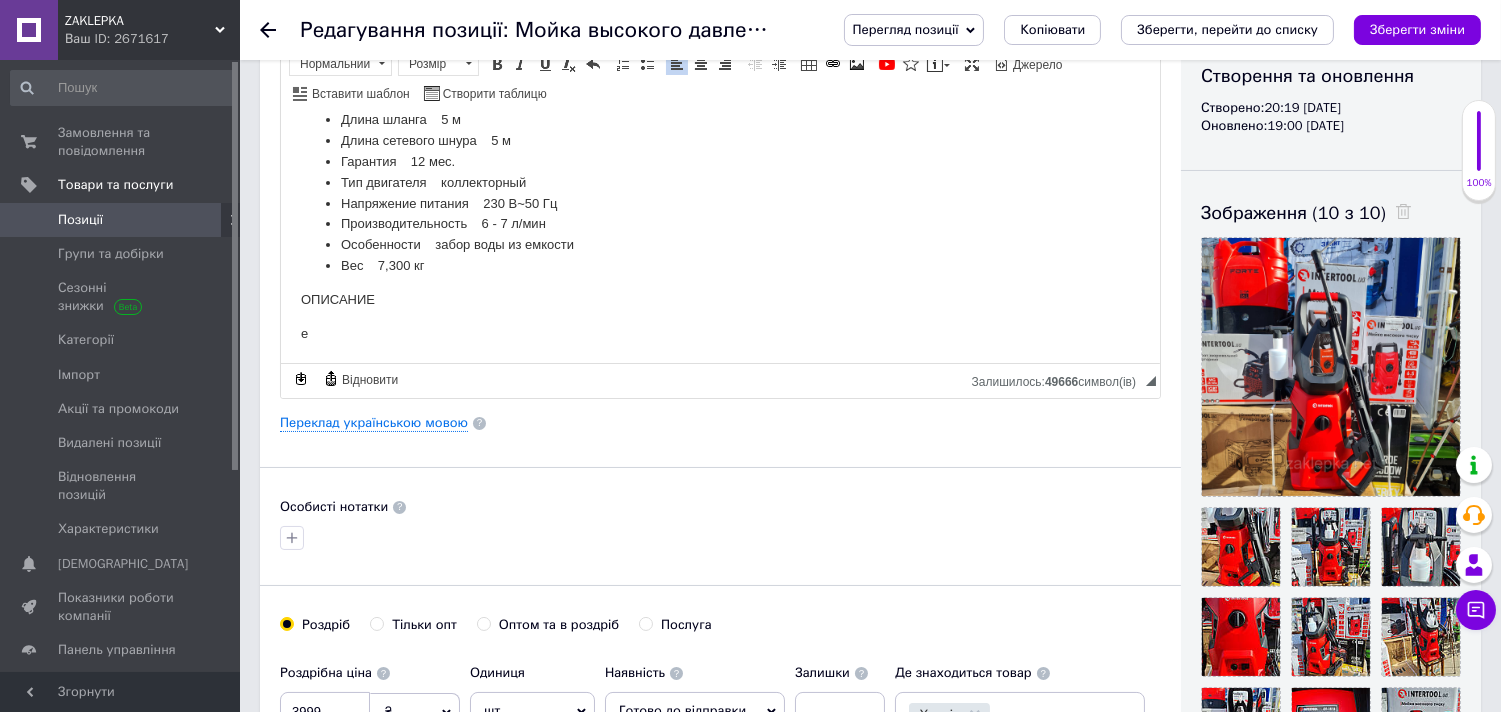 scroll, scrollTop: 4388, scrollLeft: 0, axis: vertical 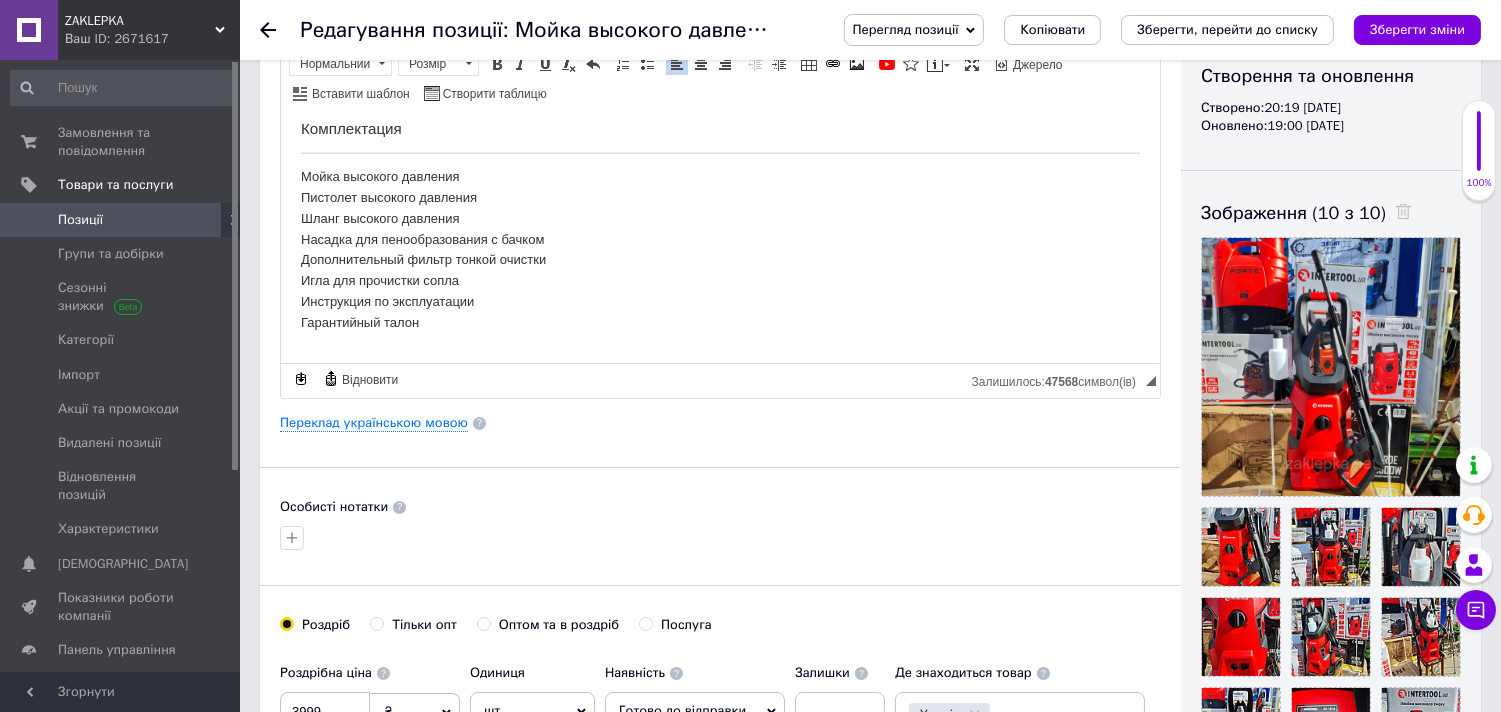 click on "ТЕХНИЧЕСКИЕ ХАРАКТЕРИСТИКИ DT-1515 Потребляемая мощность    1600 Вт Рабочее давление    90-130 бар Длина шланга    5 м Длина сетевого шнура    5 м Гарантия    12 мес. Тип двигателя    коллекторный Напряжение питания    230 В~50 Гц Производительность    6 - 7 л/мин Особенности    забор воды из емкости Вес    7,300 кг ОПИСАНИЕ е Назначение Алюминиевая помпа Забор воды Надежность Прочный шланг высокого давления с легкостью выдерживает наибольшие нагрузки в моменты запуска и остановки двигателя. Он также обладает устойчивостью к внешнему механическому влиянию." at bounding box center (719, -1945) 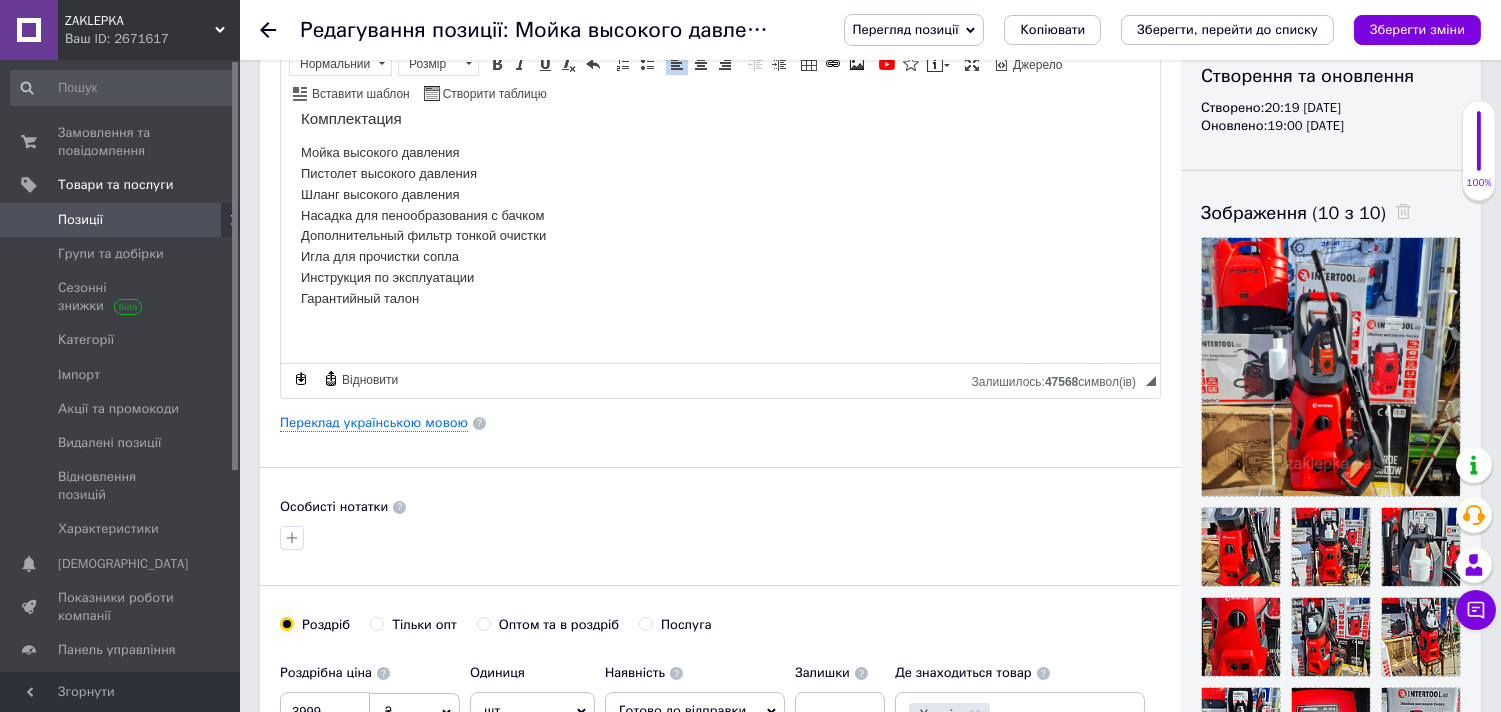 scroll, scrollTop: 4432, scrollLeft: 0, axis: vertical 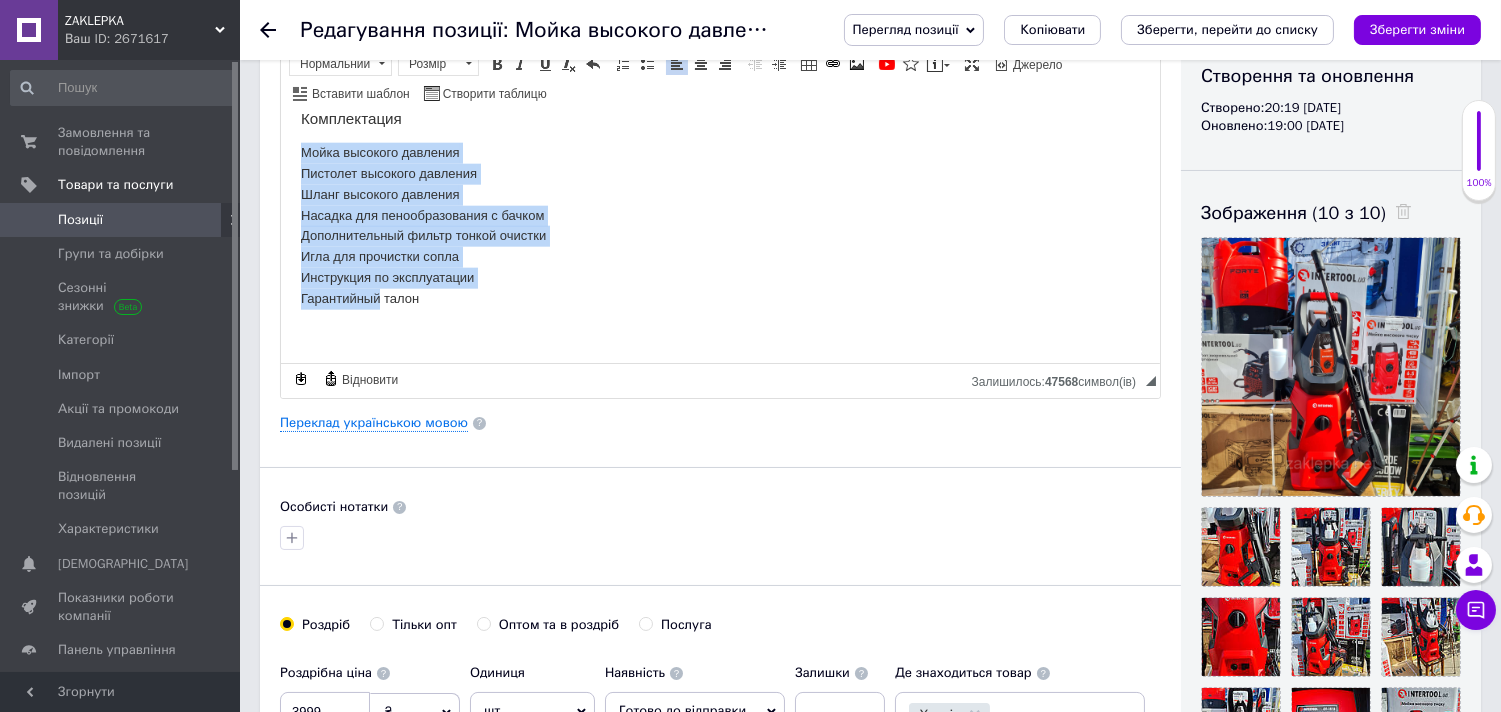 drag, startPoint x: 294, startPoint y: 129, endPoint x: 377, endPoint y: 281, distance: 173.18488 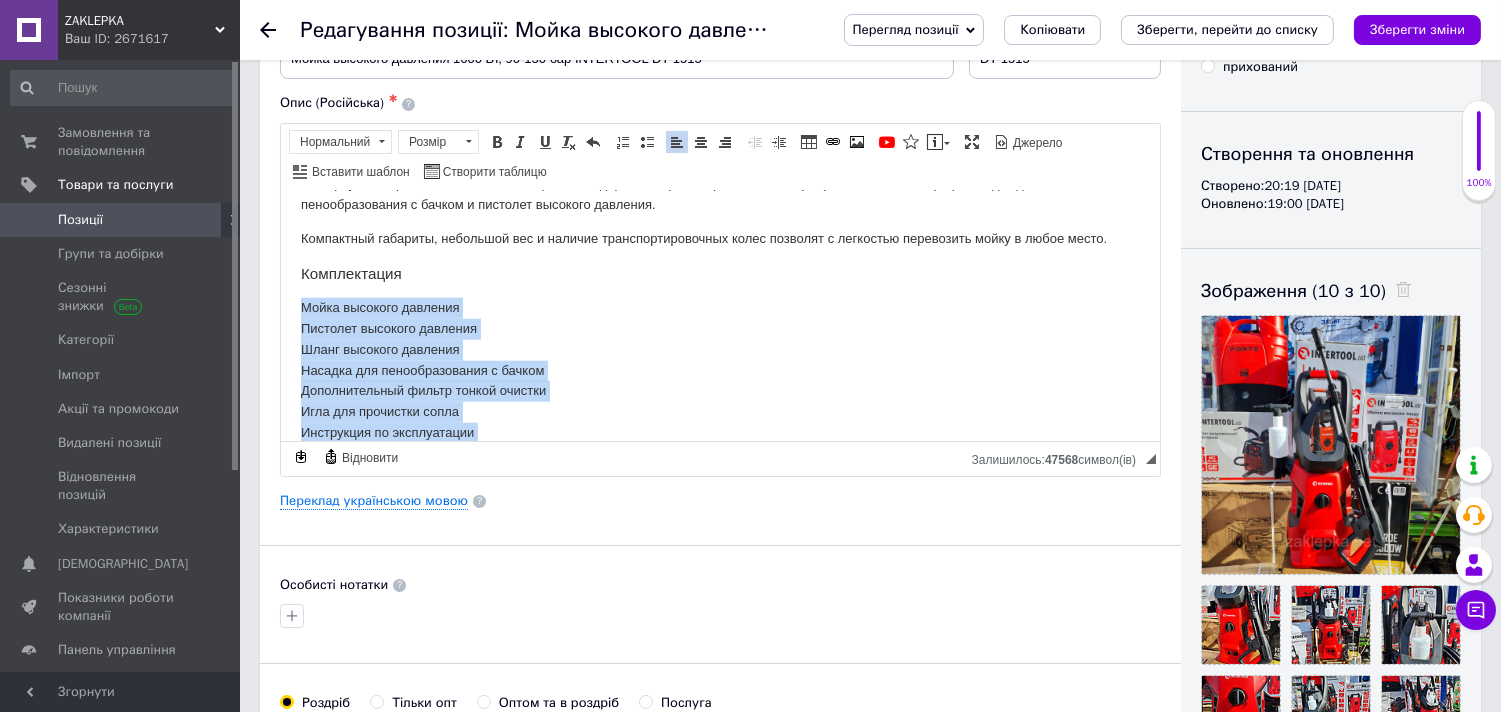 scroll, scrollTop: 111, scrollLeft: 0, axis: vertical 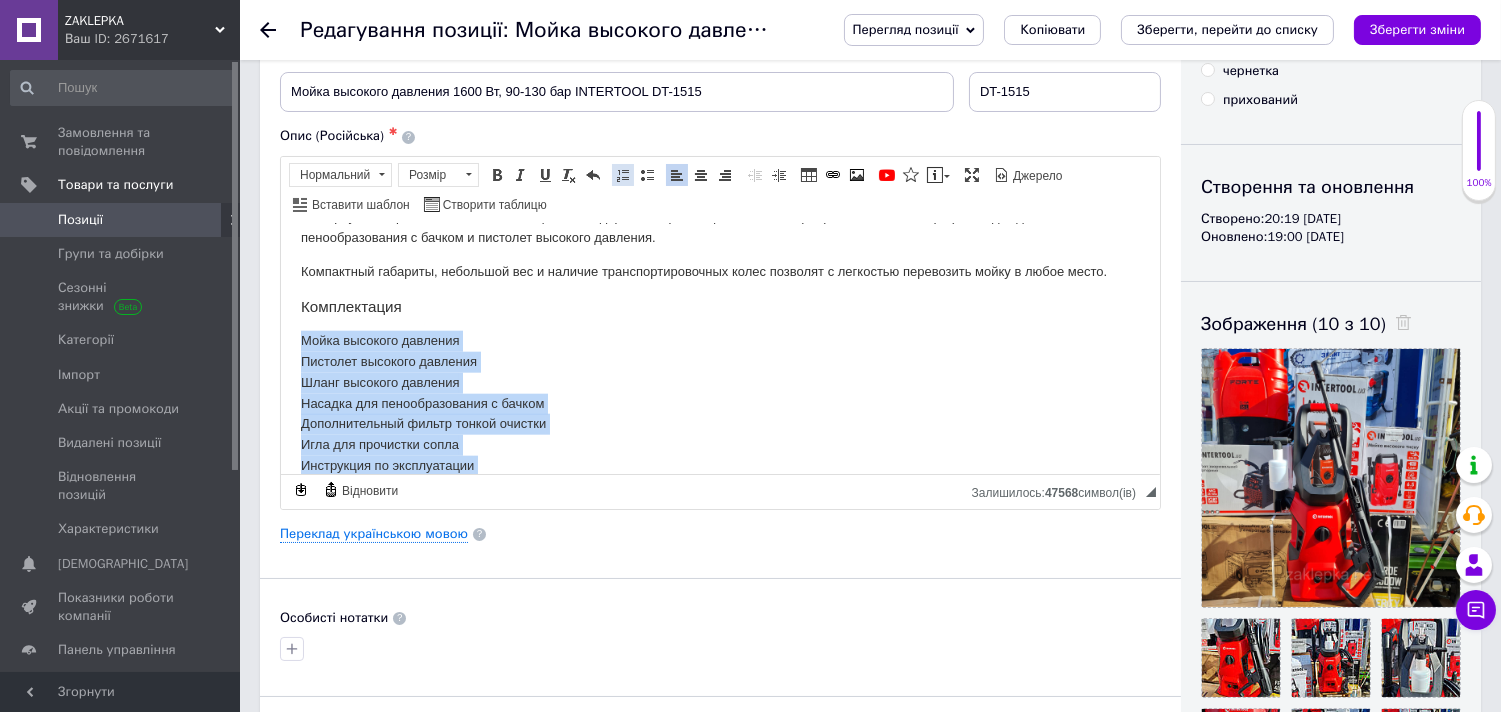 click at bounding box center [623, 175] 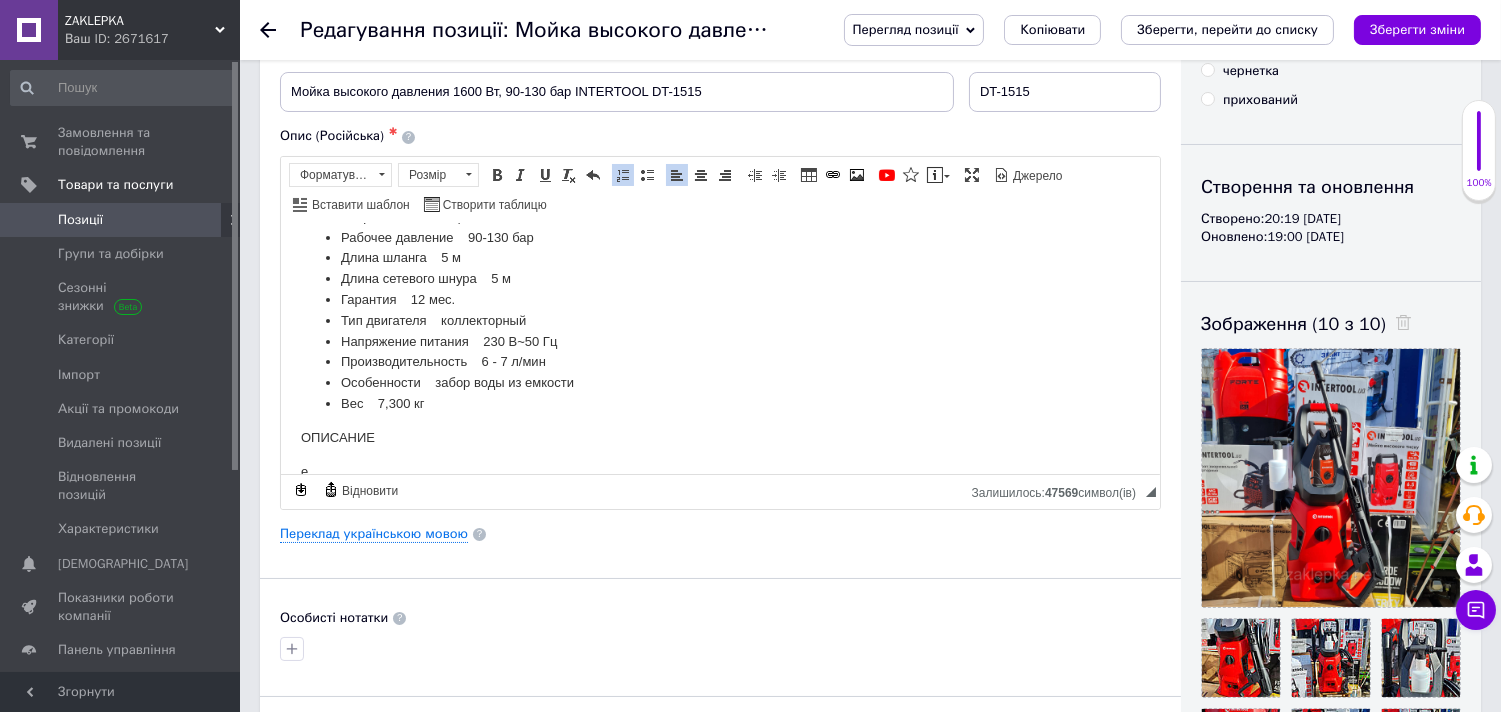 scroll, scrollTop: 111, scrollLeft: 0, axis: vertical 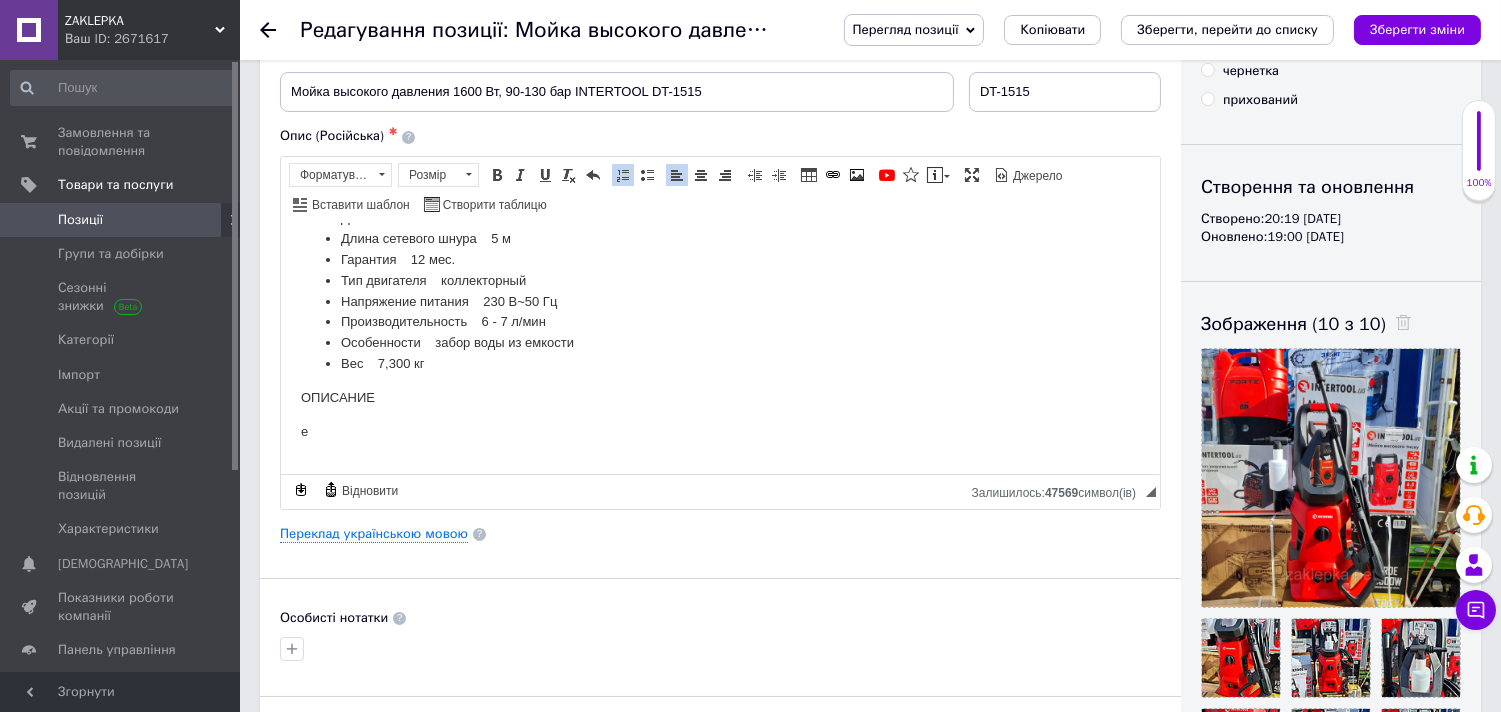 click on "е" at bounding box center [719, 431] 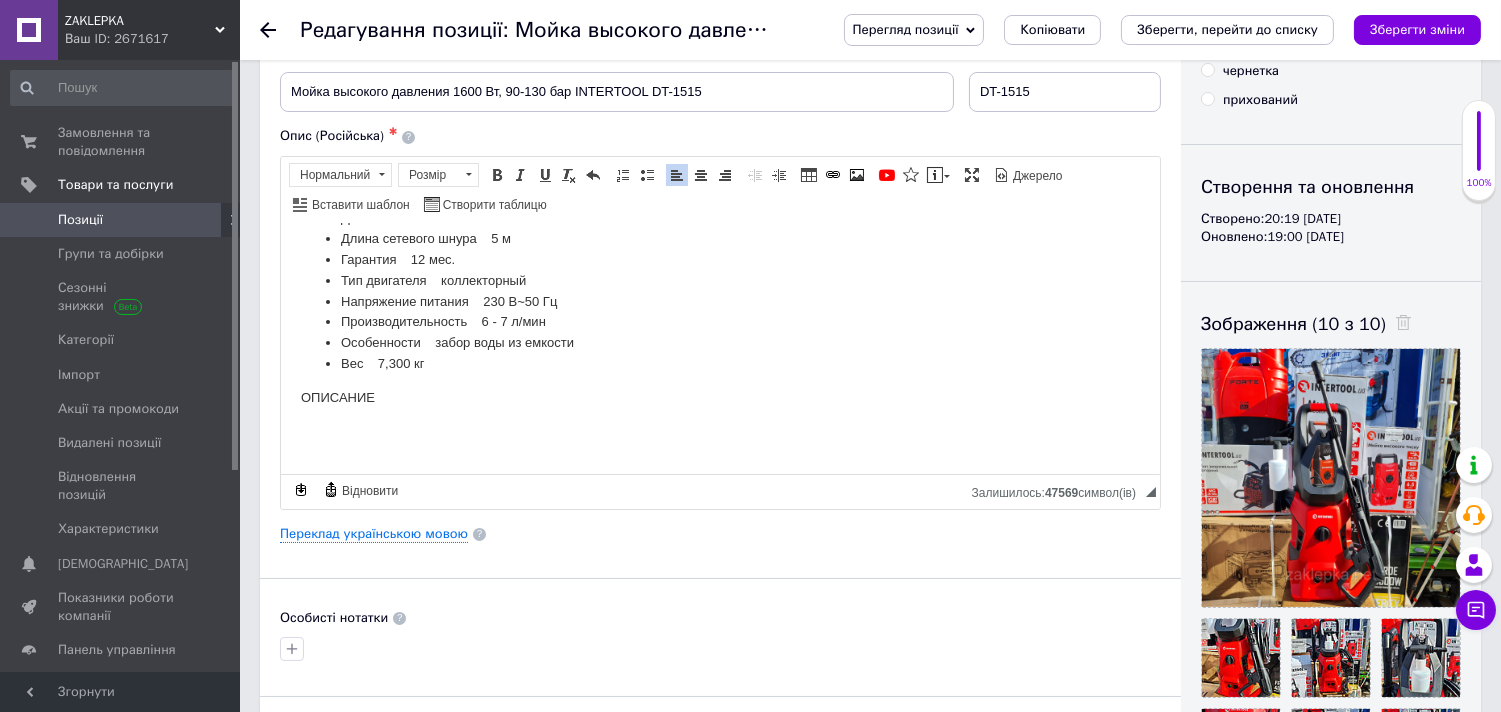click on "ОПИСАНИЕ" at bounding box center (719, 397) 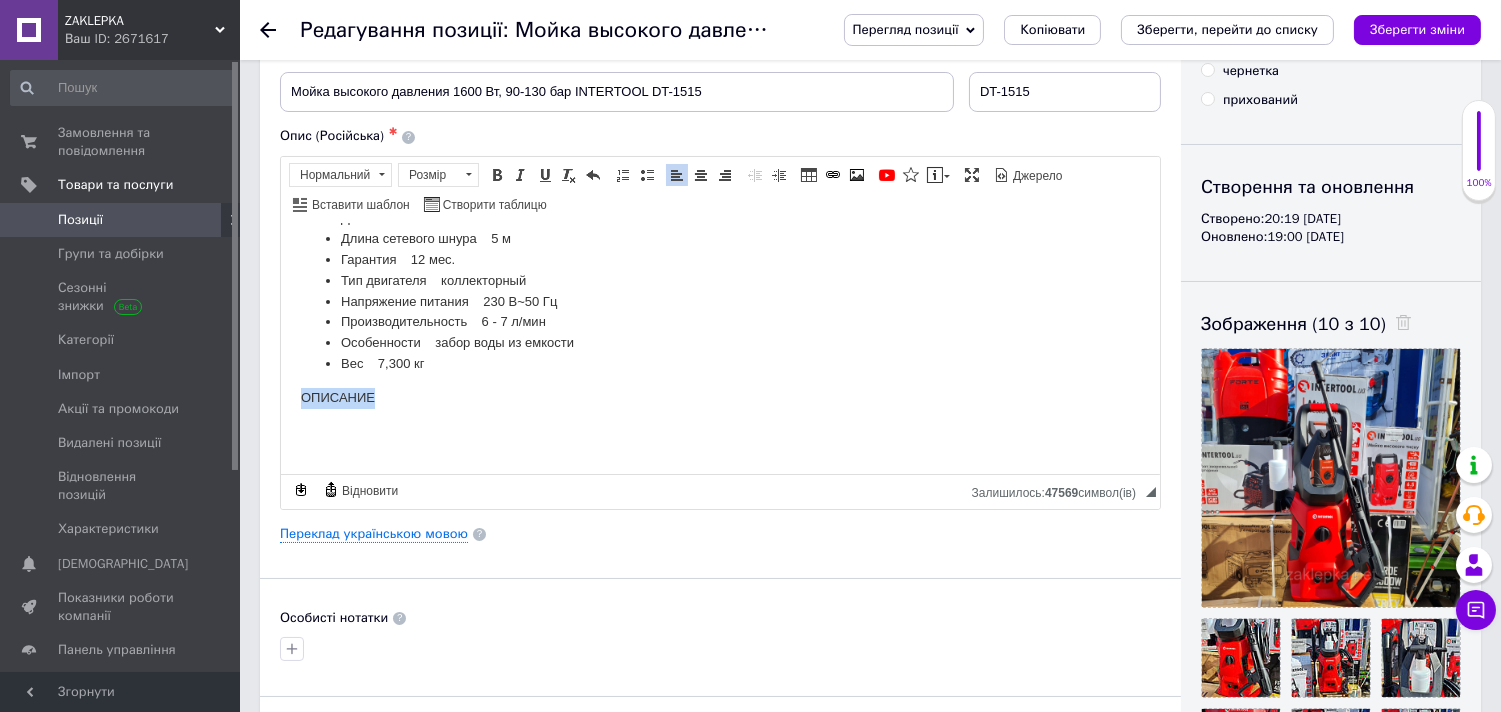 click on "ОПИСАНИЕ" at bounding box center [719, 397] 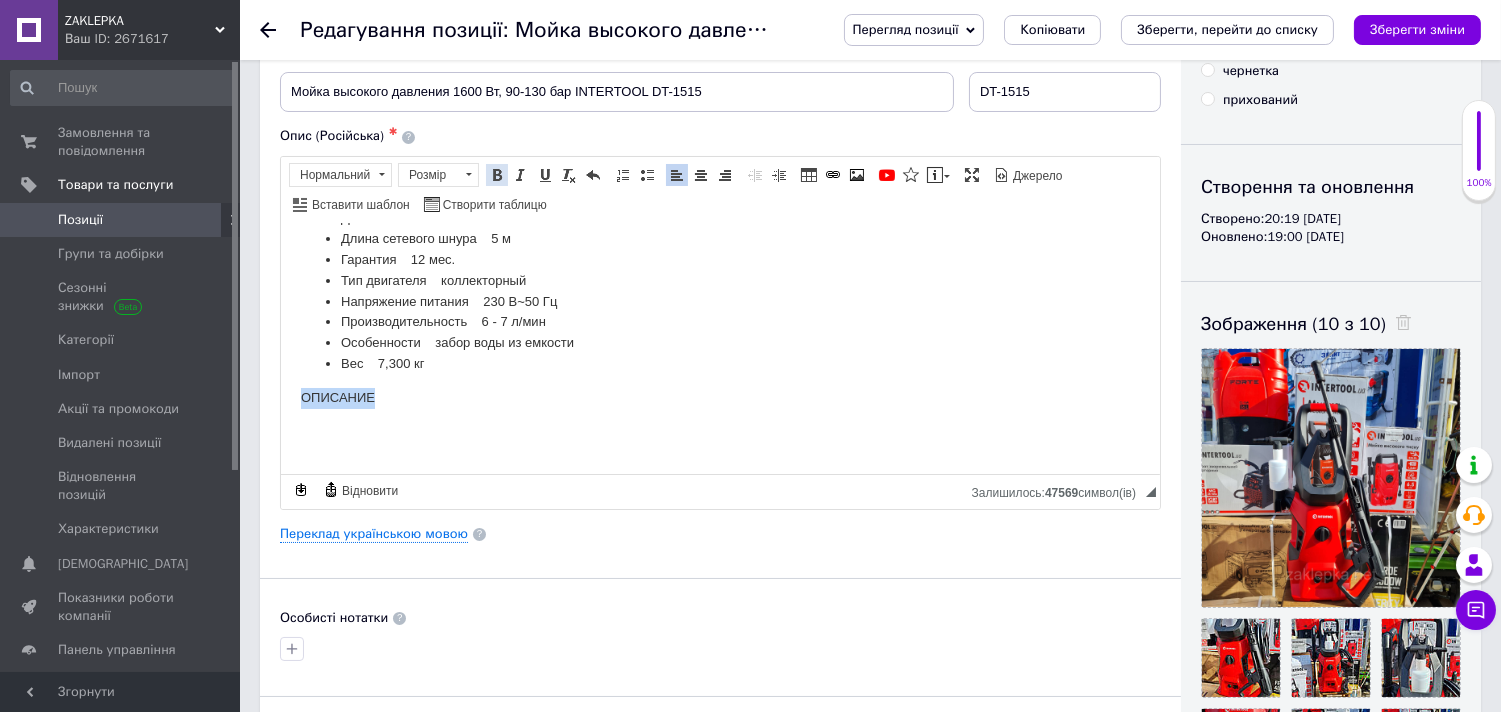 click at bounding box center (497, 175) 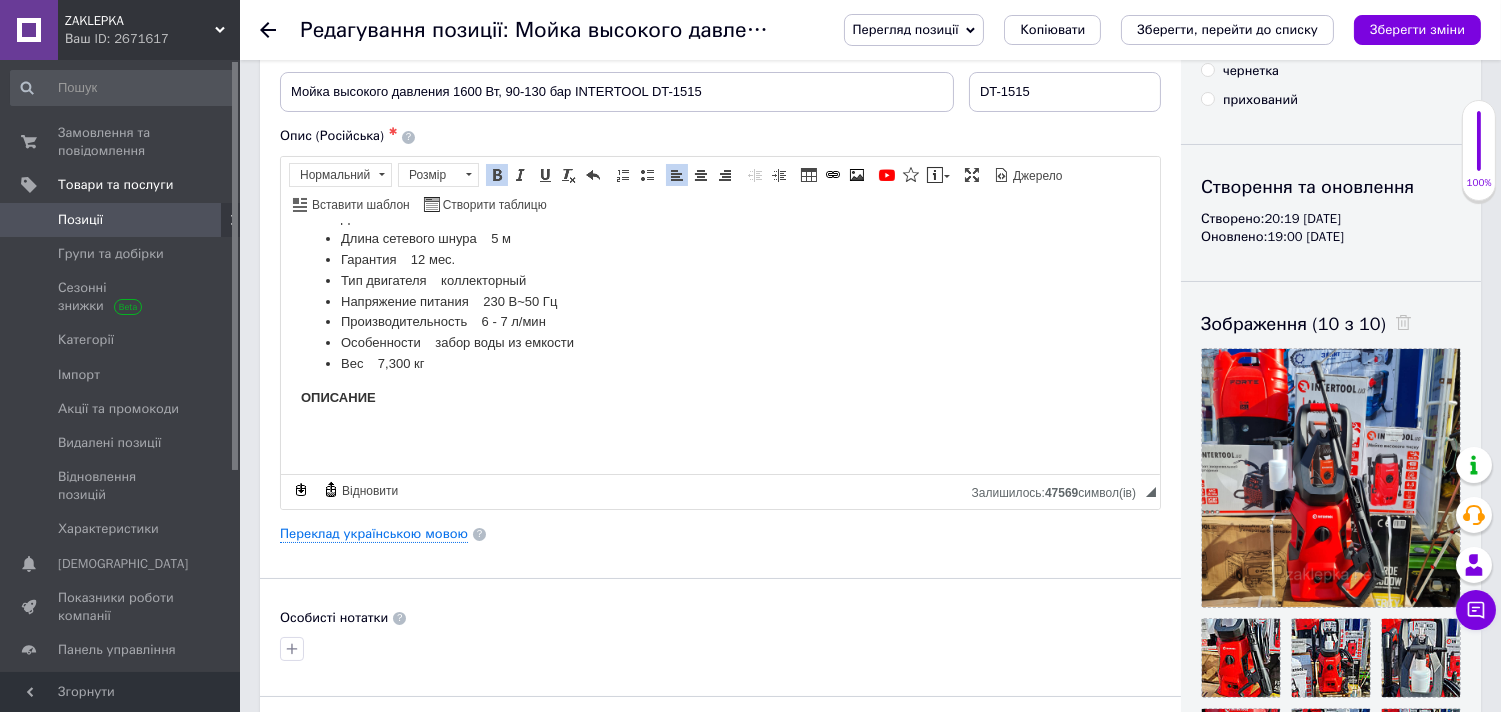 click on "ТЕХНИЧЕСКИЕ ХАРАКТЕРИСТИКИ DT-1515 Потребляемая мощность    1600 Вт Рабочее давление    90-130 бар Длина шланга    5 м Длина сетевого шнура    5 м Гарантия    12 мес. Тип двигателя    коллекторный Напряжение питания    230 В~50 Гц Производительность    6 - 7 л/мин Особенности    забор воды из емкости Вес    7,300 кг ОПИСАНИЕ Назначение Алюминиевая помпа Забор воды Надежность Прочный шланг высокого давления с легкостью выдерживает наибольшие нагрузки в моменты запуска и остановки двигателя. Он также обладает устойчивостью к внешнему механическому влиянию.   талон" at bounding box center [719, 2436] 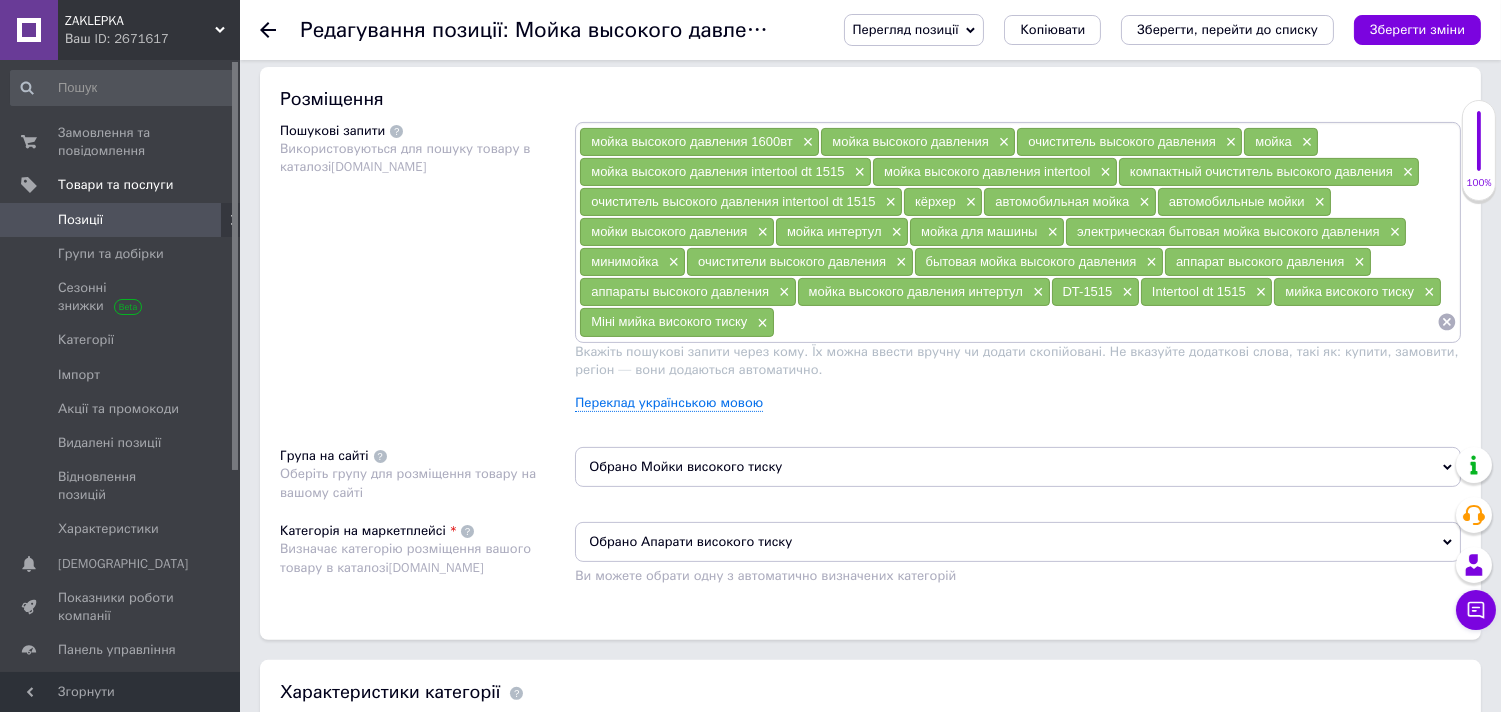 scroll, scrollTop: 1666, scrollLeft: 0, axis: vertical 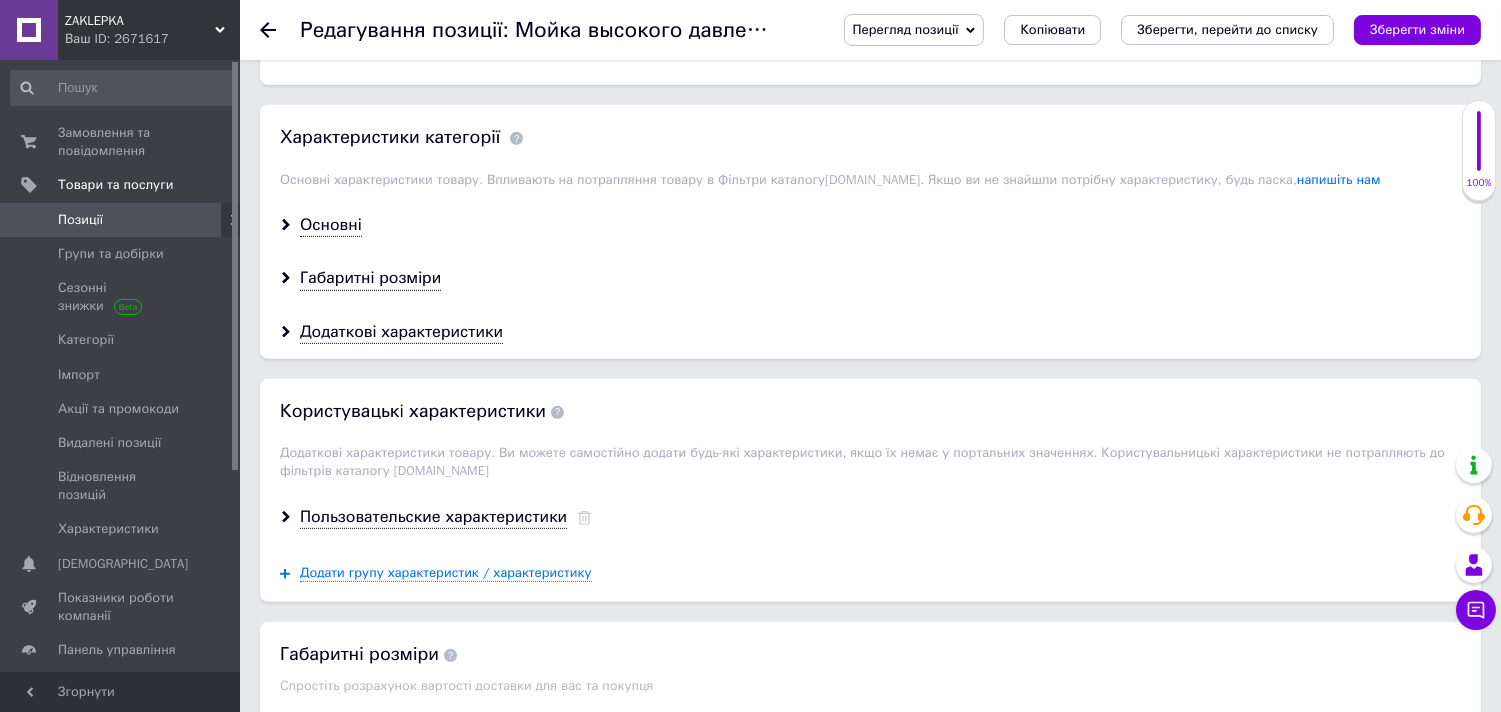 click on "Основні" at bounding box center [870, 225] 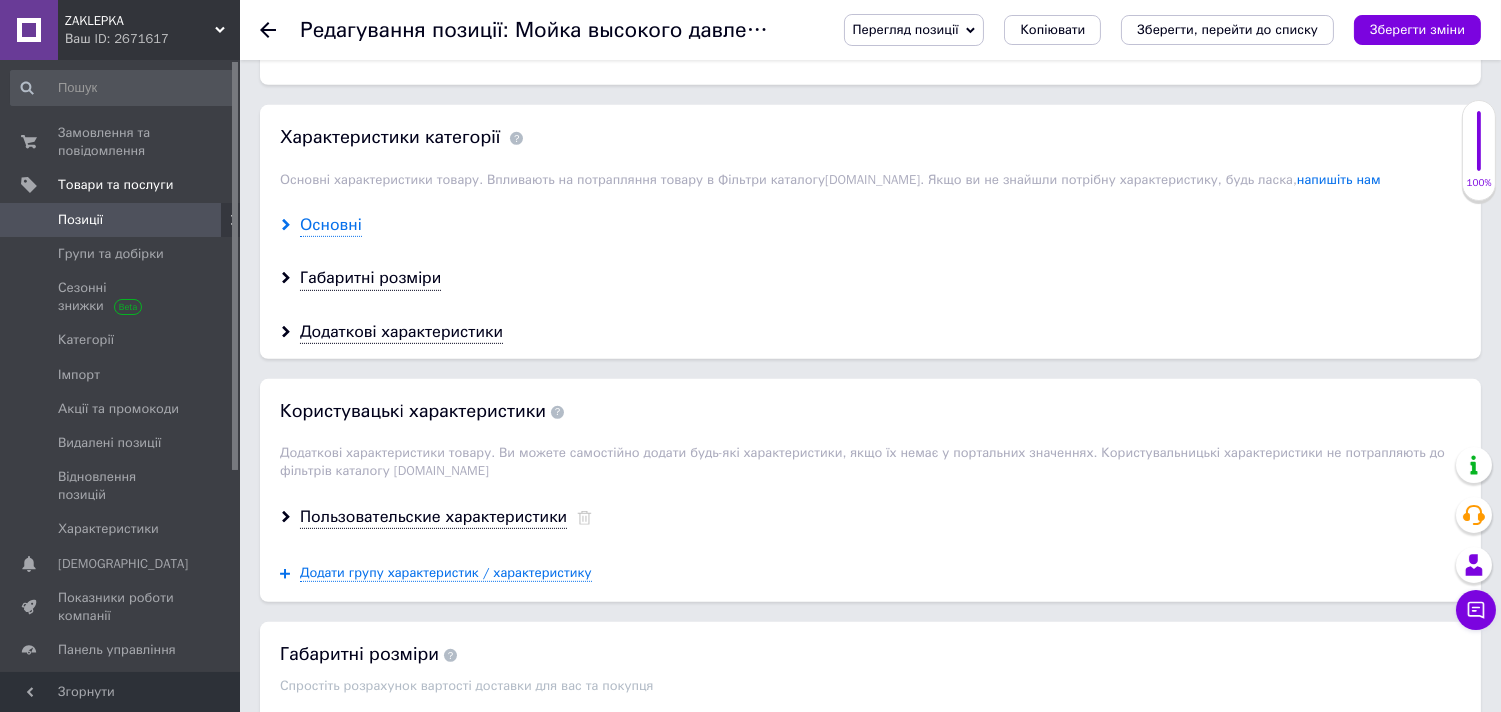 click on "Основні" at bounding box center (331, 225) 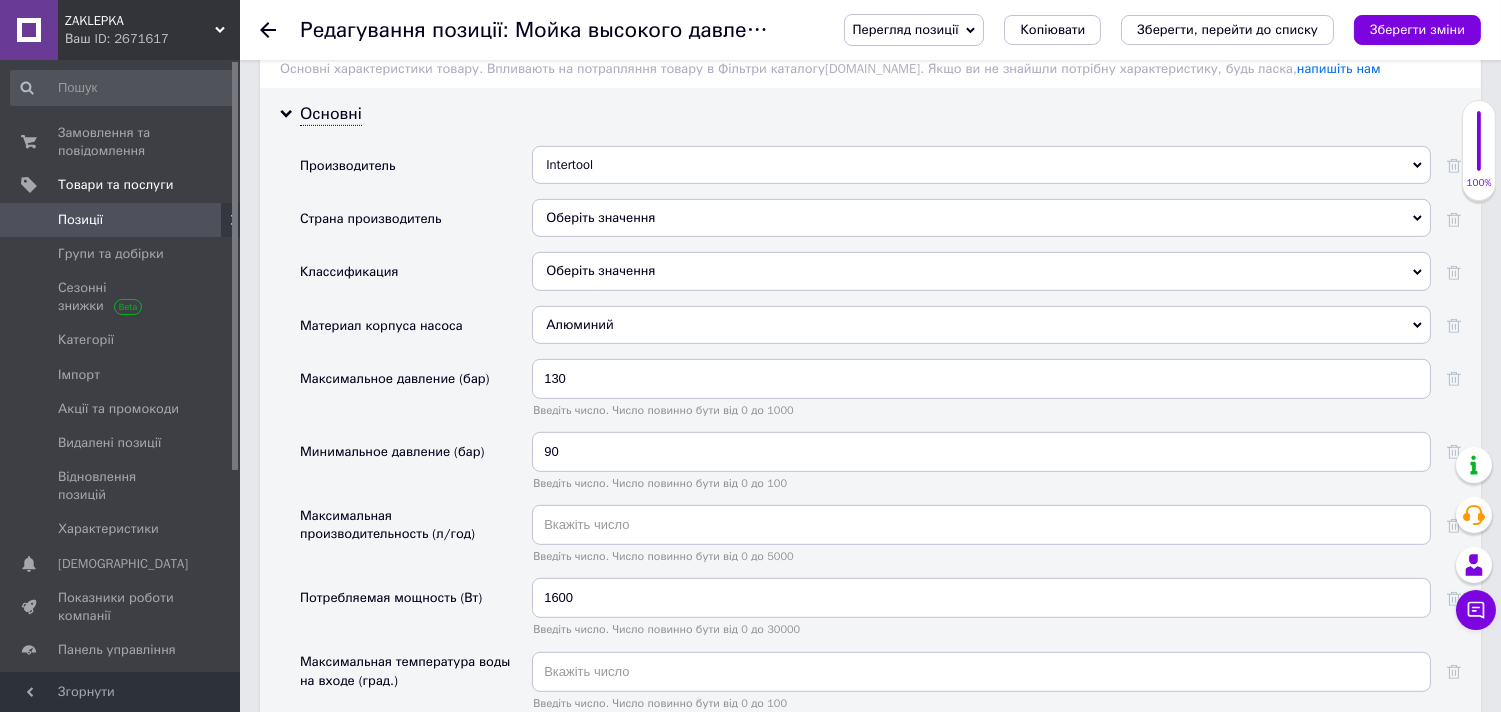 scroll, scrollTop: 1888, scrollLeft: 0, axis: vertical 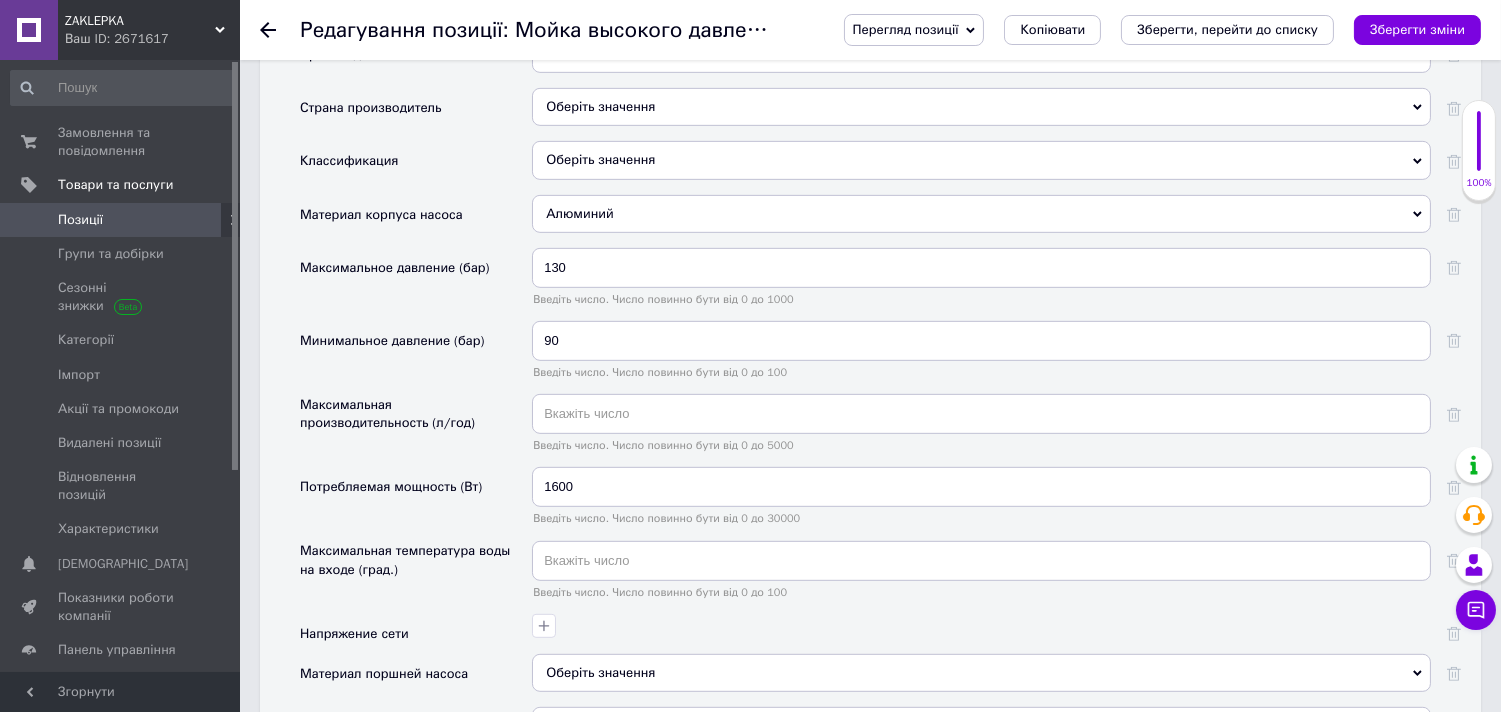 click on "Оберіть значення" at bounding box center [981, 160] 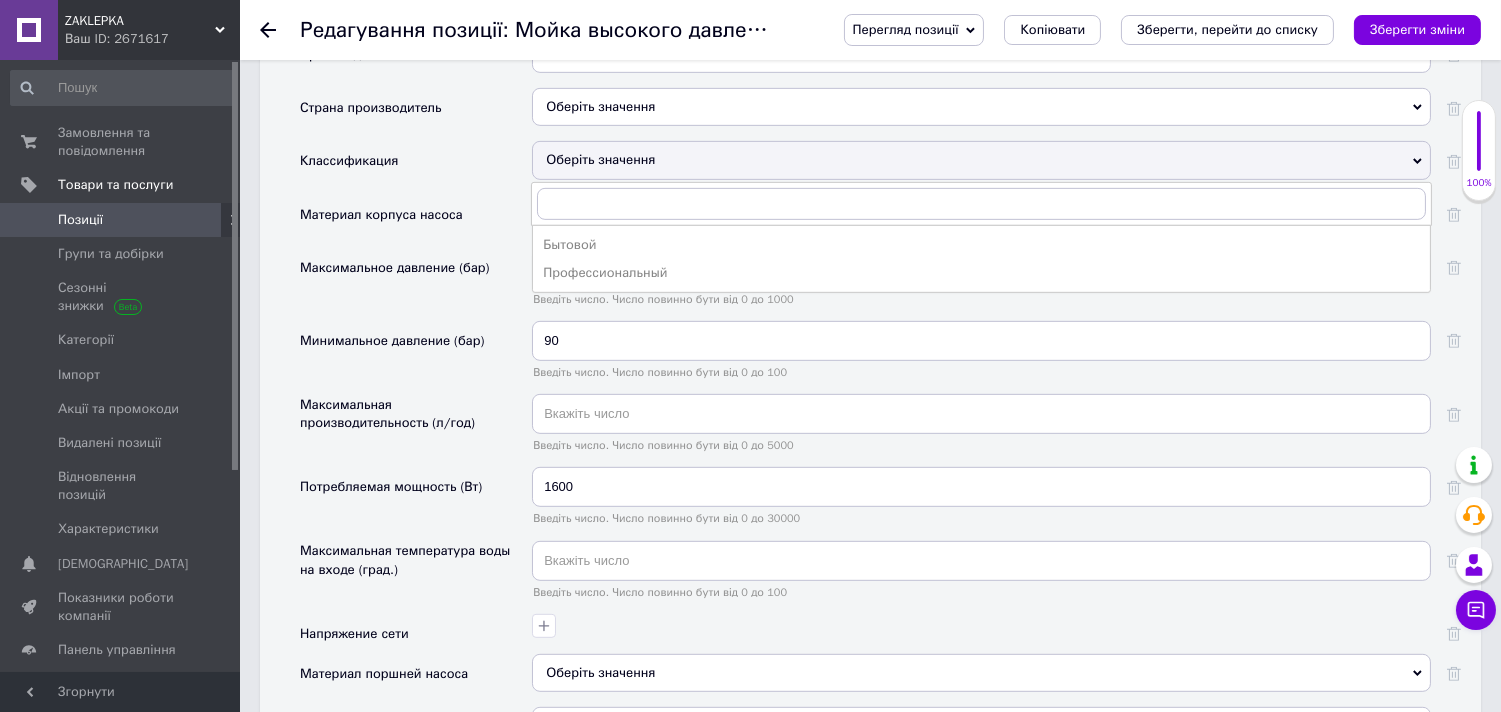 click on "Оберіть значення" at bounding box center (981, 160) 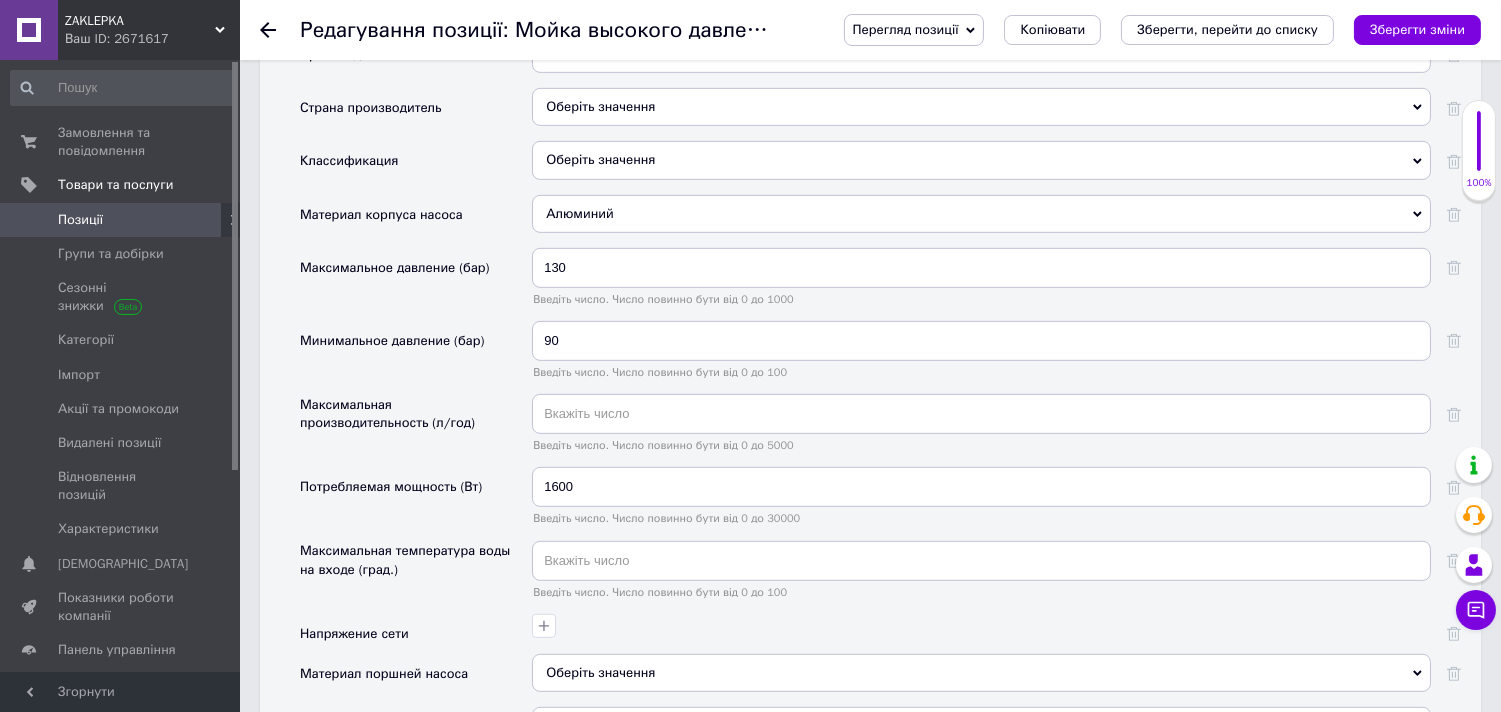 click on "Оберіть значення" at bounding box center [981, 160] 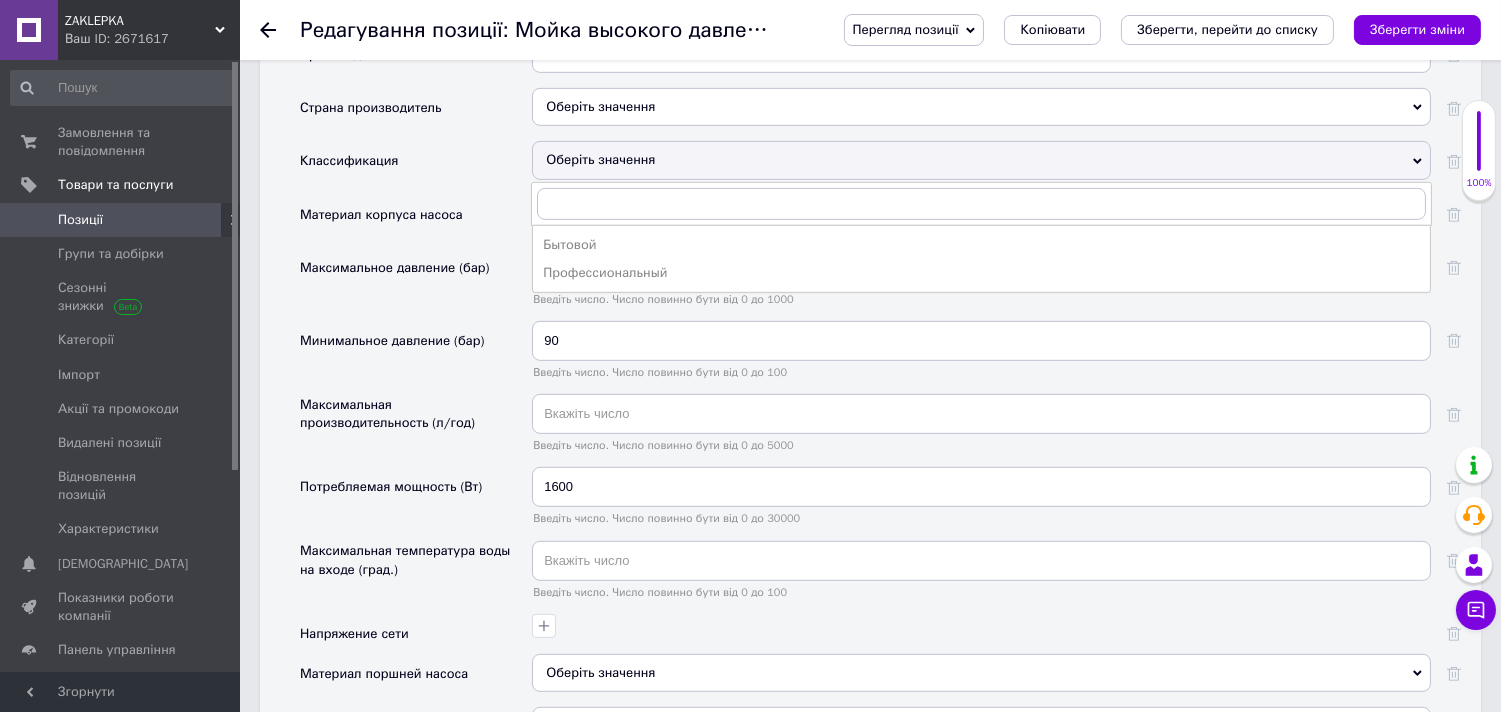 click on "Оберіть значення" at bounding box center [981, 160] 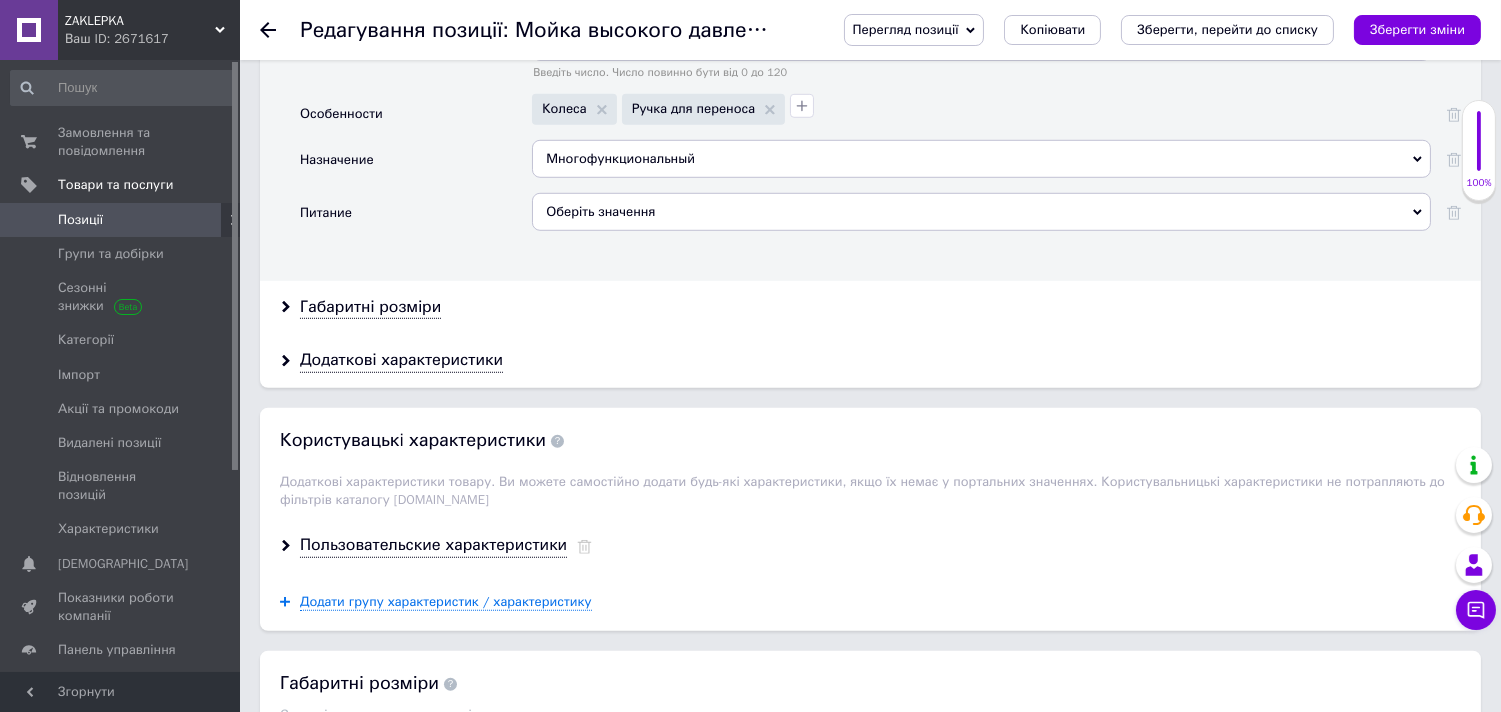 scroll, scrollTop: 2666, scrollLeft: 0, axis: vertical 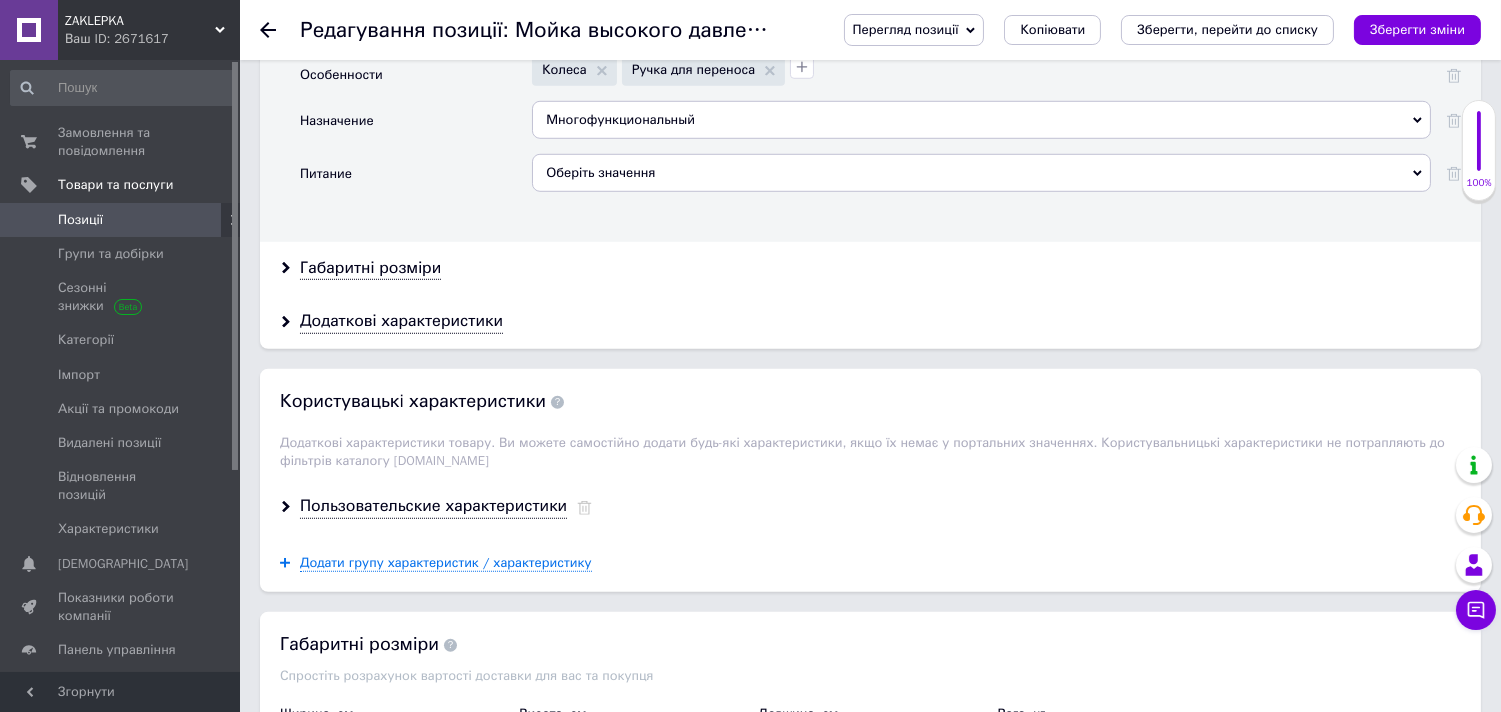 click on "Оберіть значення" at bounding box center [981, 173] 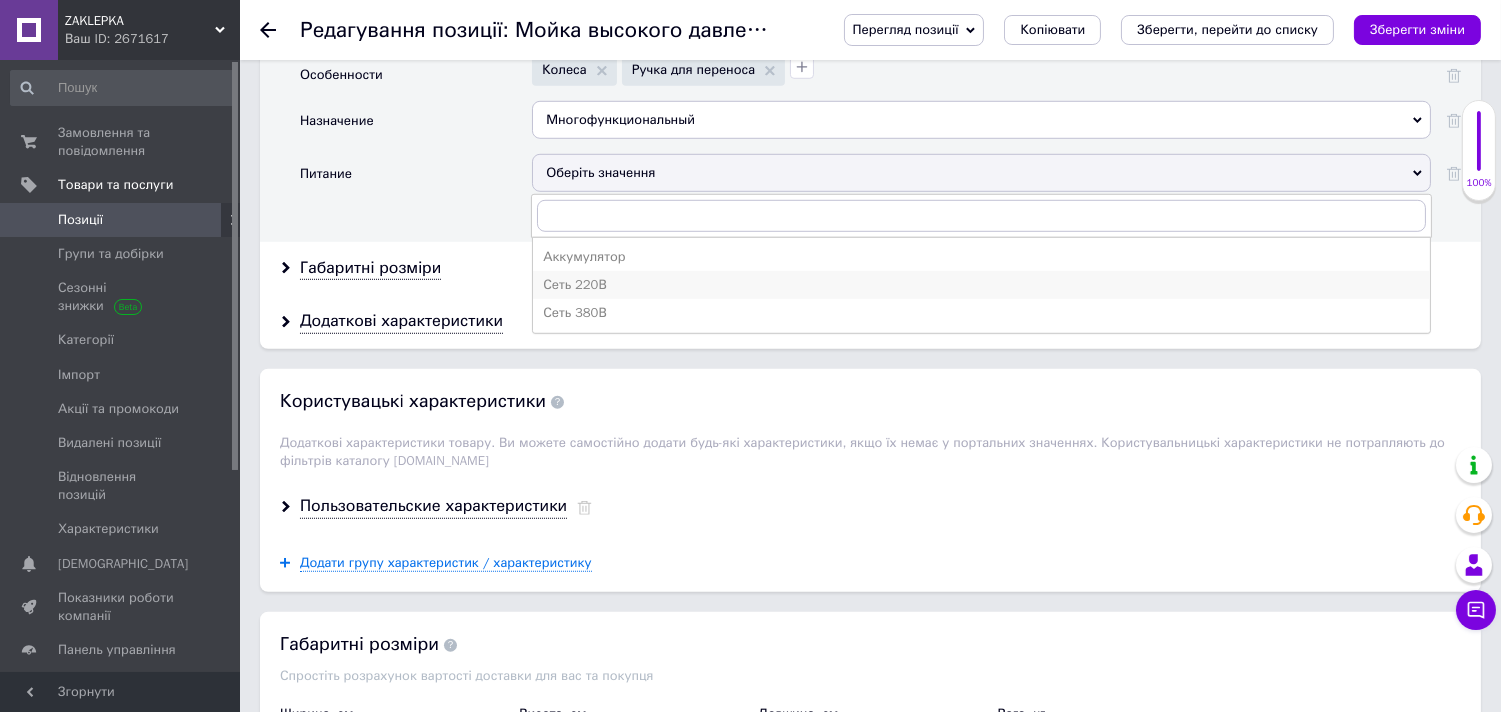 click on "Сеть 220В" at bounding box center (981, 285) 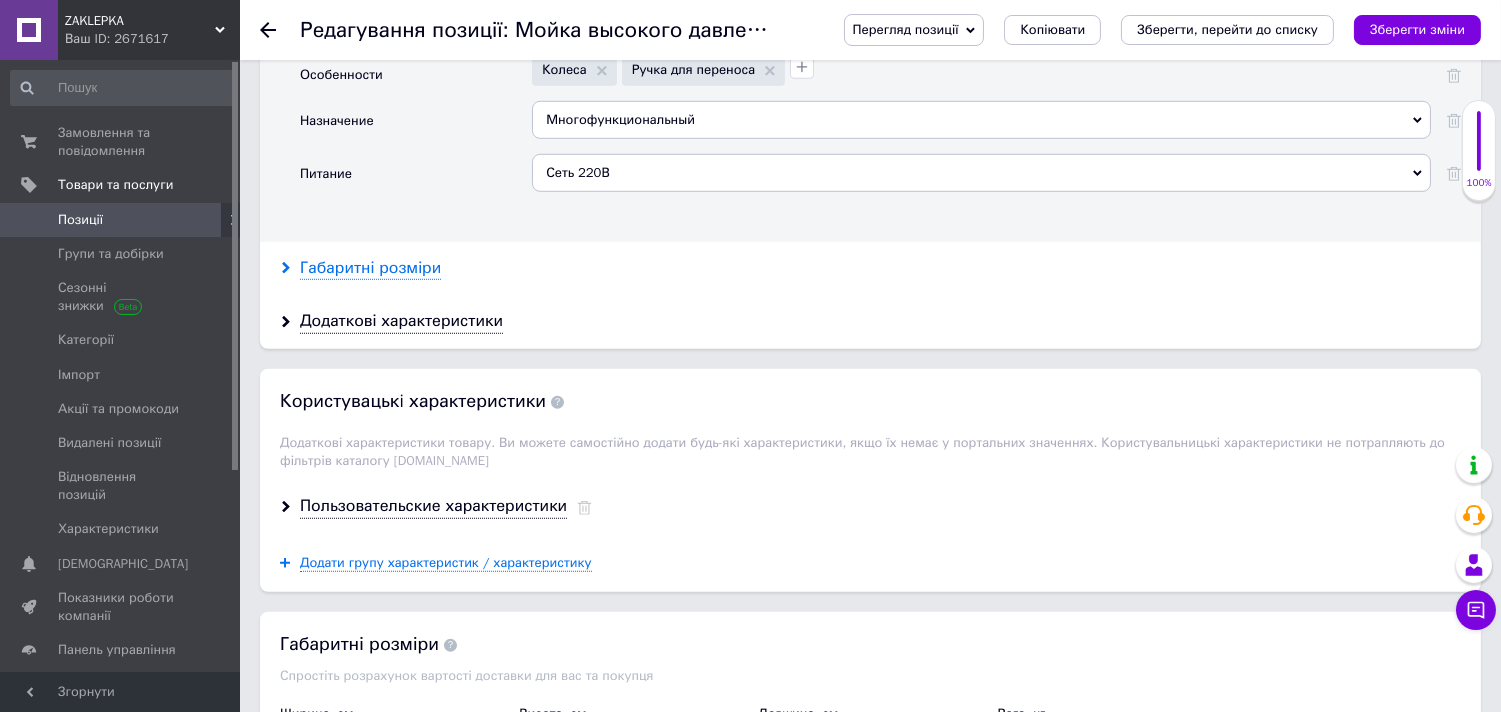 click on "Габаритні розміри" at bounding box center (370, 268) 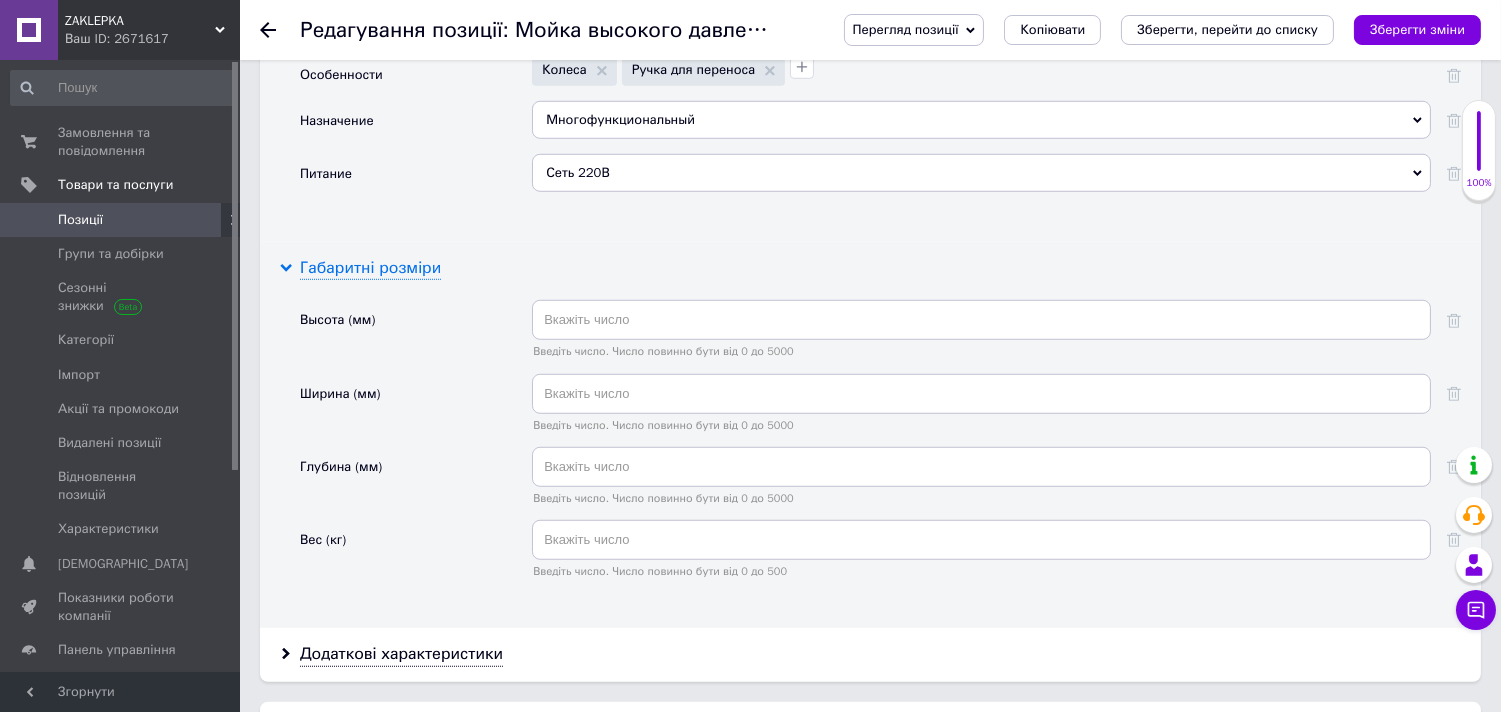 click on "Габаритні розміри" at bounding box center [370, 268] 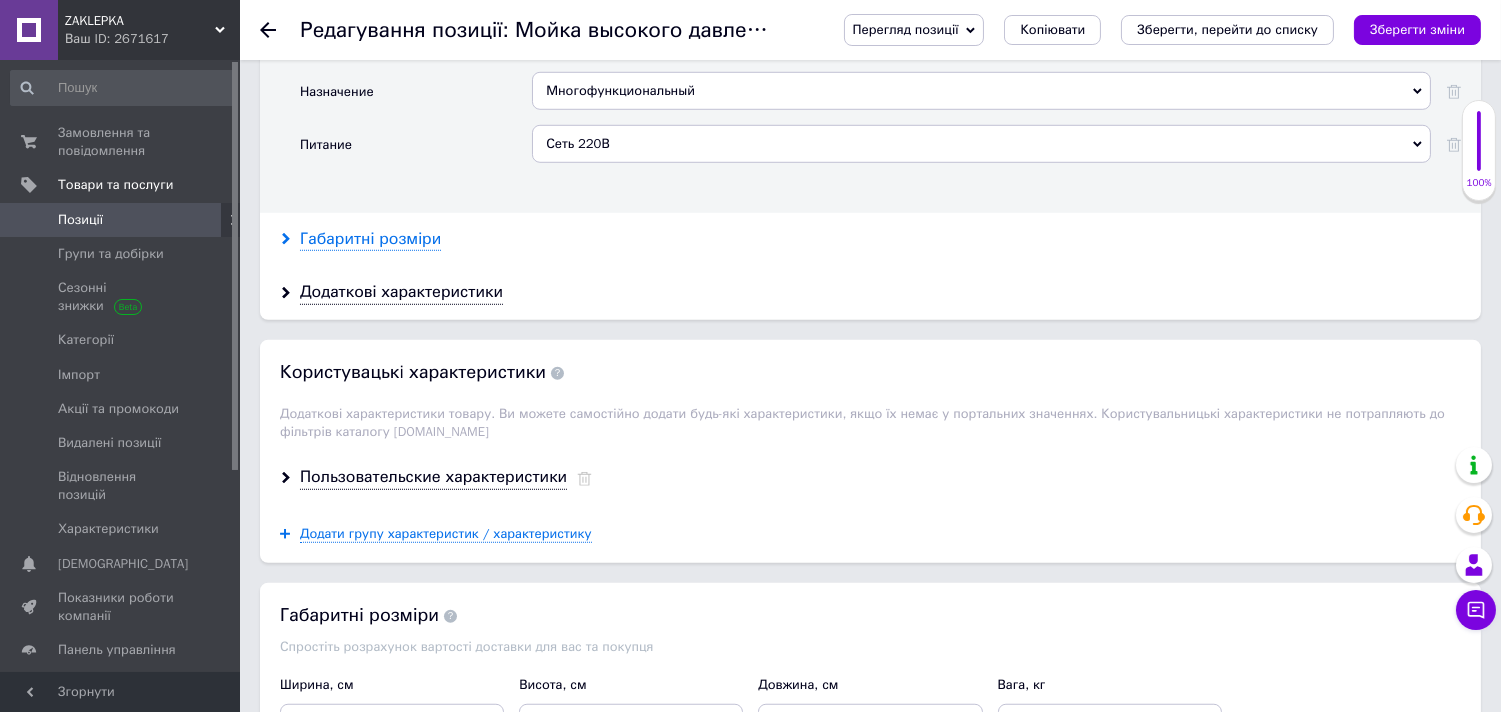 scroll, scrollTop: 2777, scrollLeft: 0, axis: vertical 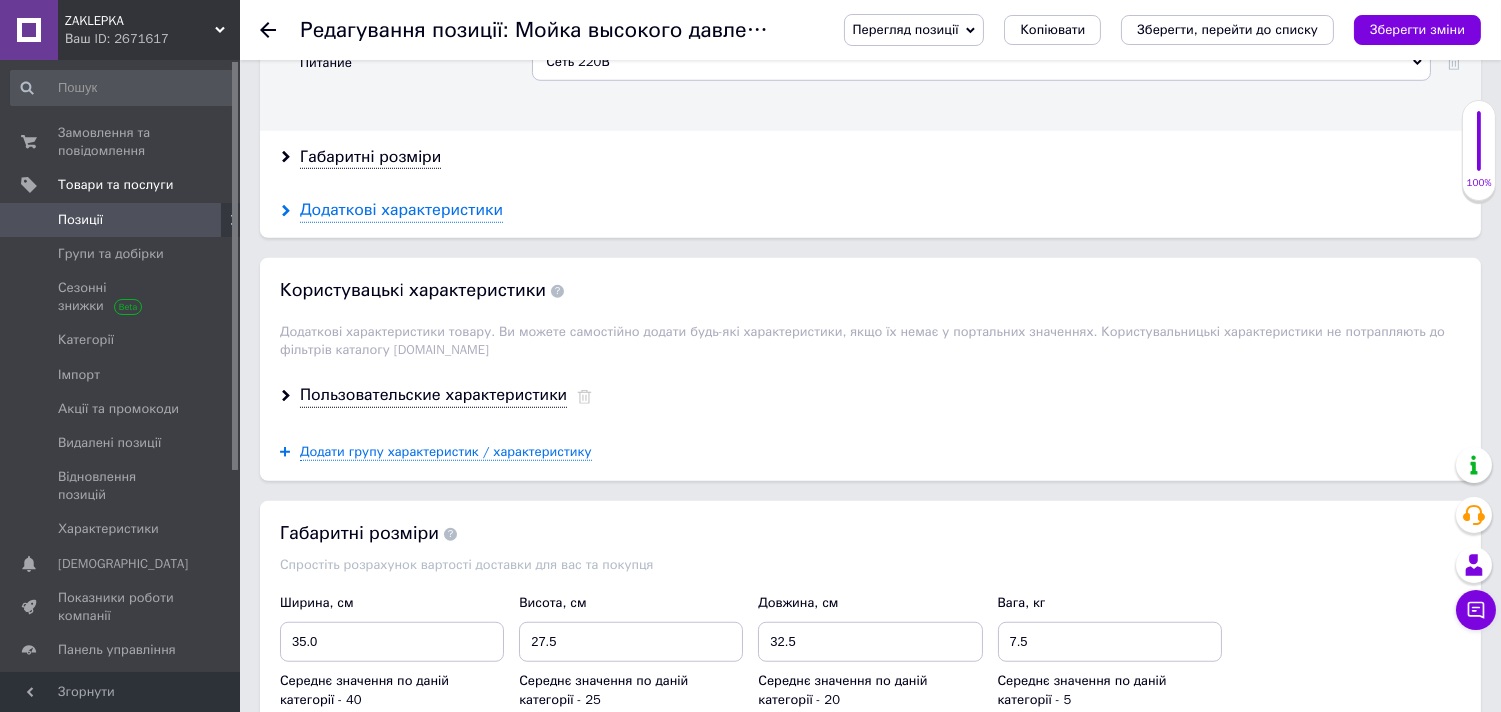 click on "Додаткові характеристики" at bounding box center (401, 210) 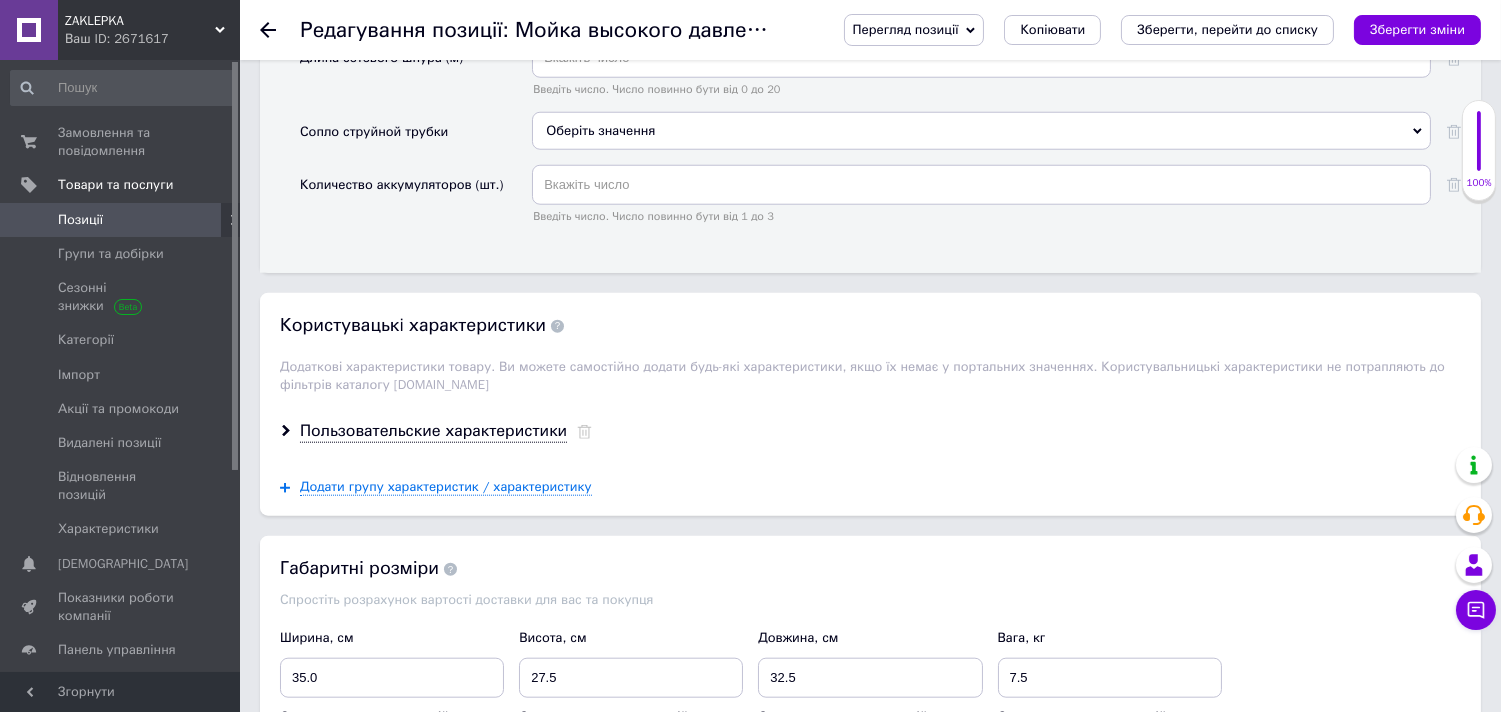 scroll, scrollTop: 3777, scrollLeft: 0, axis: vertical 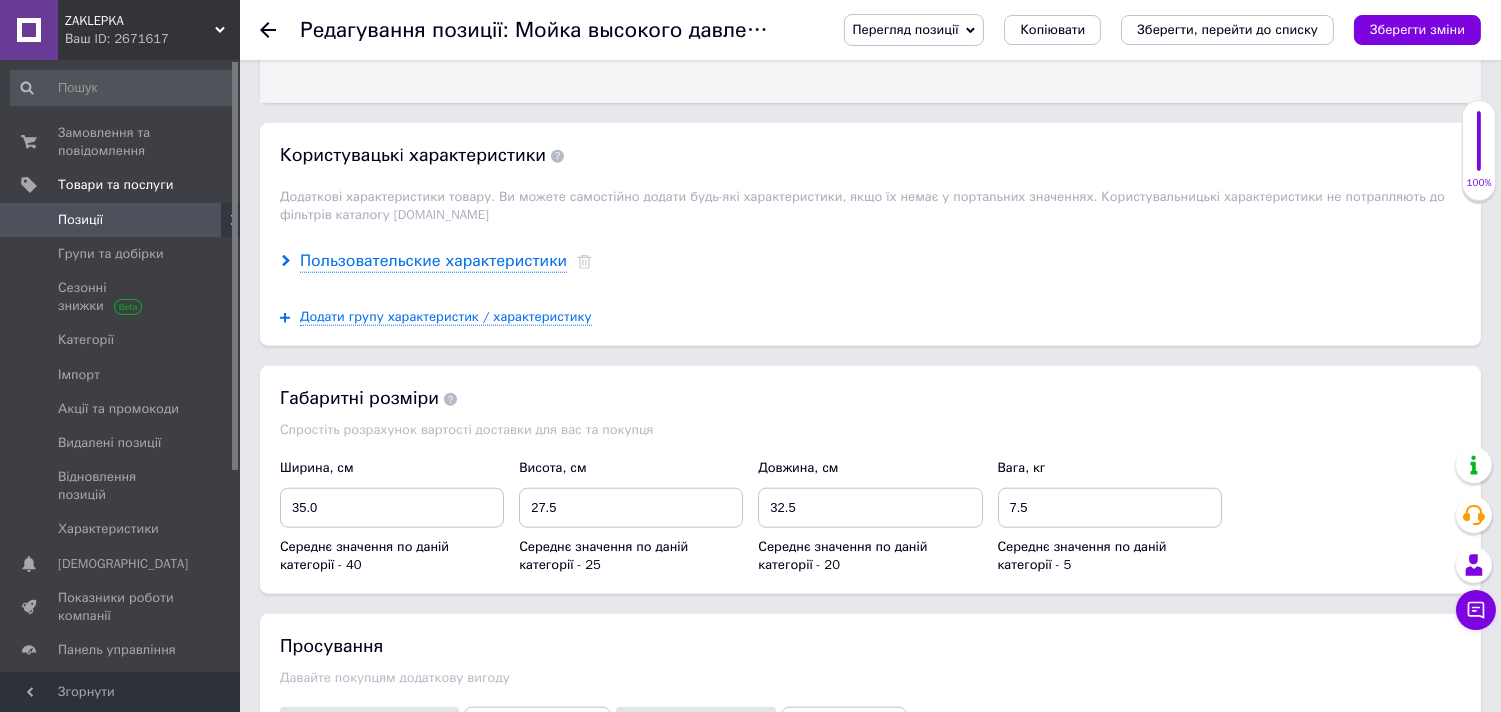 click on "Пользовательские характеристики" at bounding box center (433, 261) 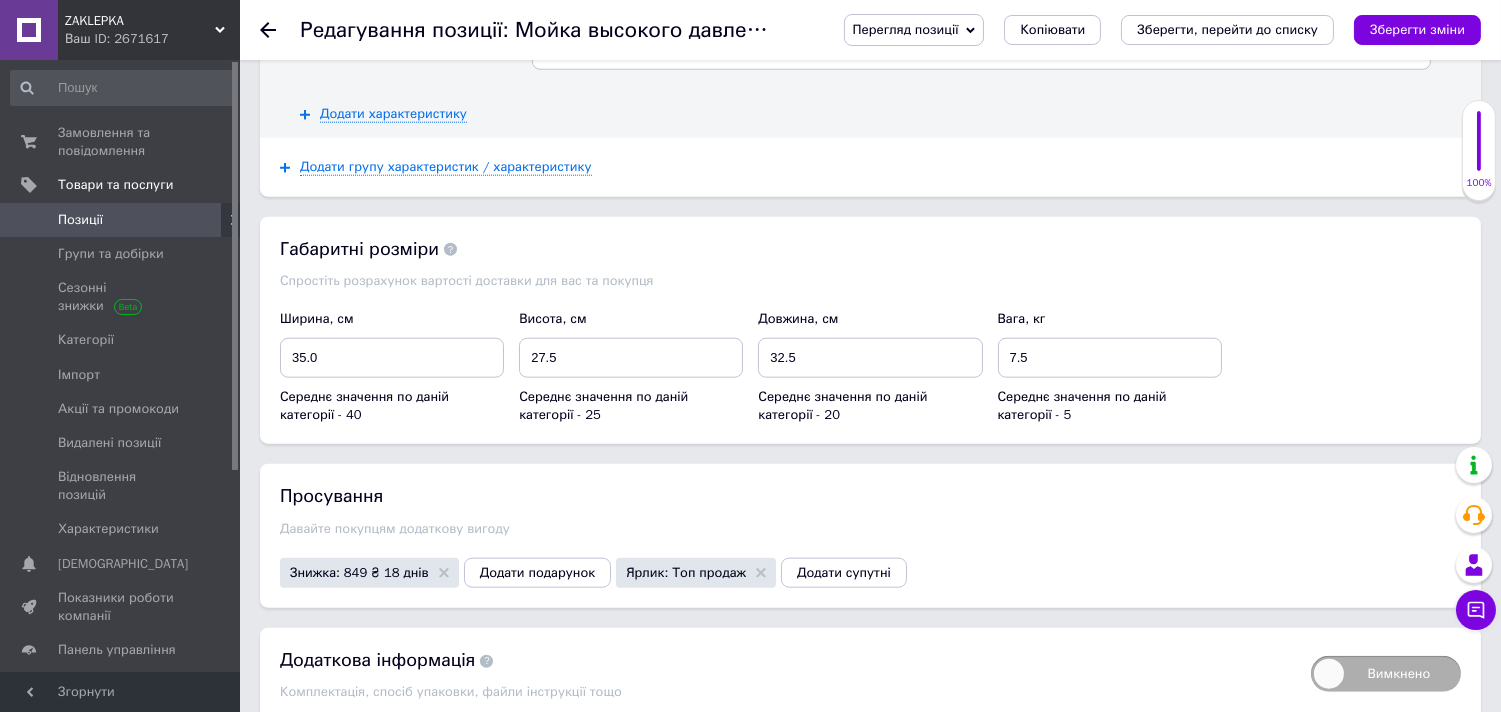 scroll, scrollTop: 4000, scrollLeft: 0, axis: vertical 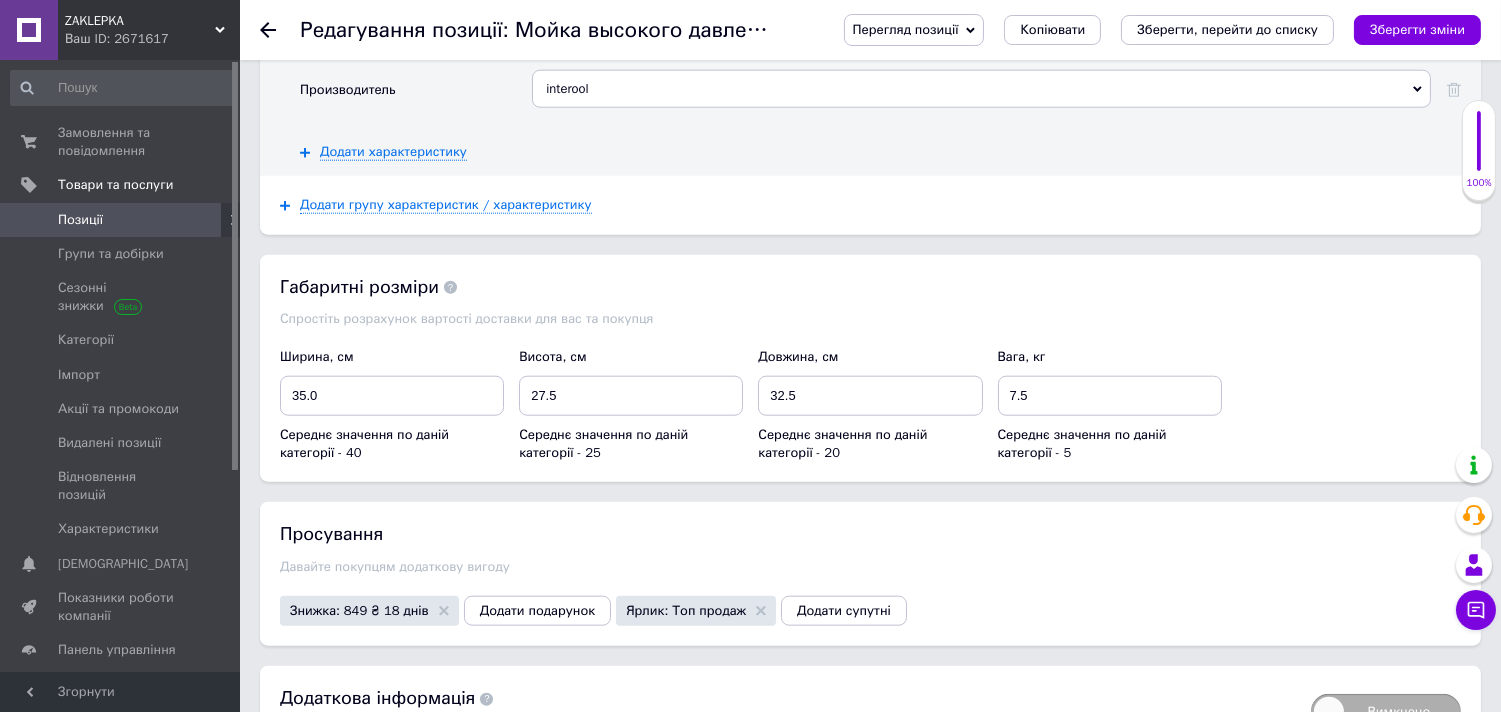 click 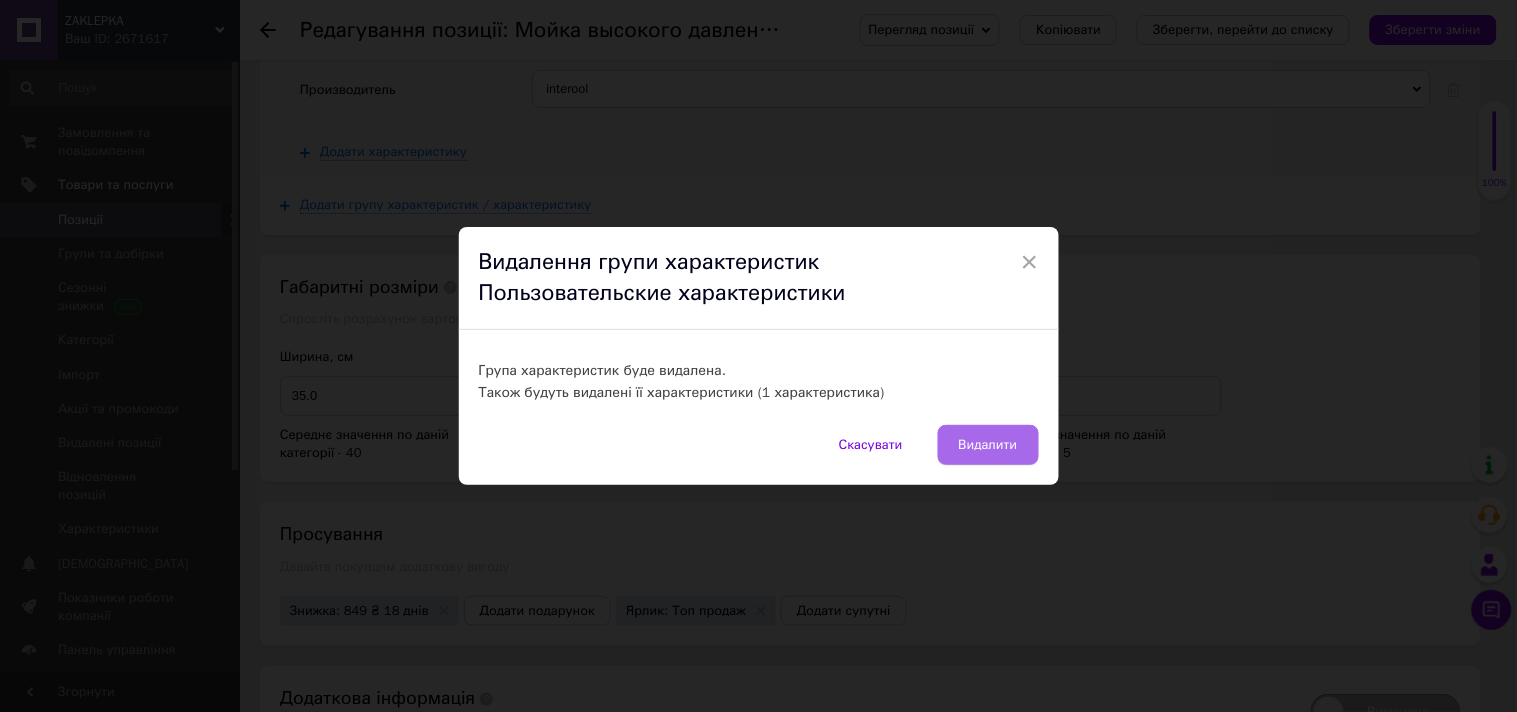 click on "Видалити" at bounding box center (988, 445) 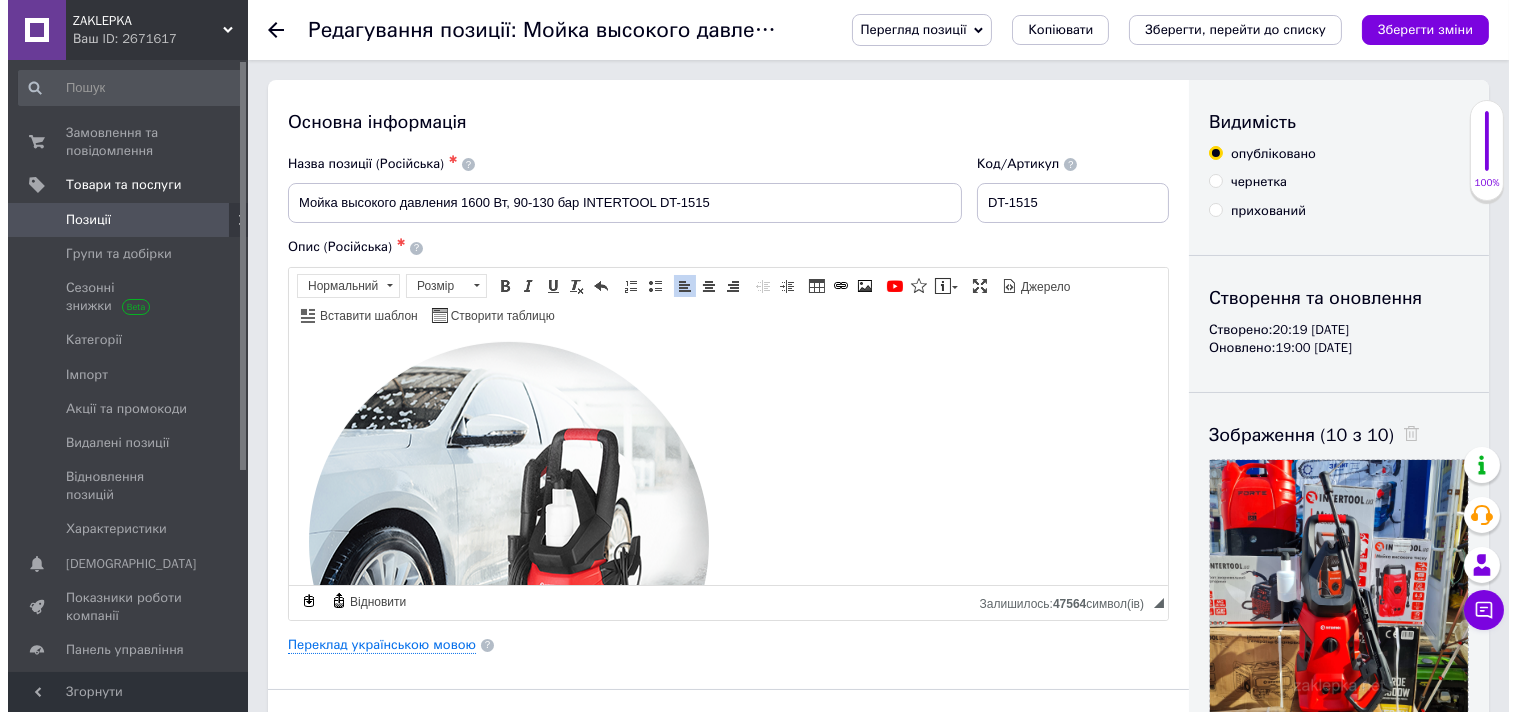 scroll, scrollTop: 1777, scrollLeft: 0, axis: vertical 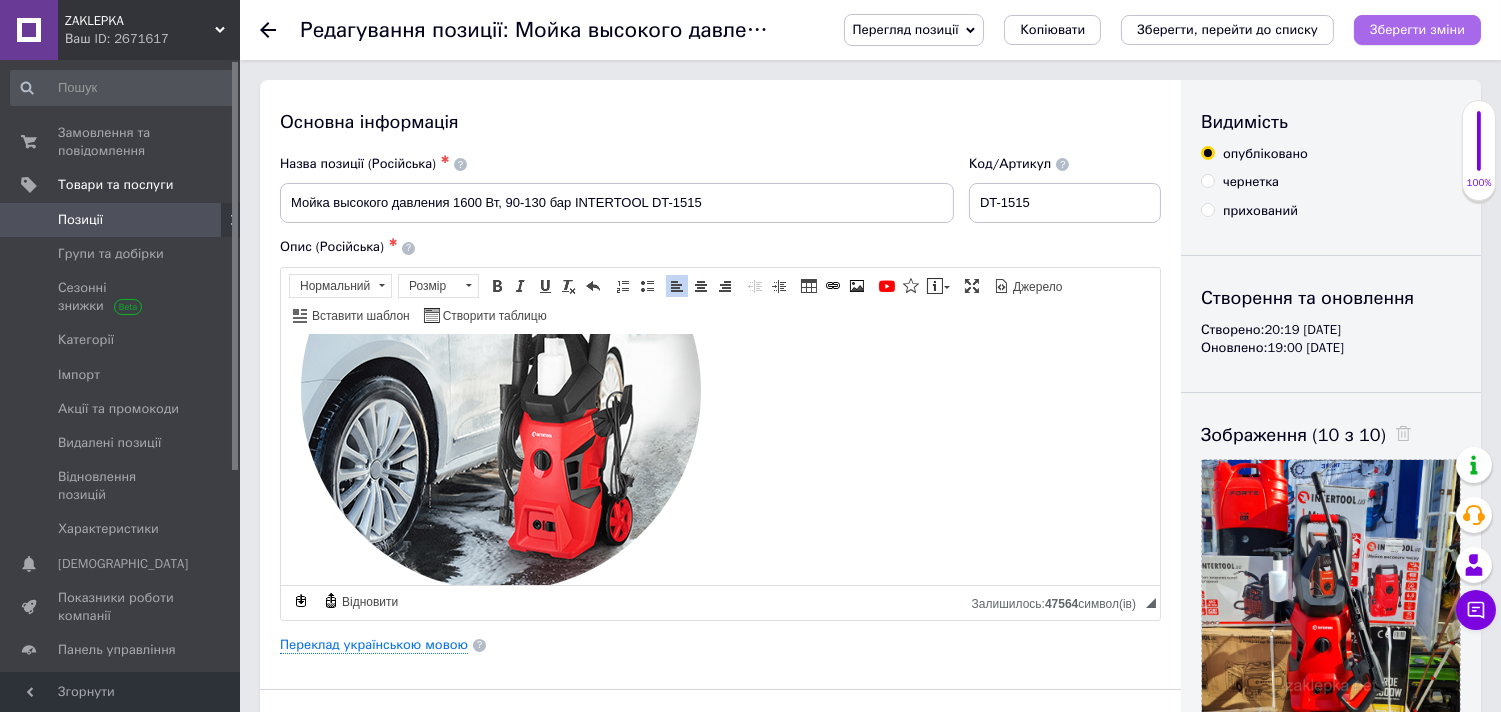 click on "Зберегти зміни" at bounding box center [1417, 29] 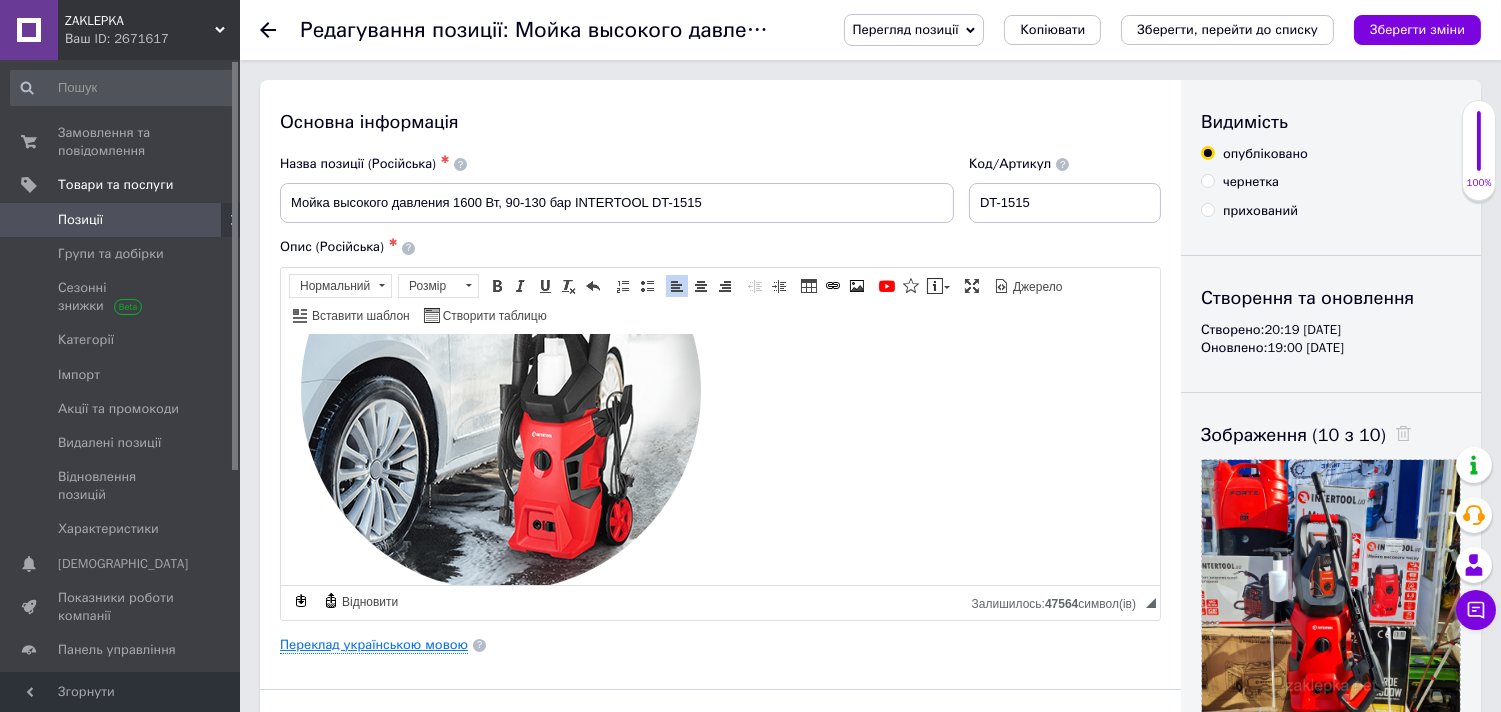 click on "Переклад українською мовою" at bounding box center (374, 645) 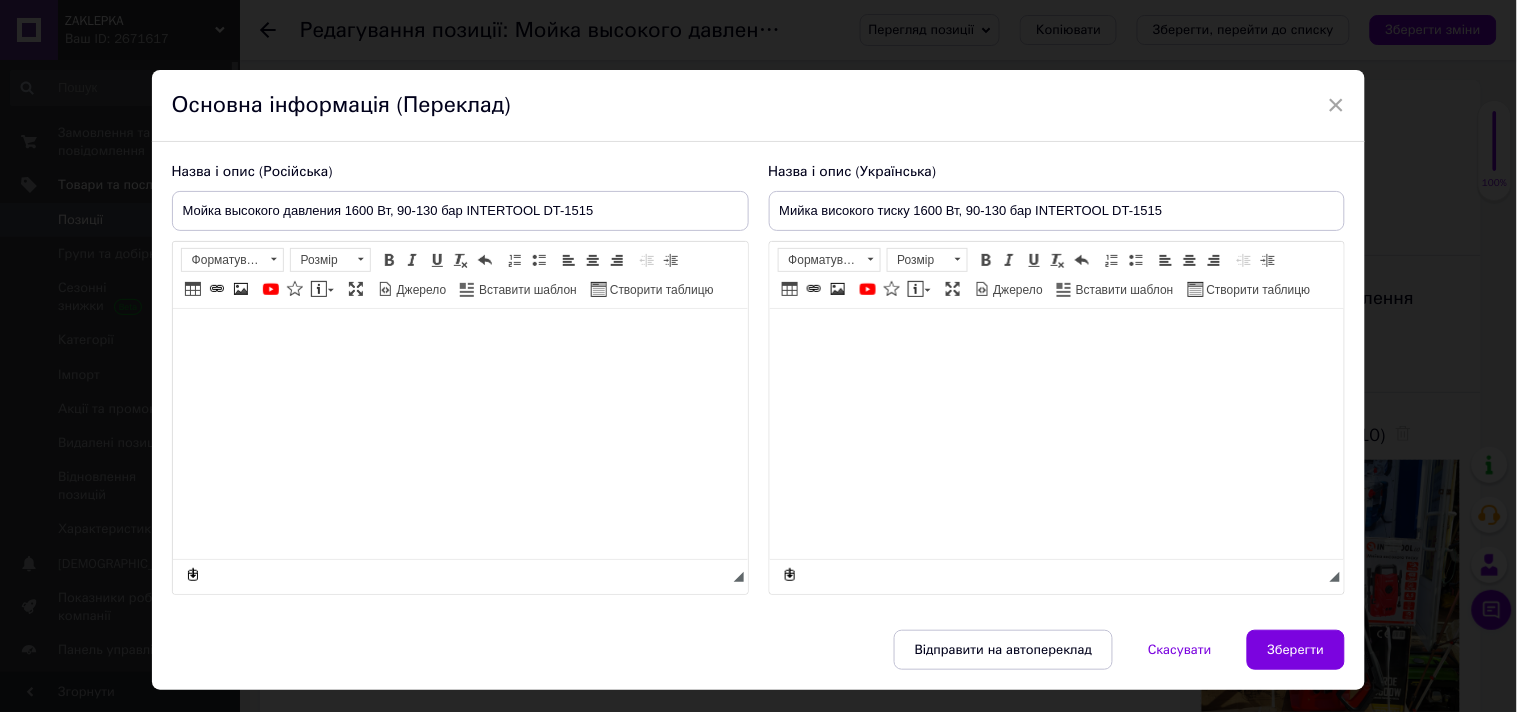 type on "Мийка високого тиску 1600 Вт, 90-130 бар INTERTOOL DT-1515" 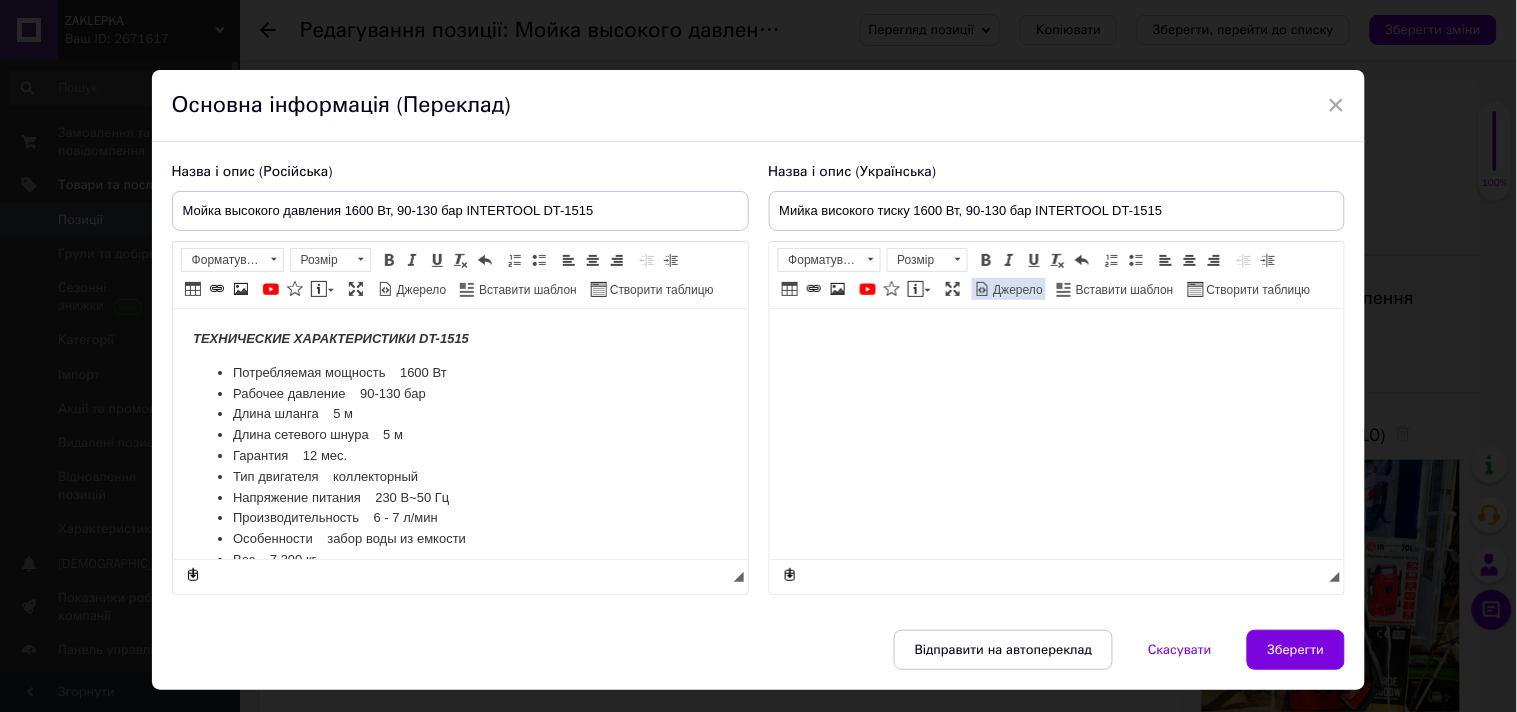 scroll, scrollTop: 0, scrollLeft: 0, axis: both 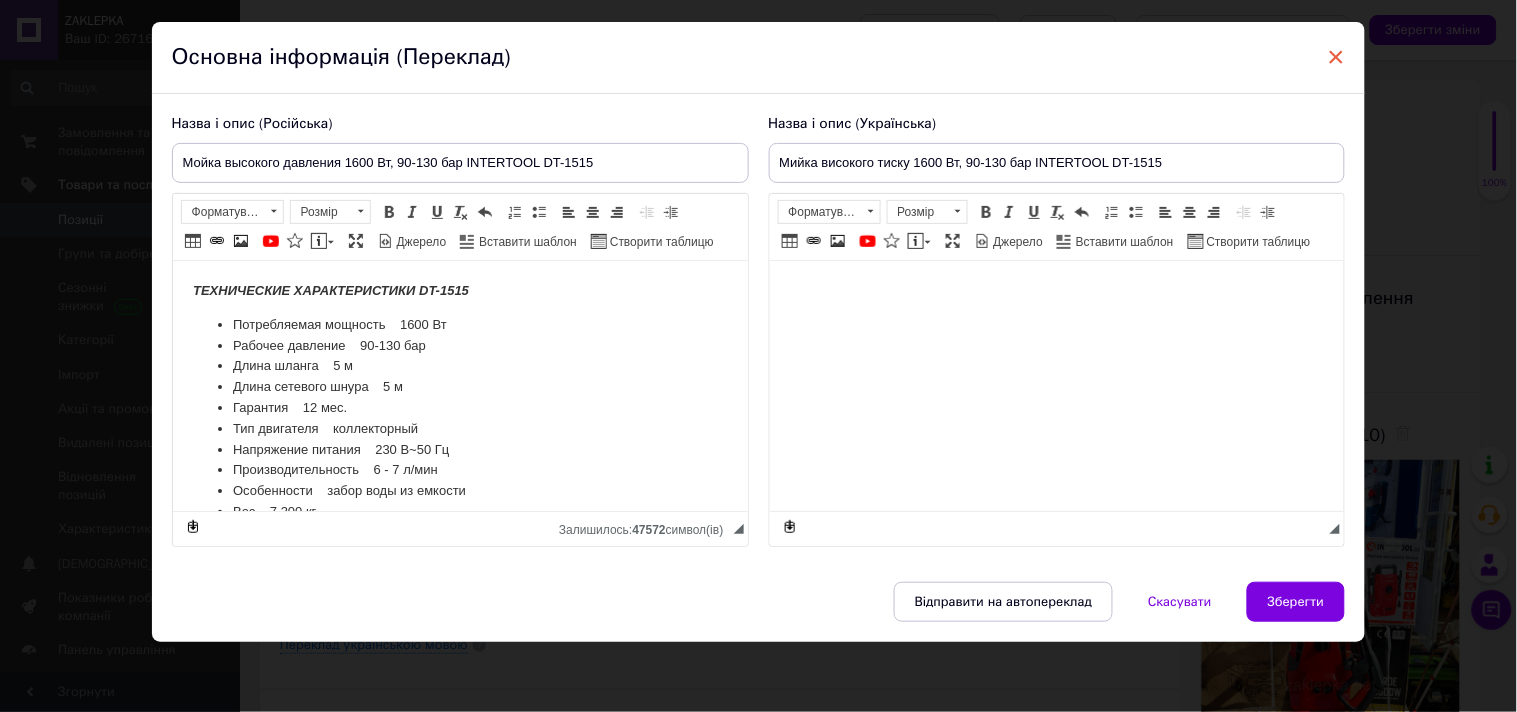 click on "×" at bounding box center [1337, 57] 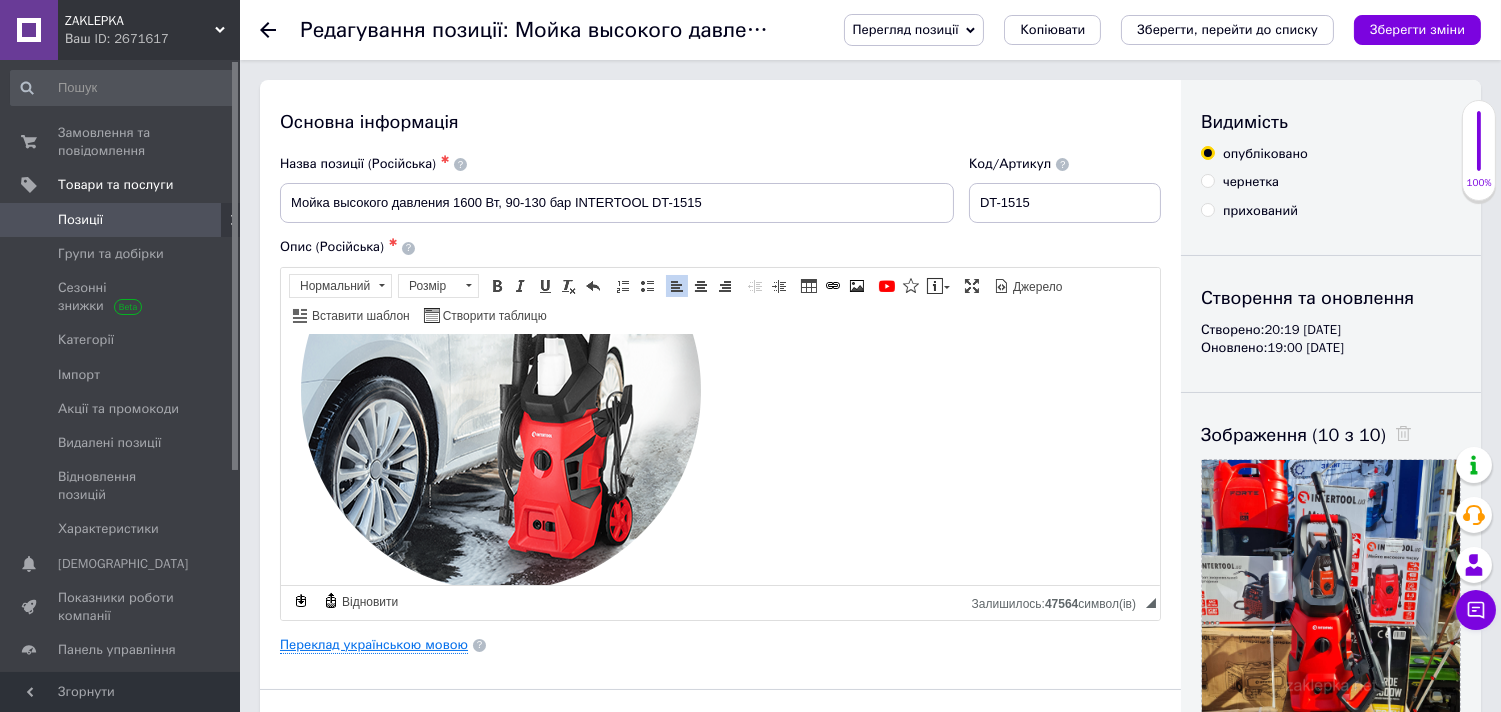 click on "Переклад українською мовою" at bounding box center [374, 645] 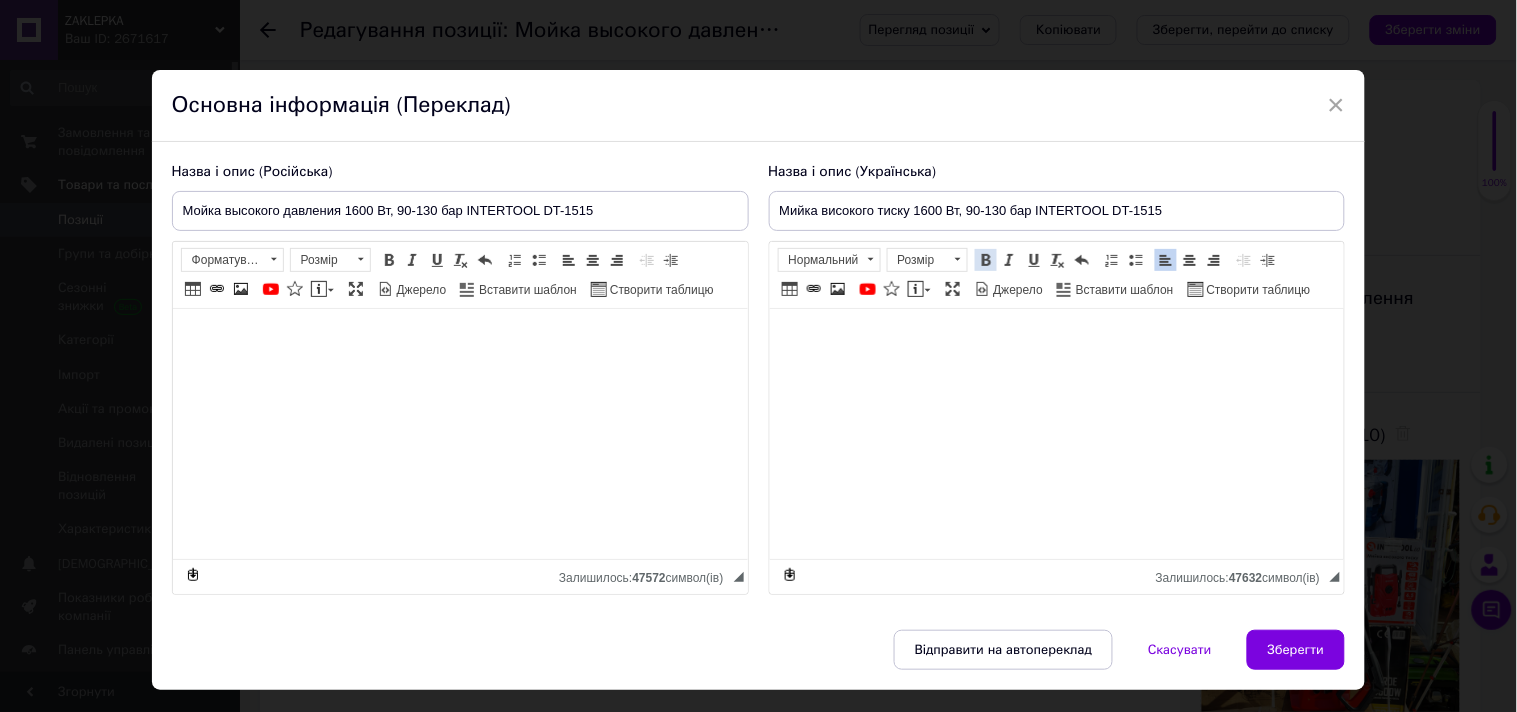 click at bounding box center [986, 260] 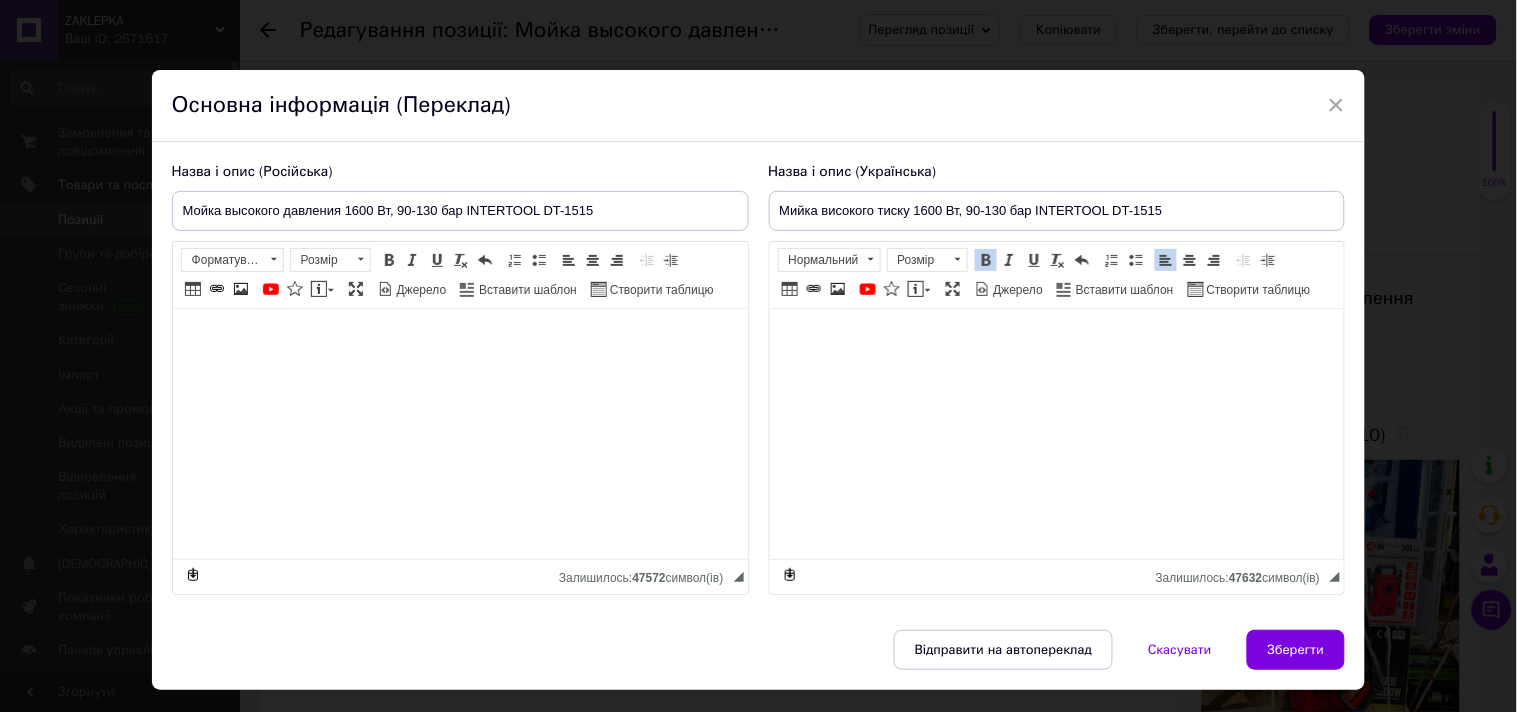 drag, startPoint x: 1003, startPoint y: 262, endPoint x: 988, endPoint y: 293, distance: 34.43835 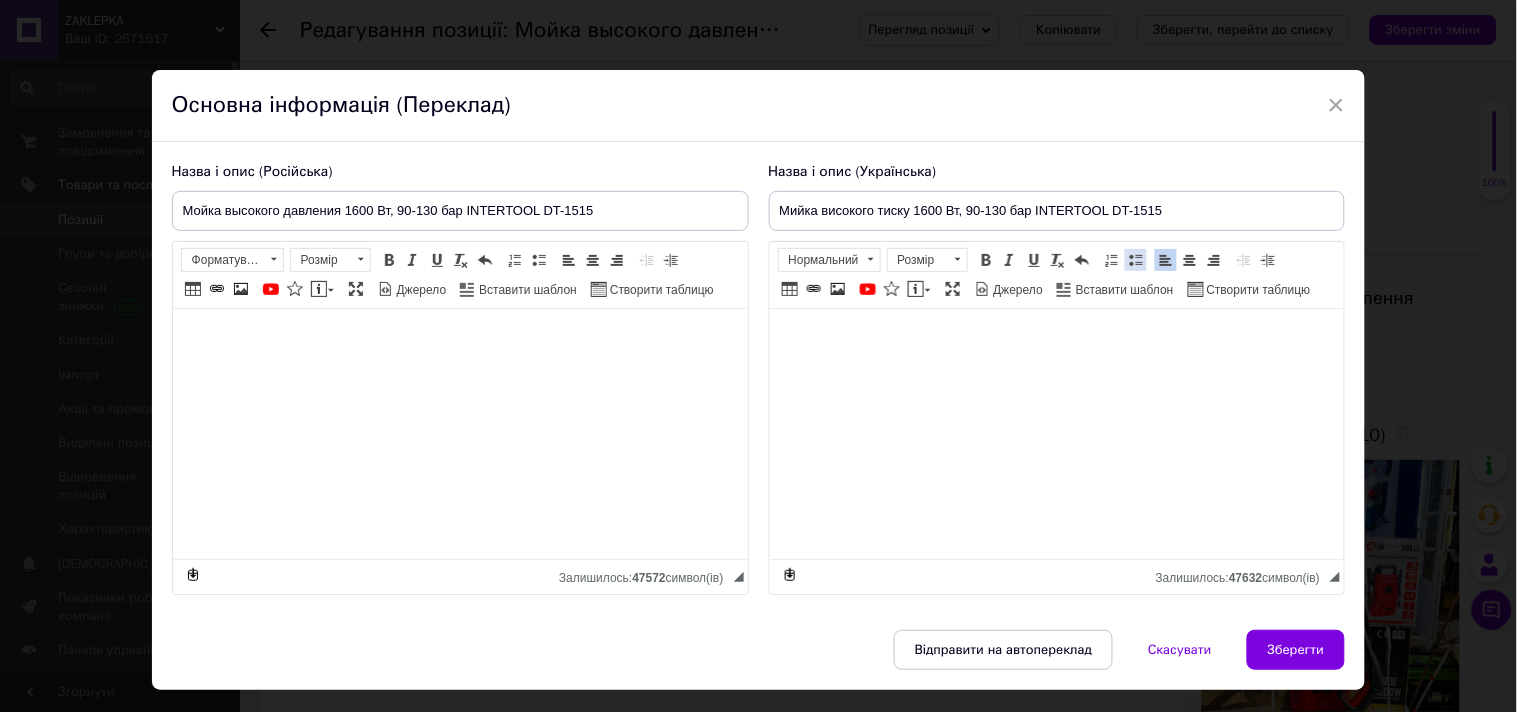 click at bounding box center [1136, 260] 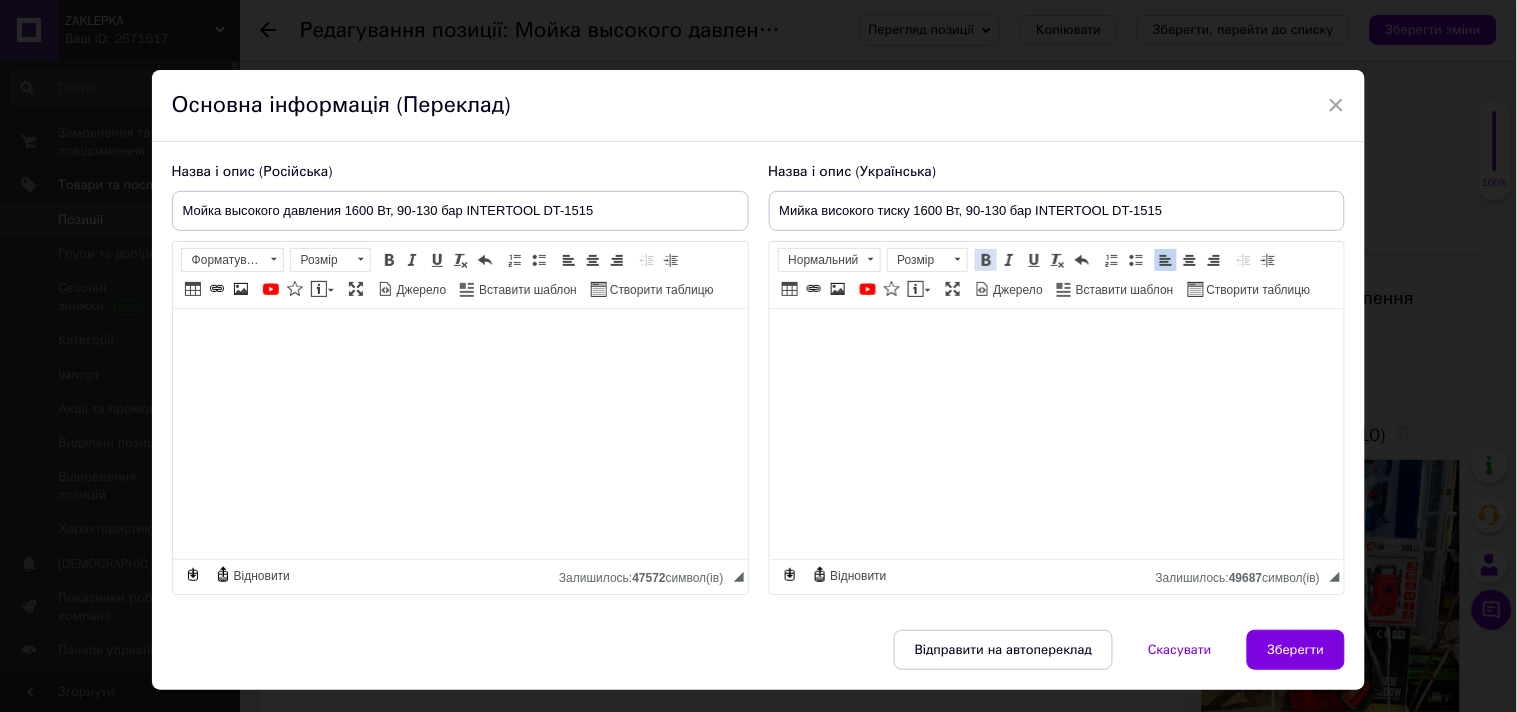 click at bounding box center [986, 260] 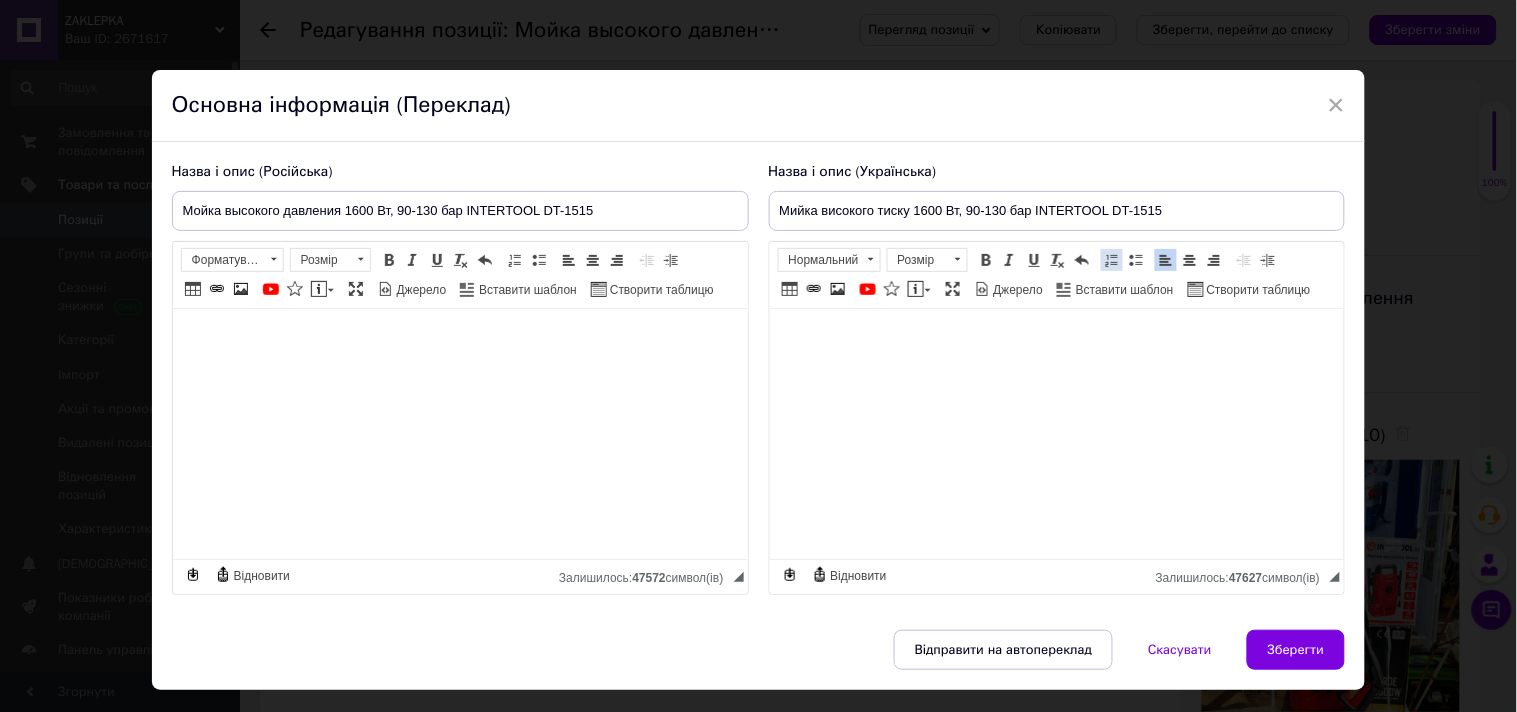 click at bounding box center (1112, 260) 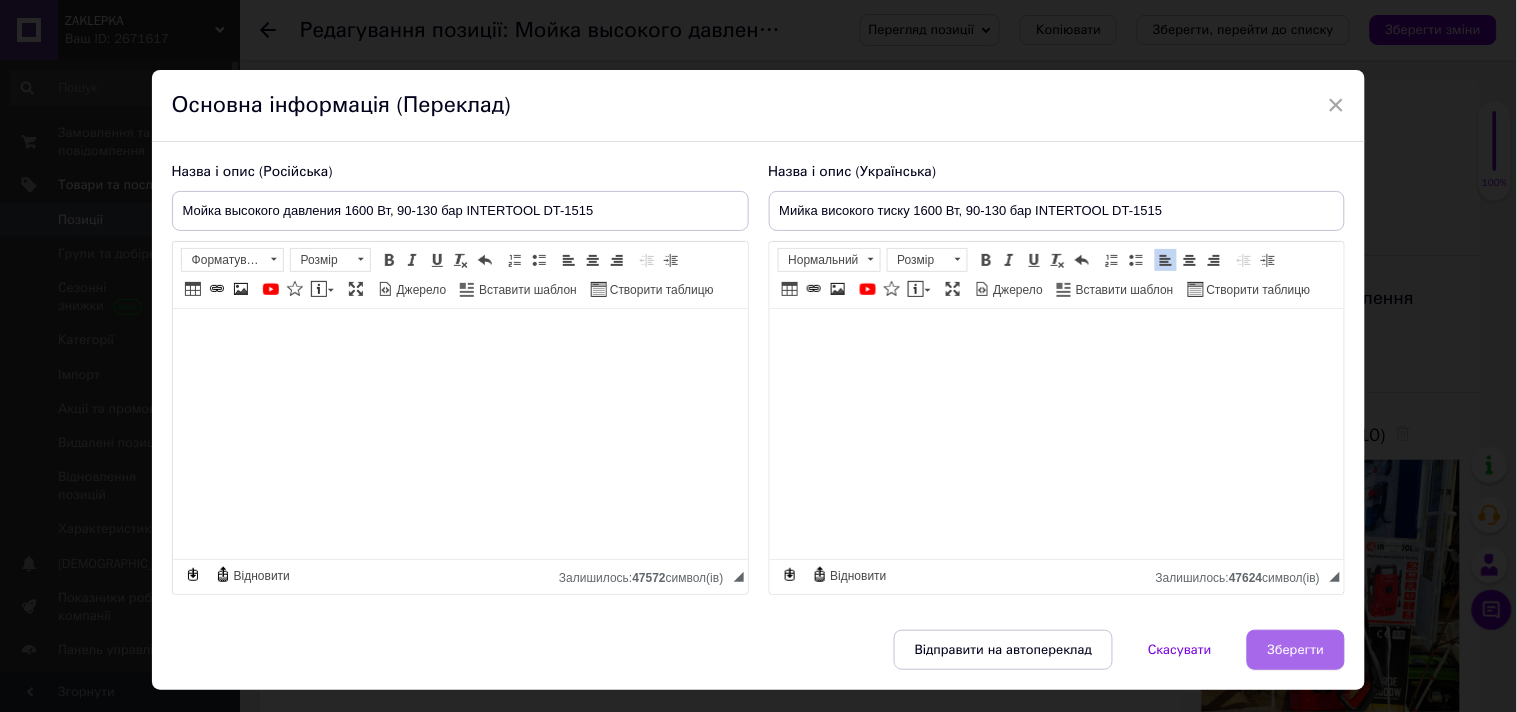 click on "Зберегти" at bounding box center (1296, 650) 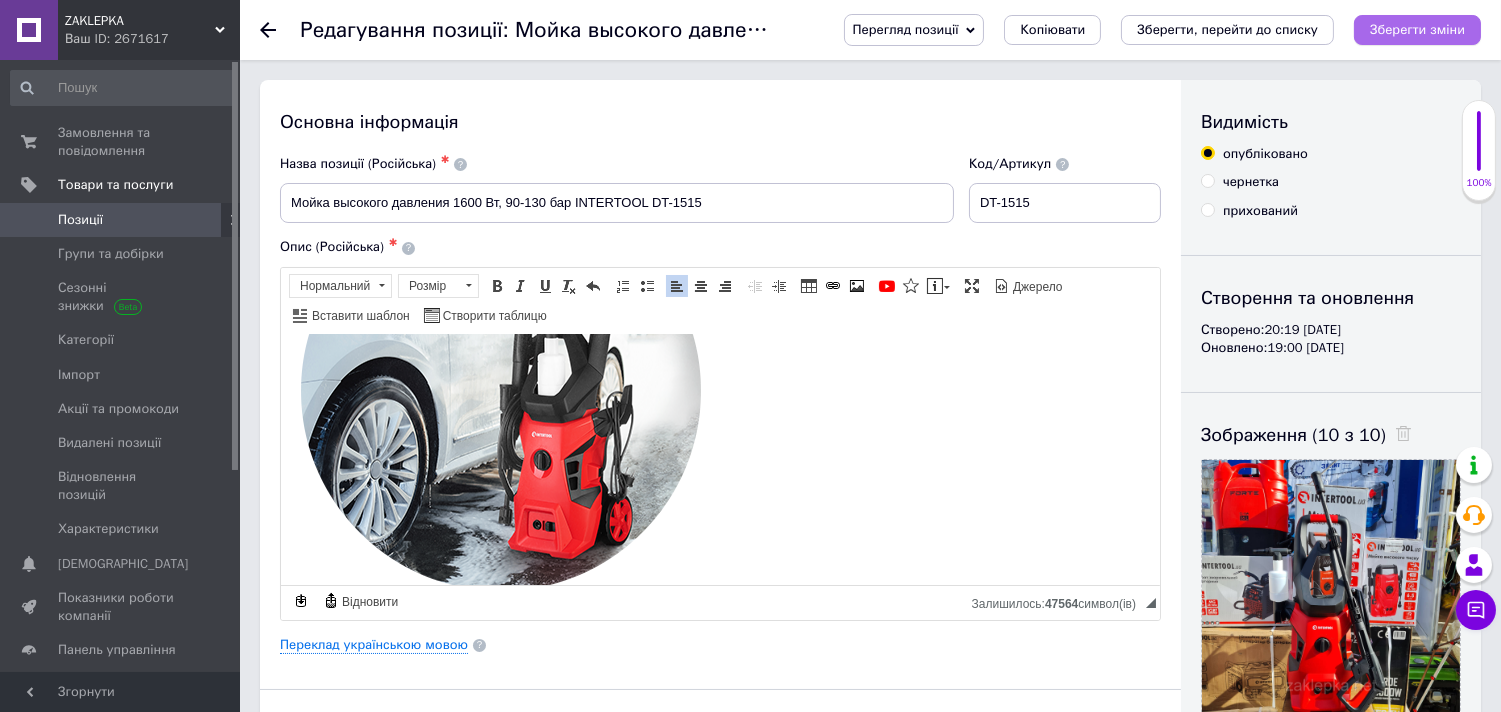 click on "Зберегти зміни" at bounding box center [1417, 29] 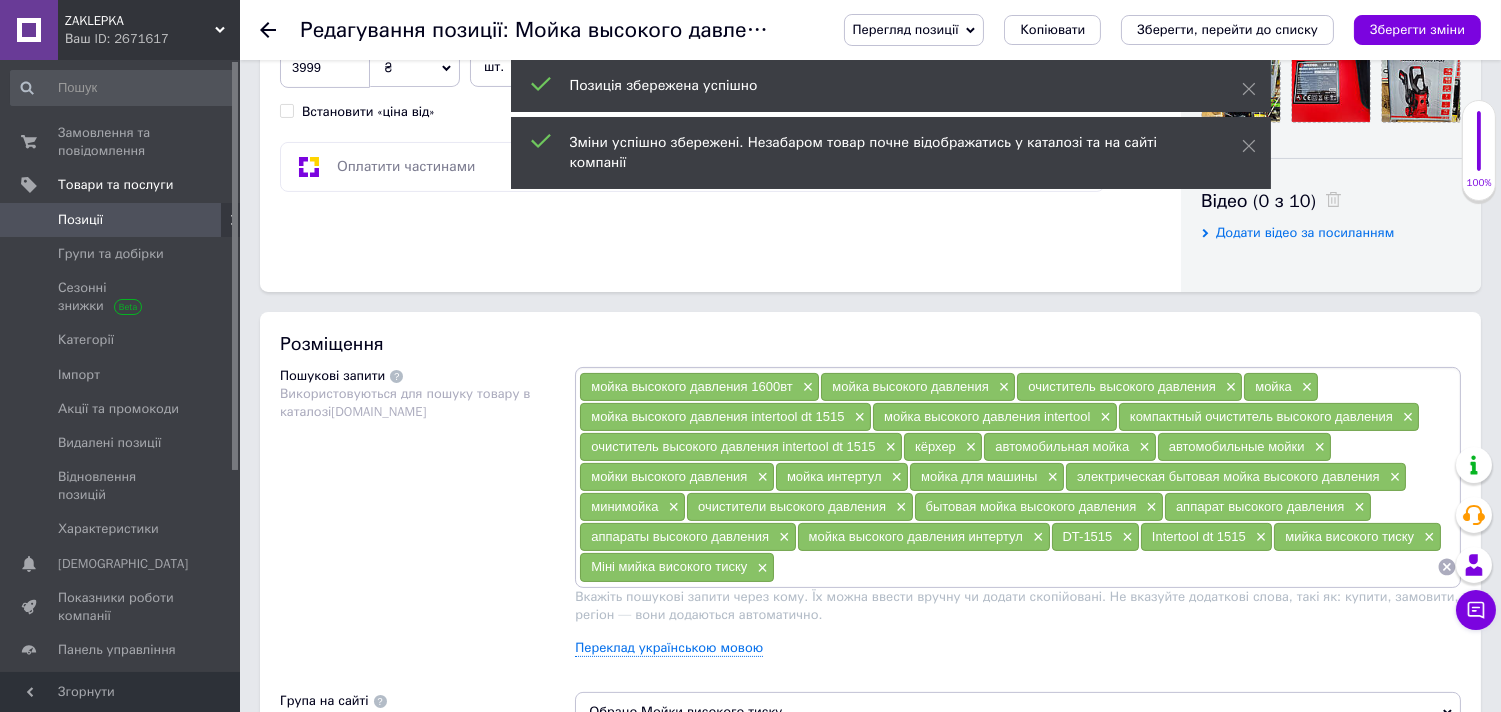 scroll, scrollTop: 1111, scrollLeft: 0, axis: vertical 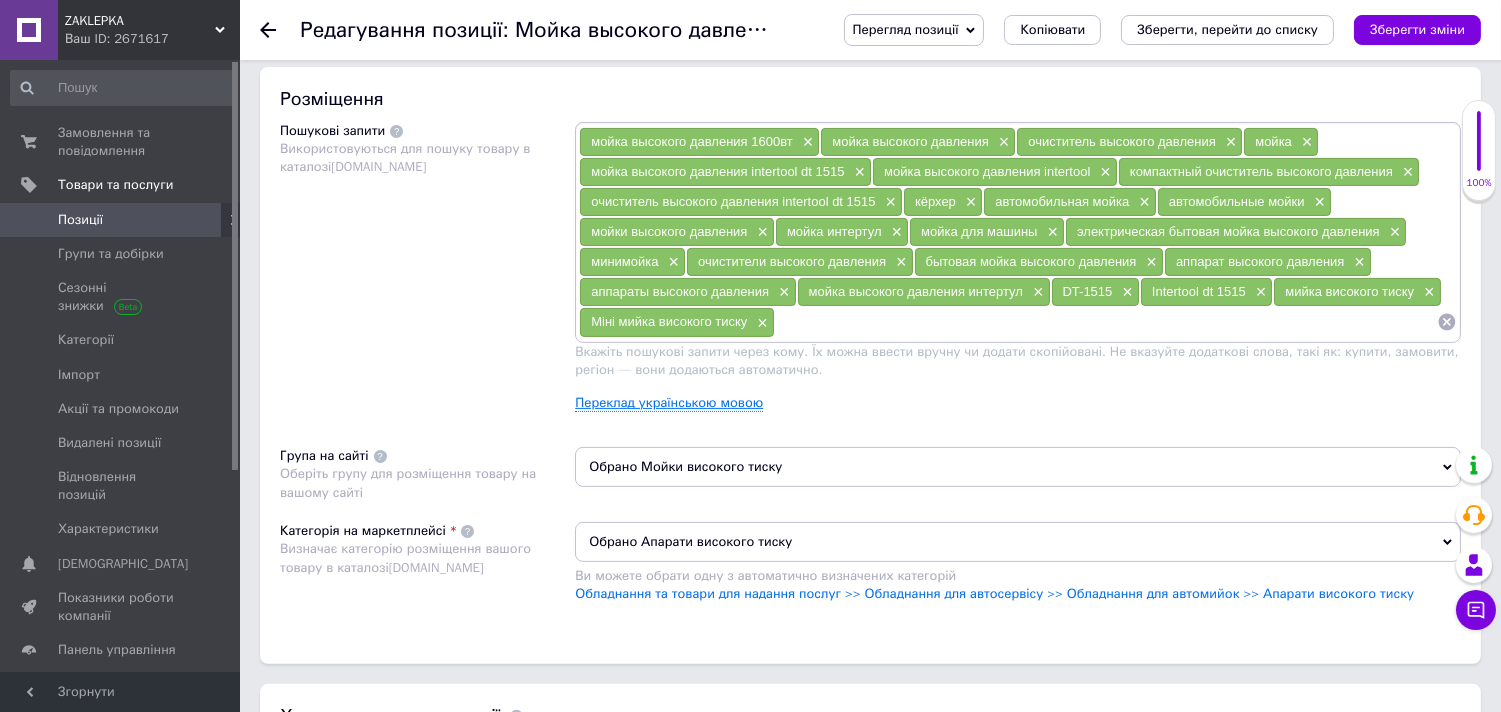 click on "Переклад українською мовою" at bounding box center (669, 403) 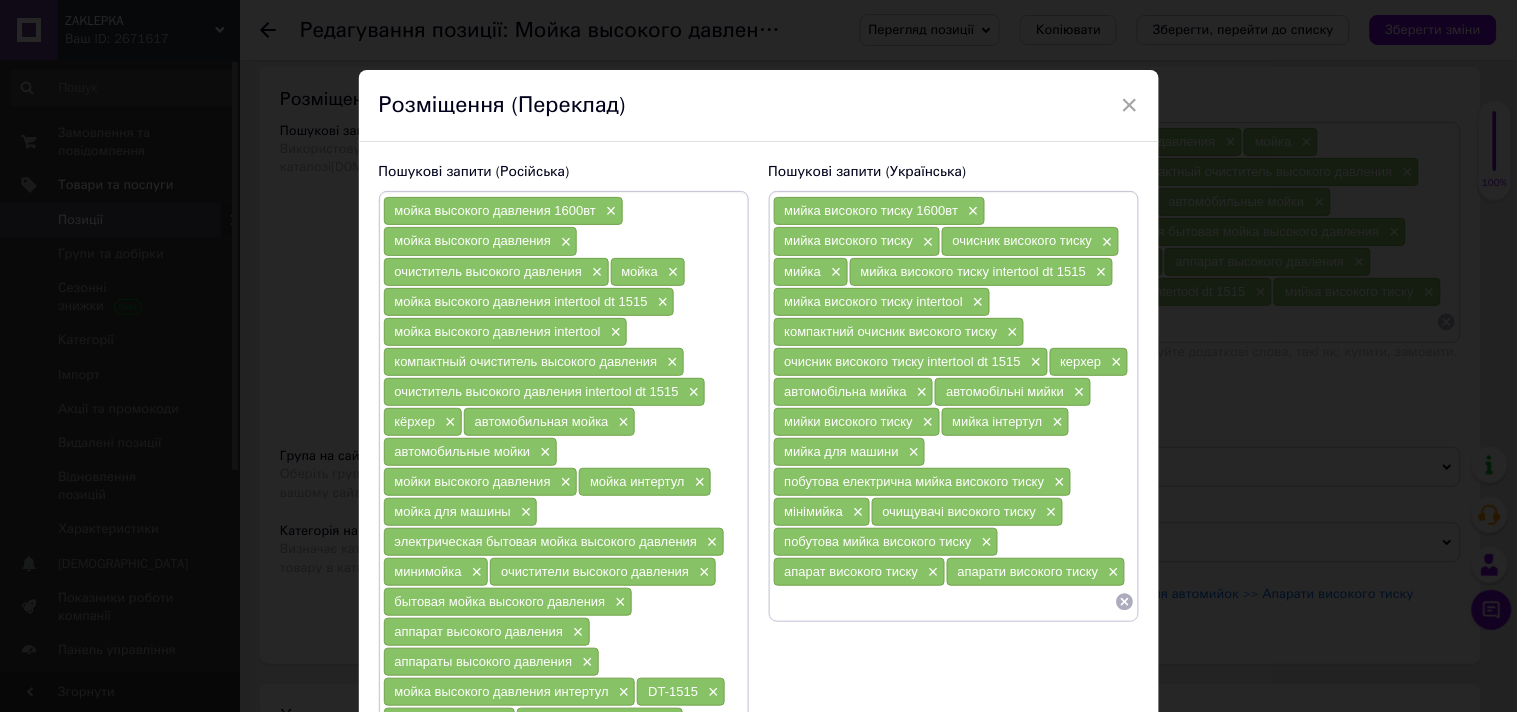 click on "×" at bounding box center [1130, 105] 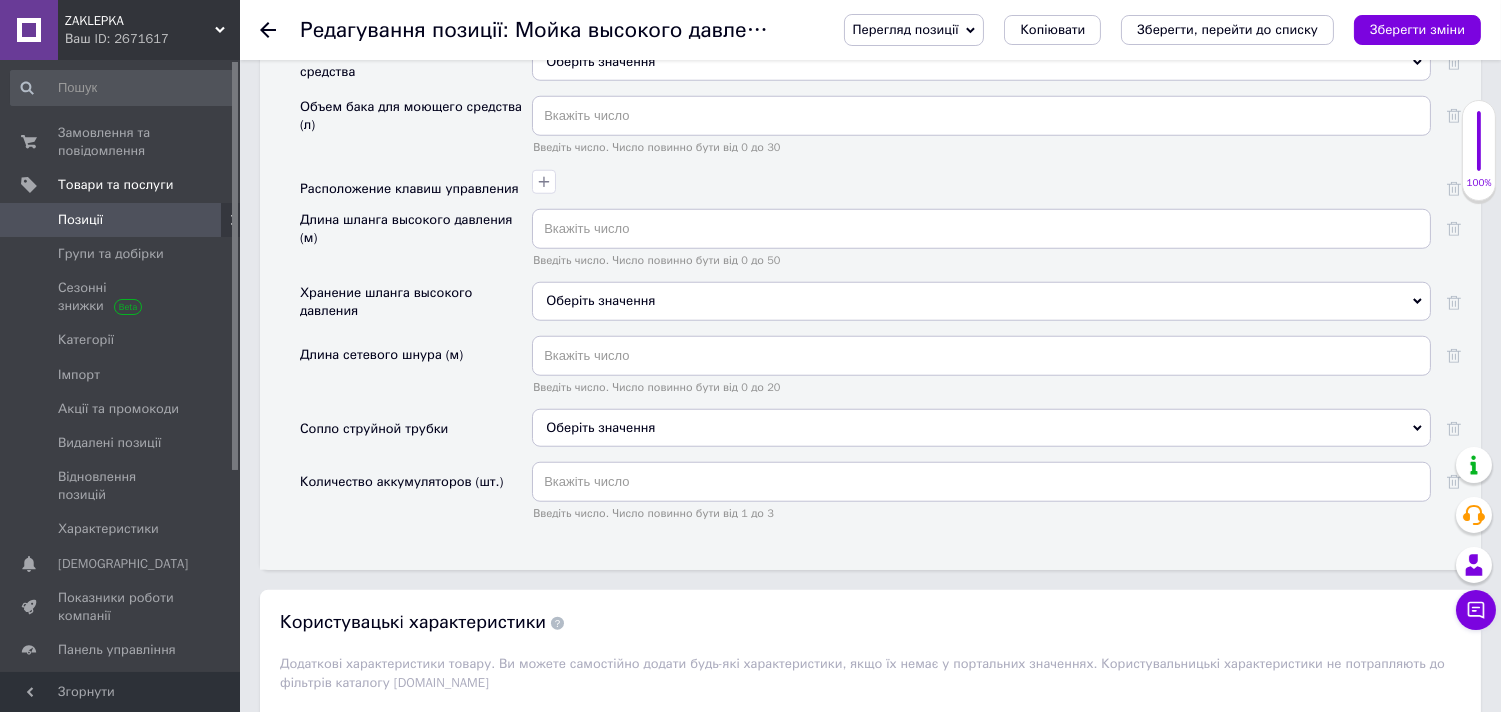 scroll, scrollTop: 3777, scrollLeft: 0, axis: vertical 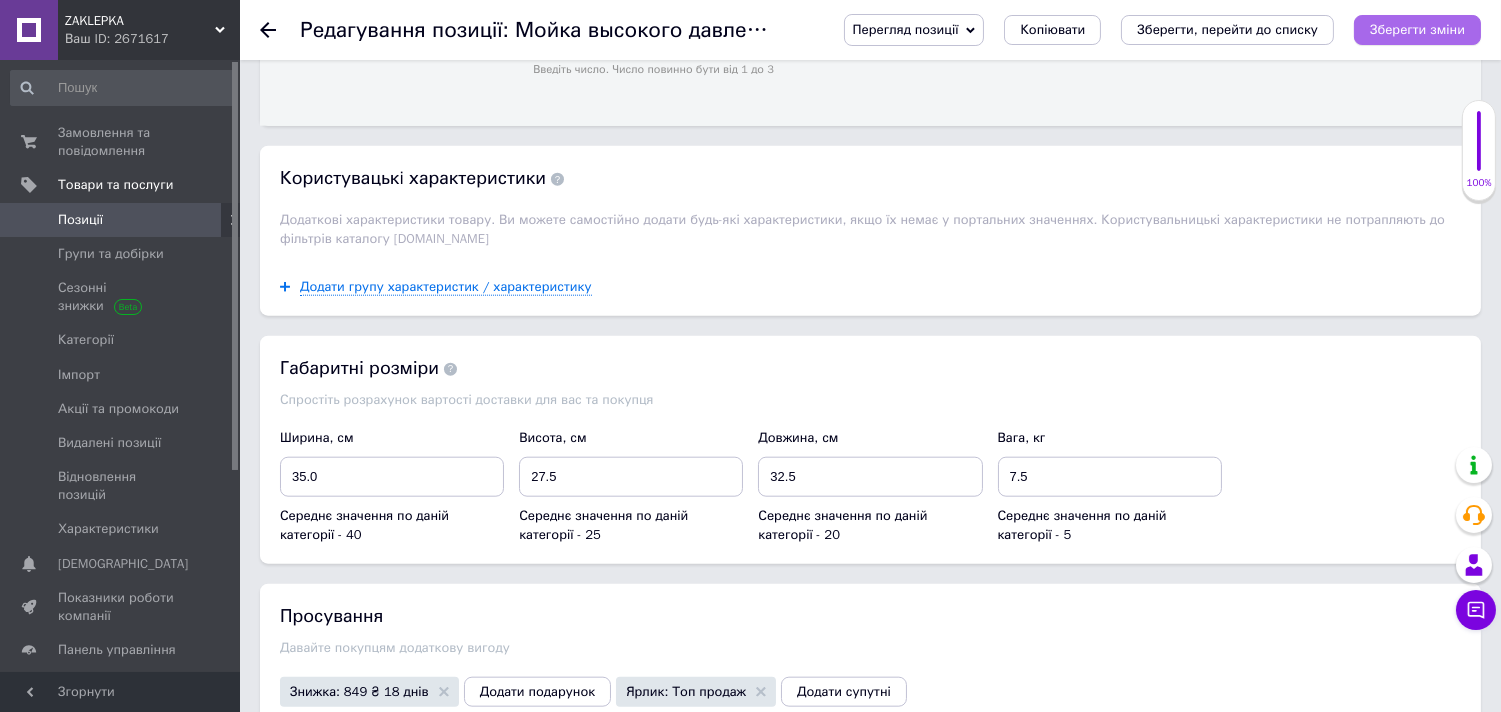 click on "Зберегти зміни" at bounding box center (1417, 29) 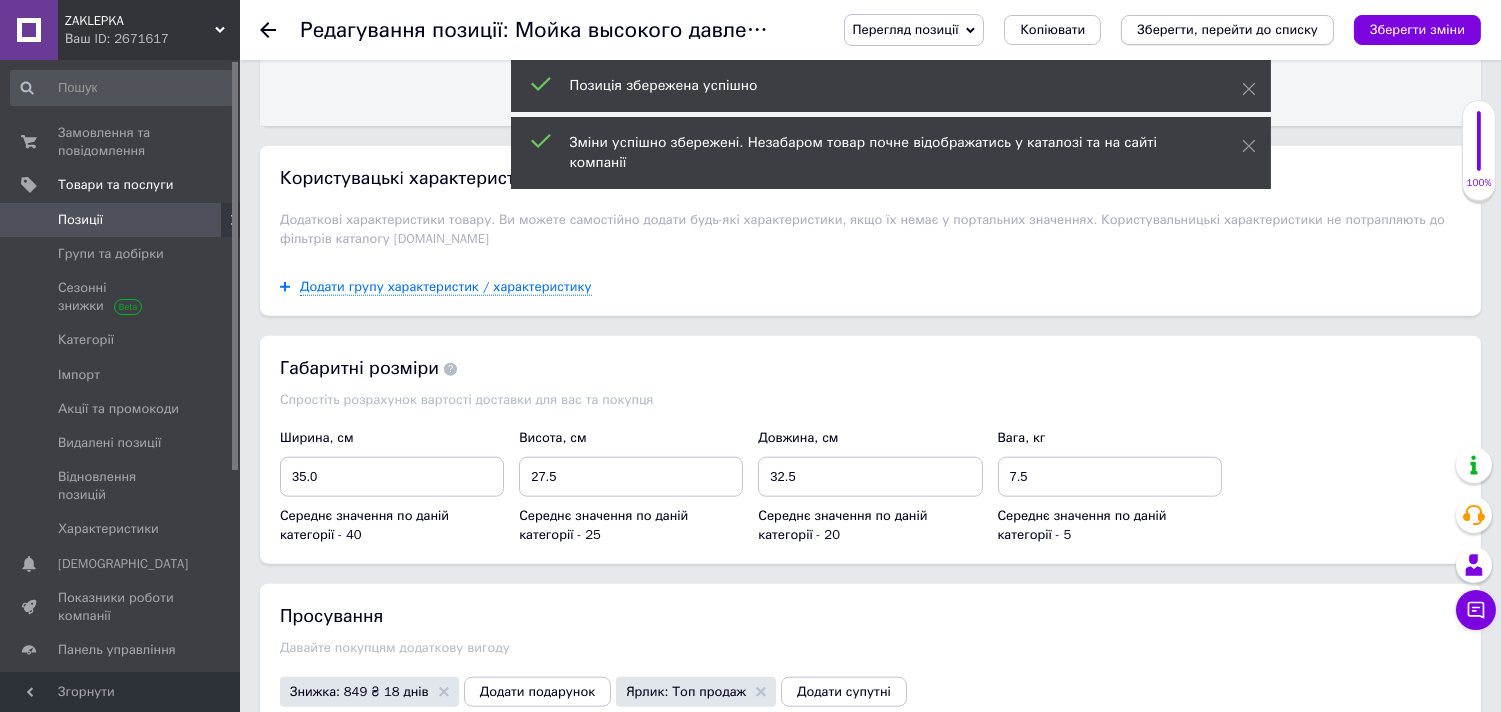 click on "Зберегти, перейти до списку" at bounding box center (1227, 29) 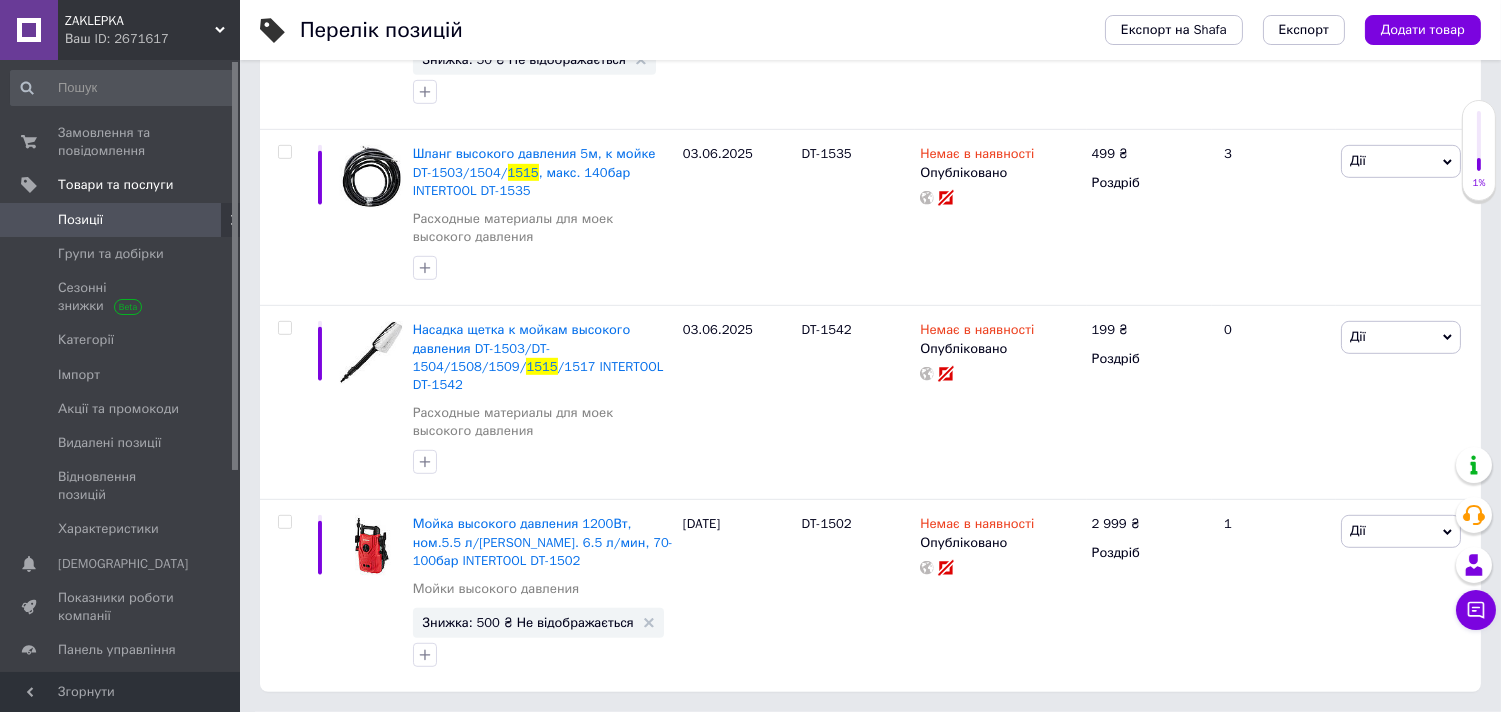scroll, scrollTop: 0, scrollLeft: 0, axis: both 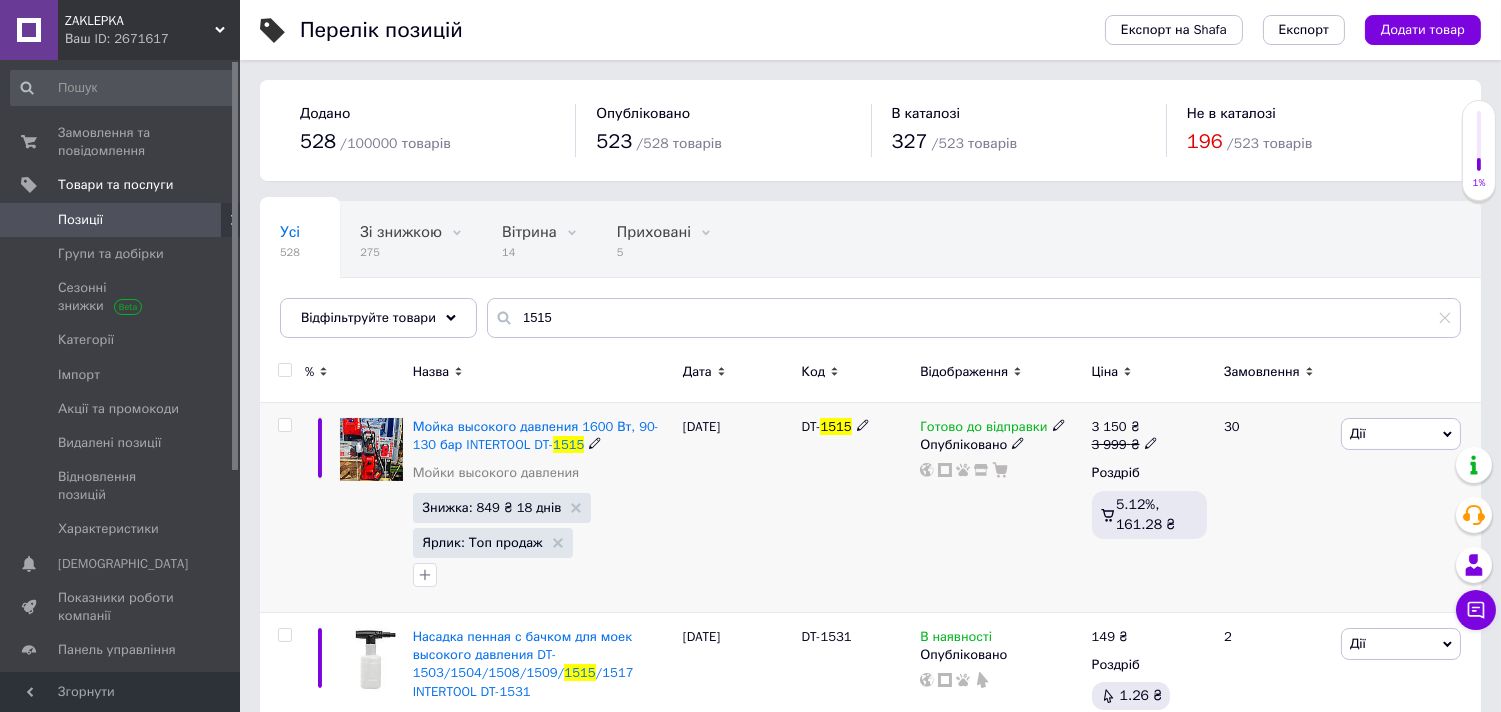 click 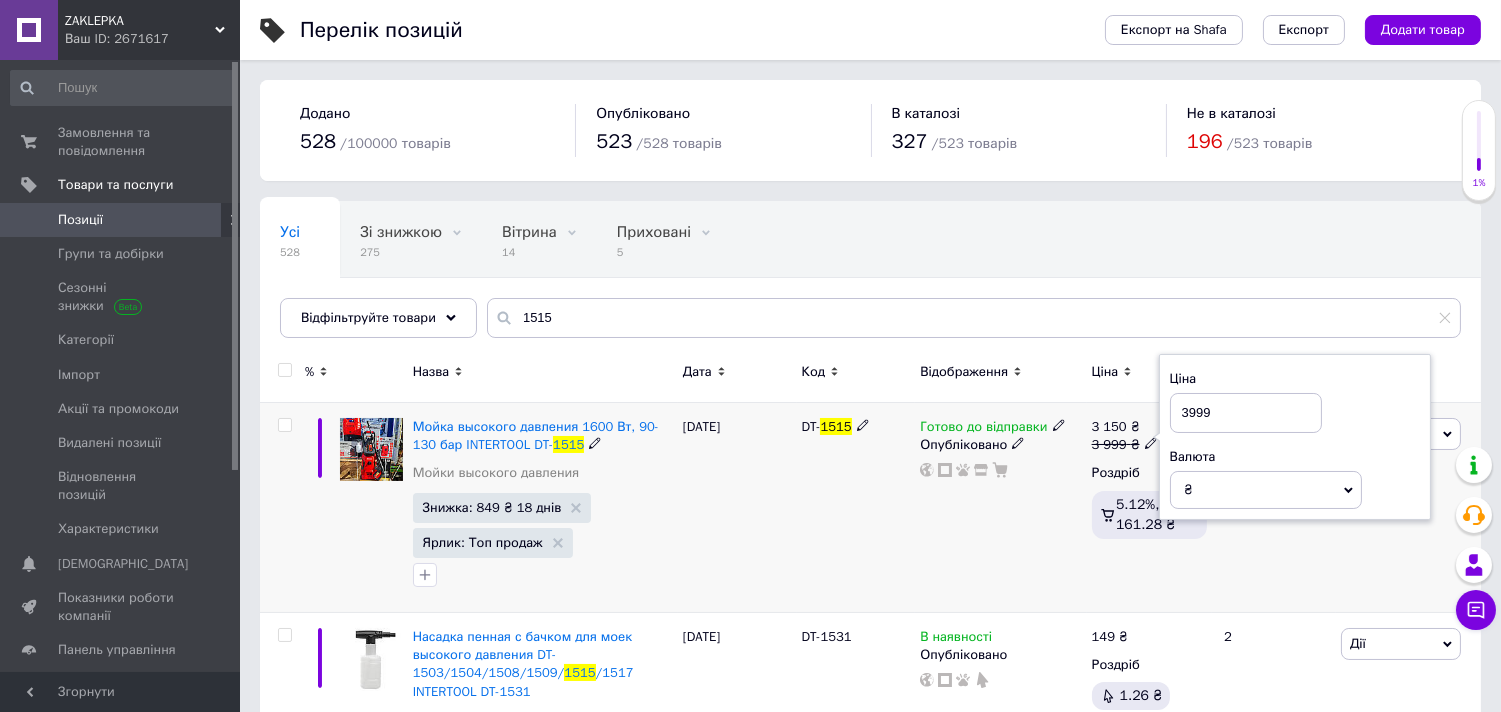 click on "3999" at bounding box center (1246, 413) 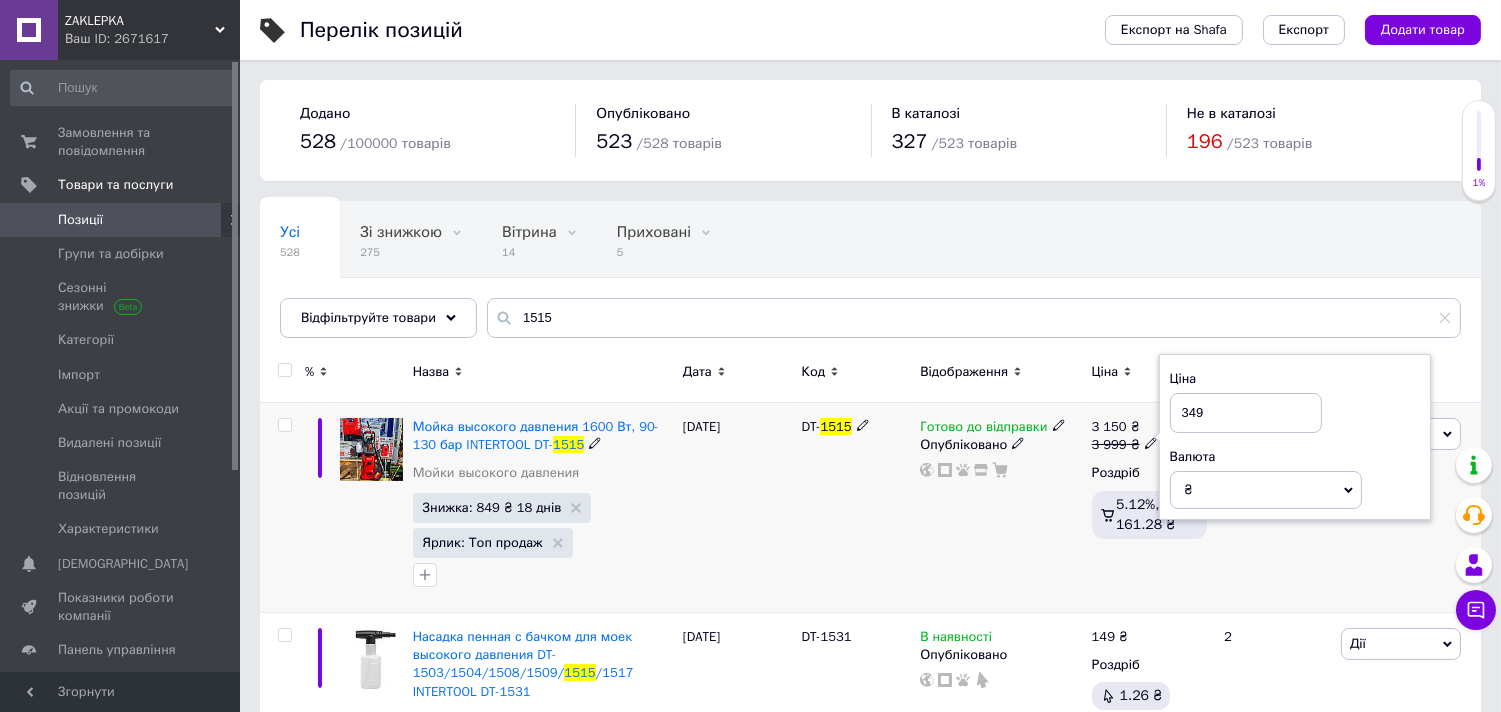 type on "3499" 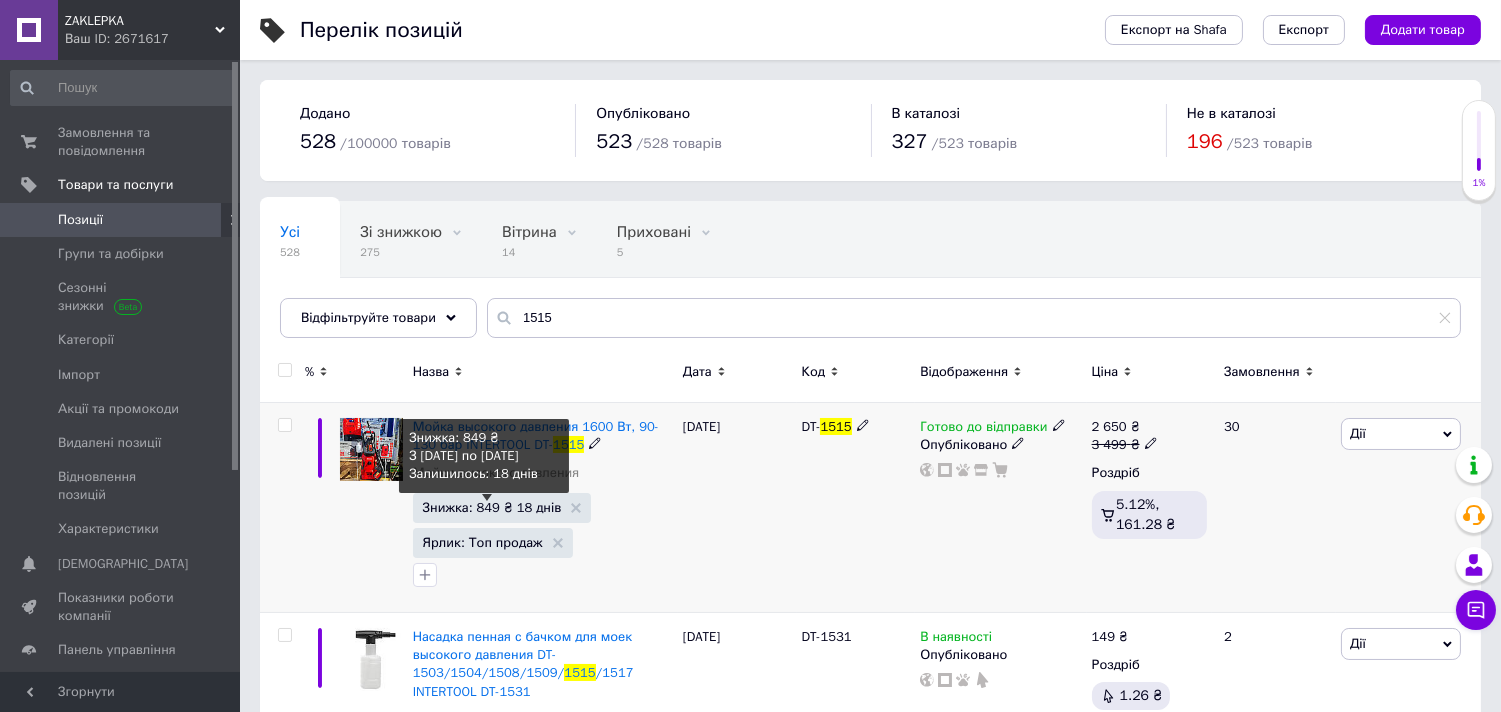 click on "Знижка: 849 ₴ 18 днів" at bounding box center (492, 507) 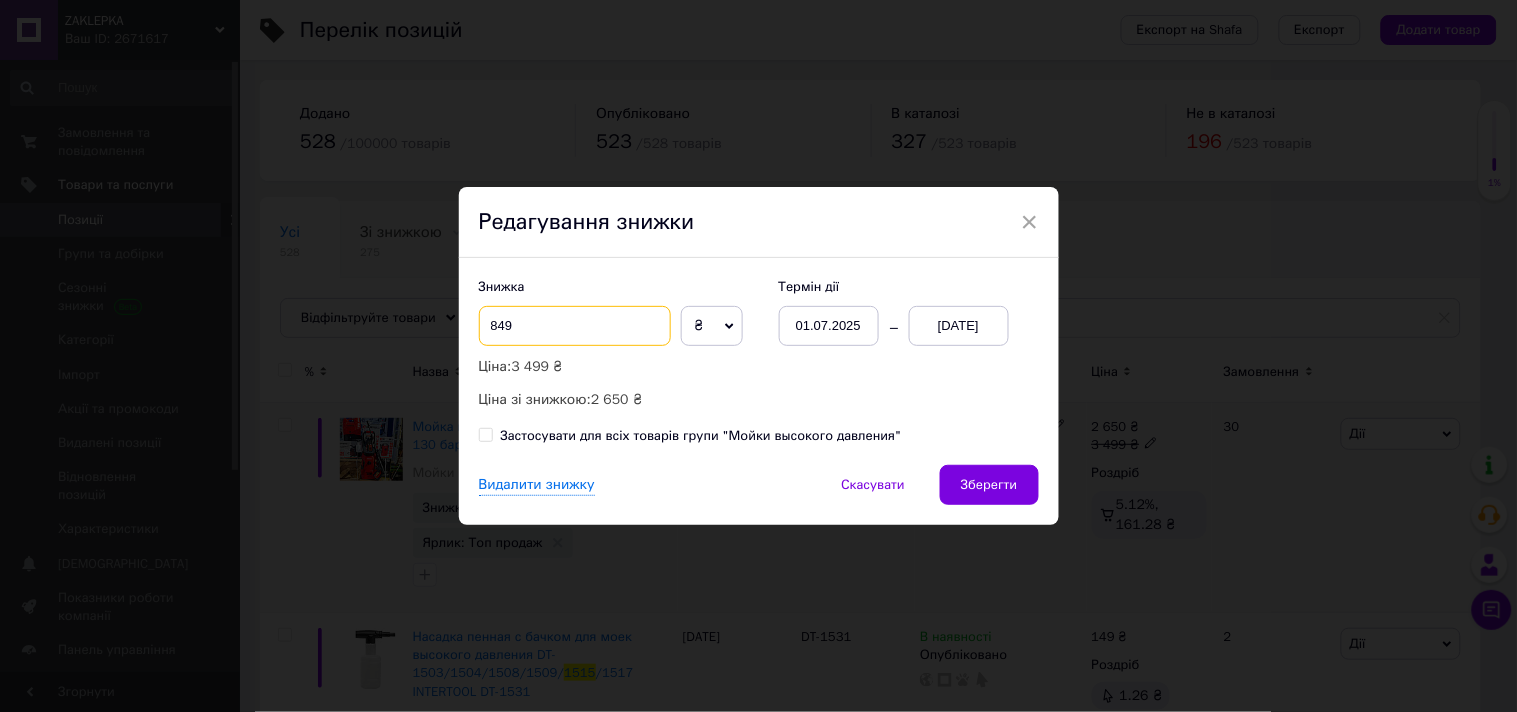 click on "849" at bounding box center (575, 326) 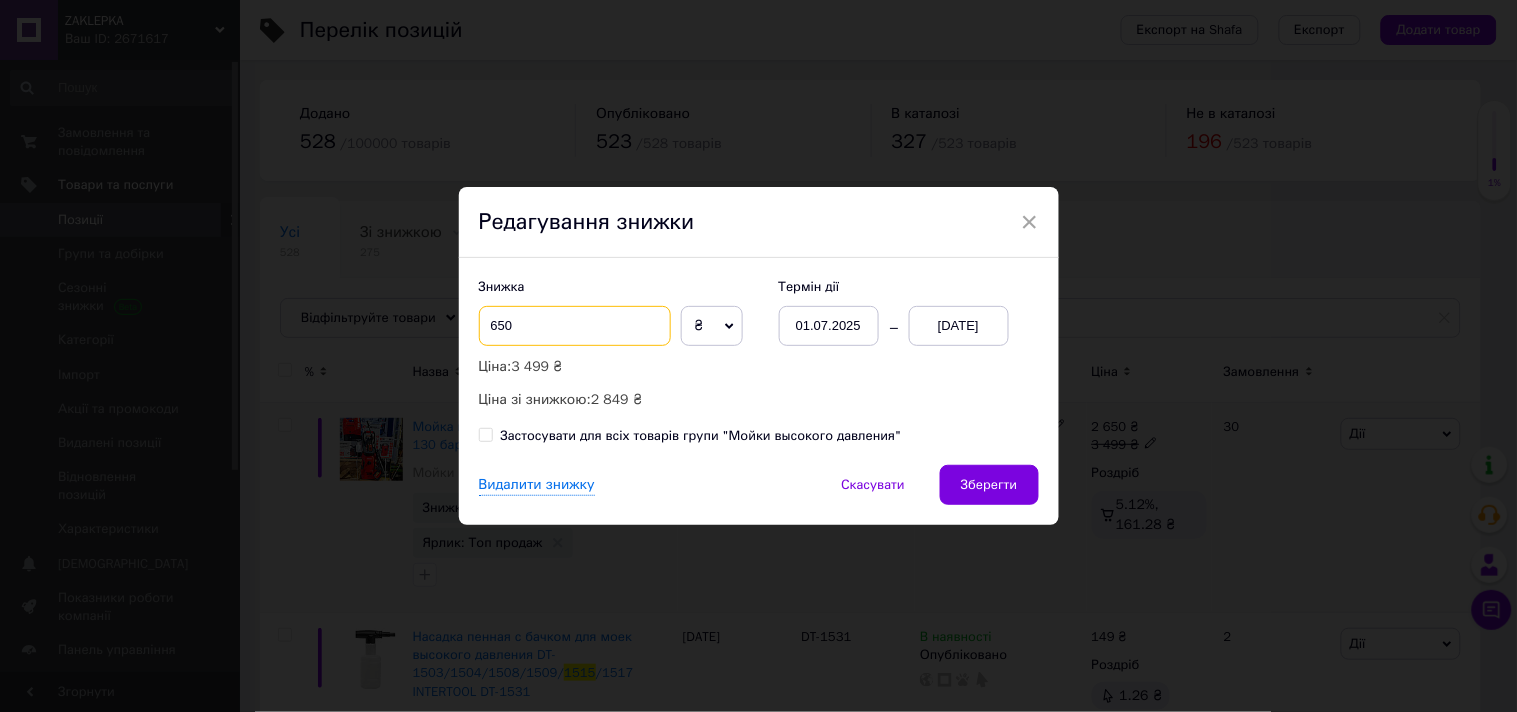 click on "650" at bounding box center [575, 326] 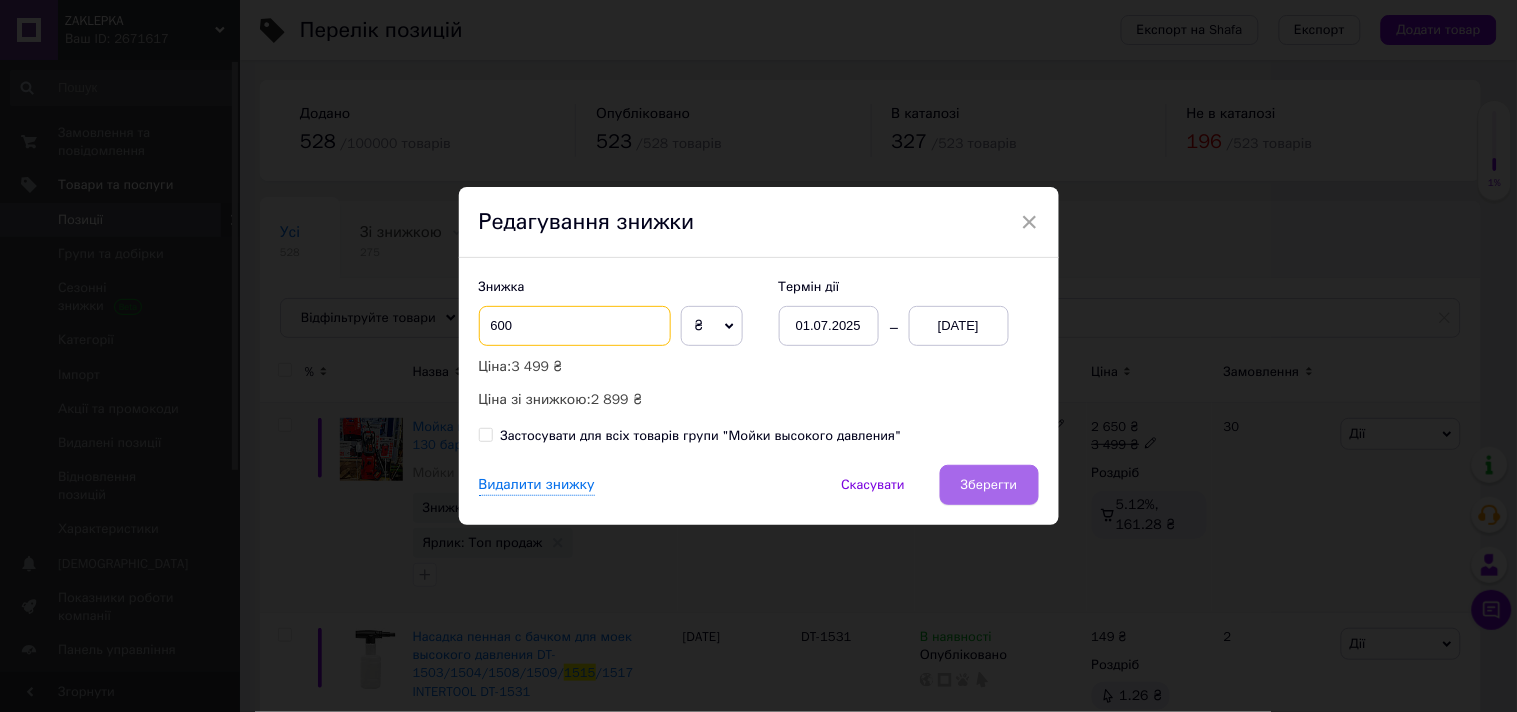type on "600" 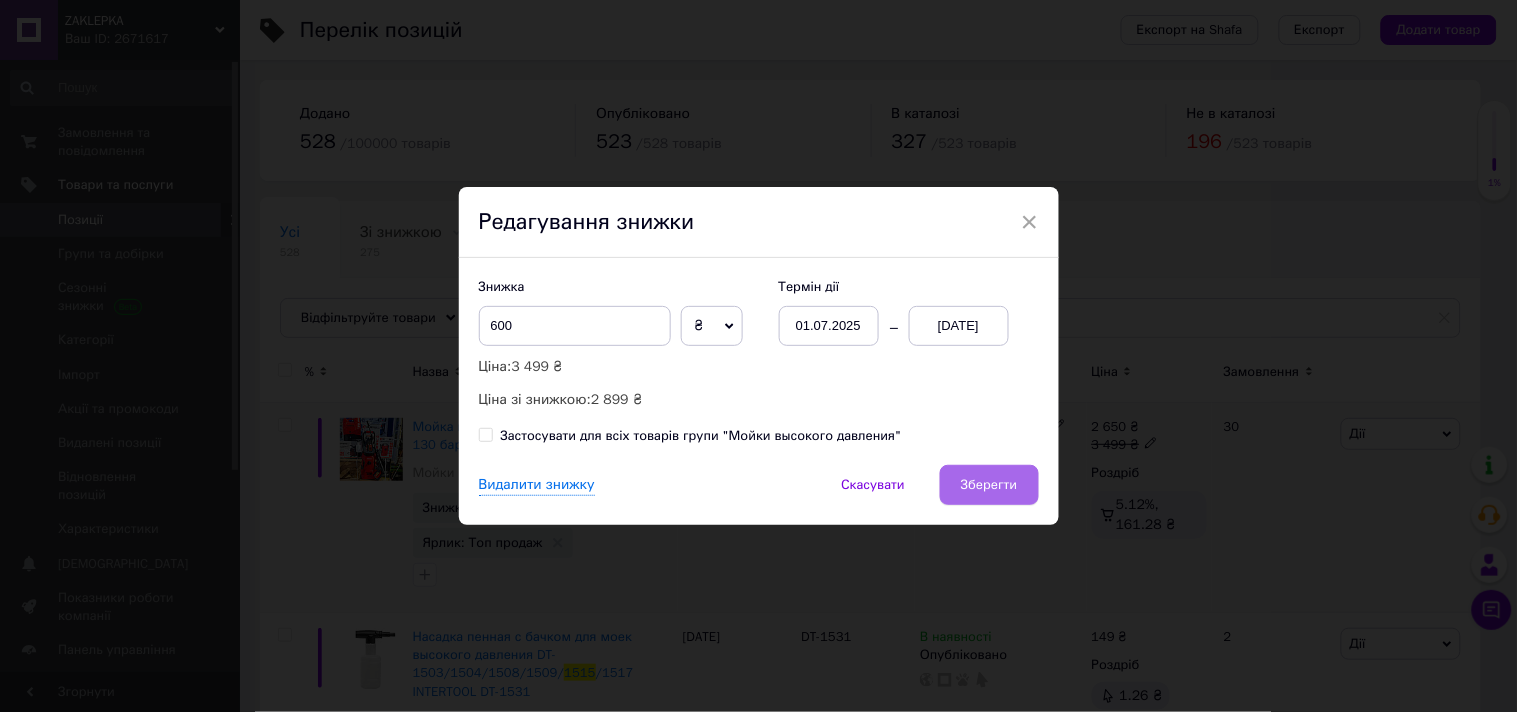 click on "Зберегти" at bounding box center (989, 485) 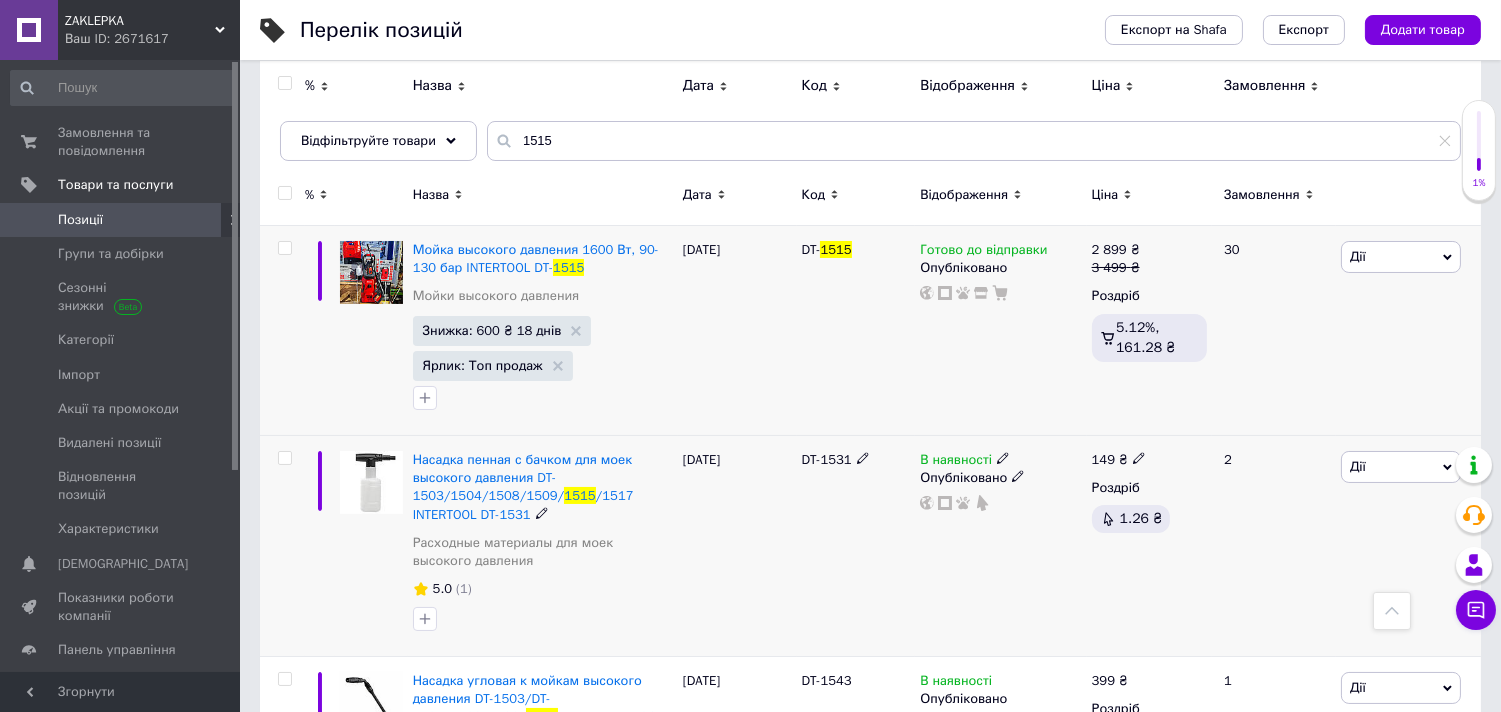 scroll, scrollTop: 0, scrollLeft: 0, axis: both 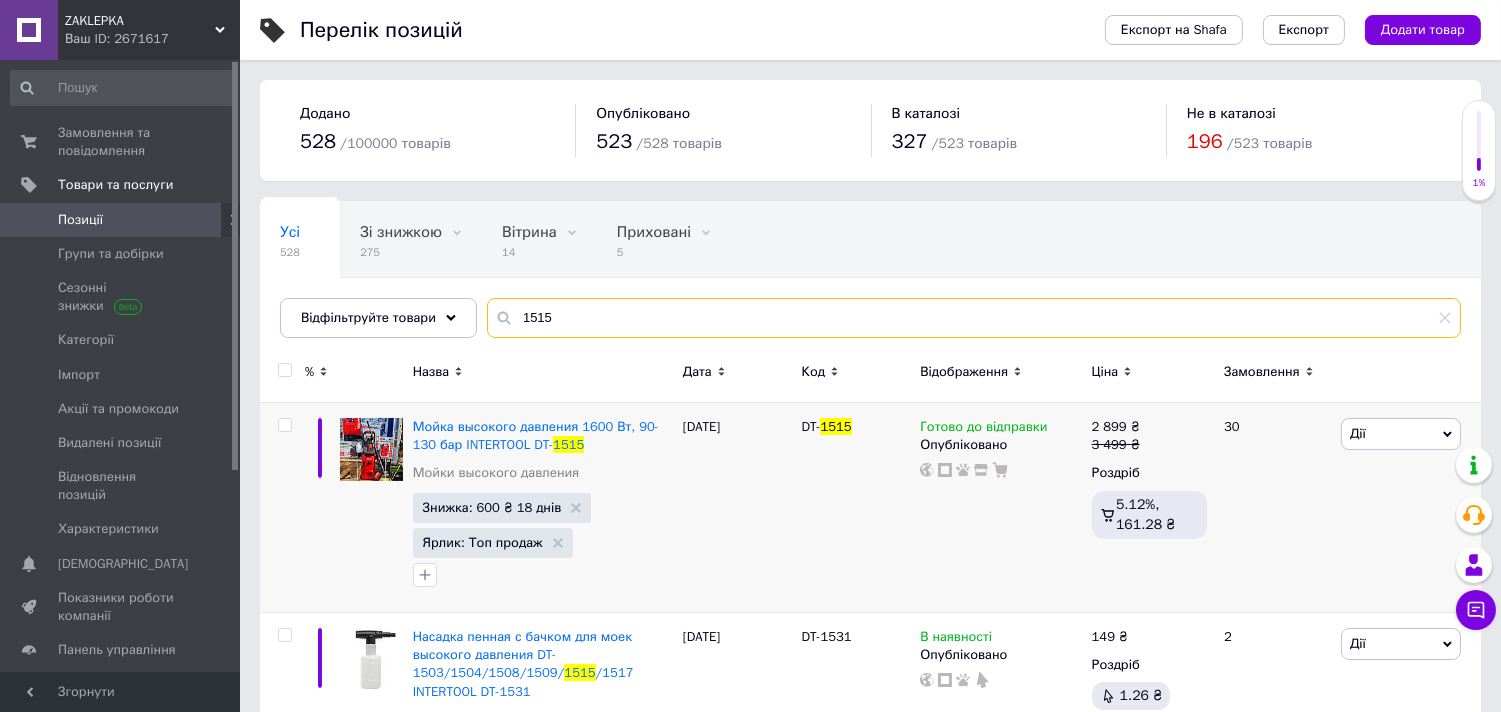 click on "1515" at bounding box center (974, 318) 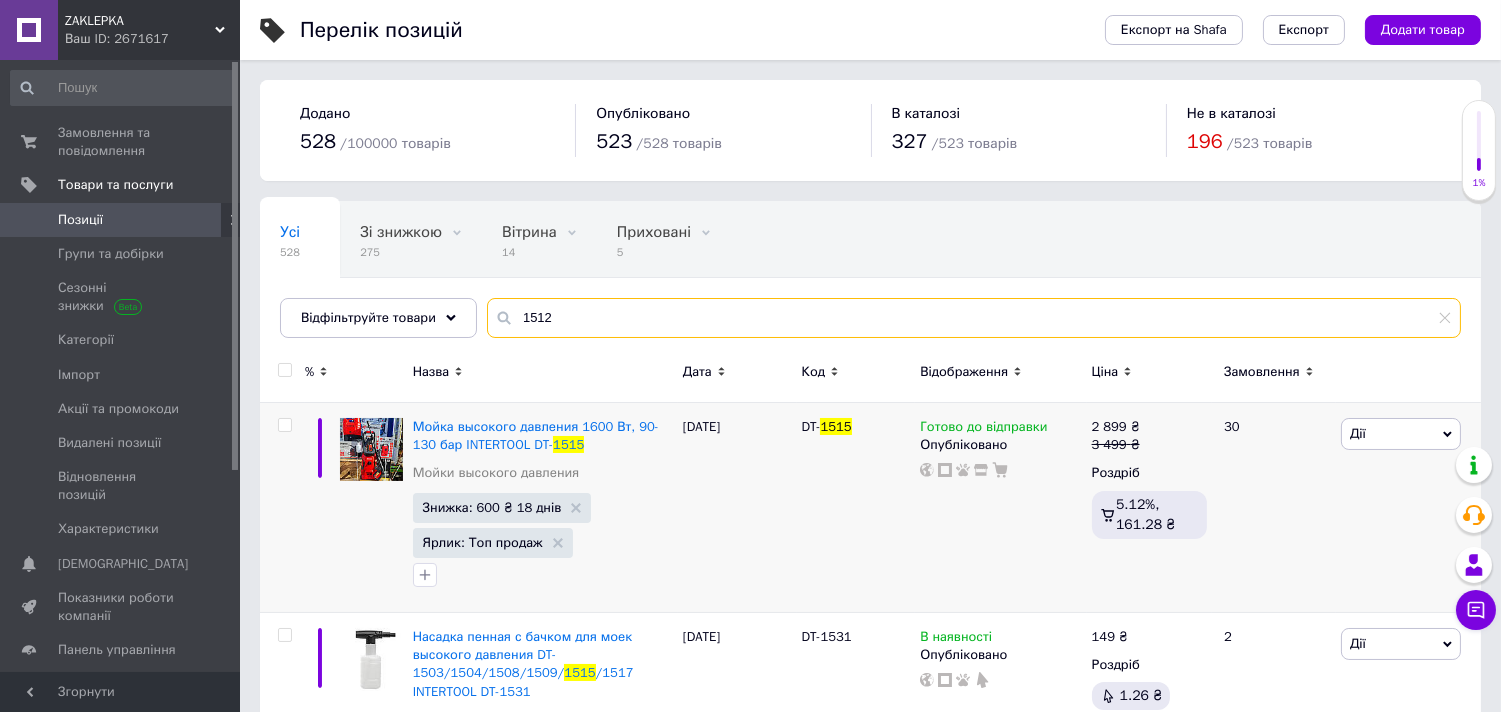 type on "1512" 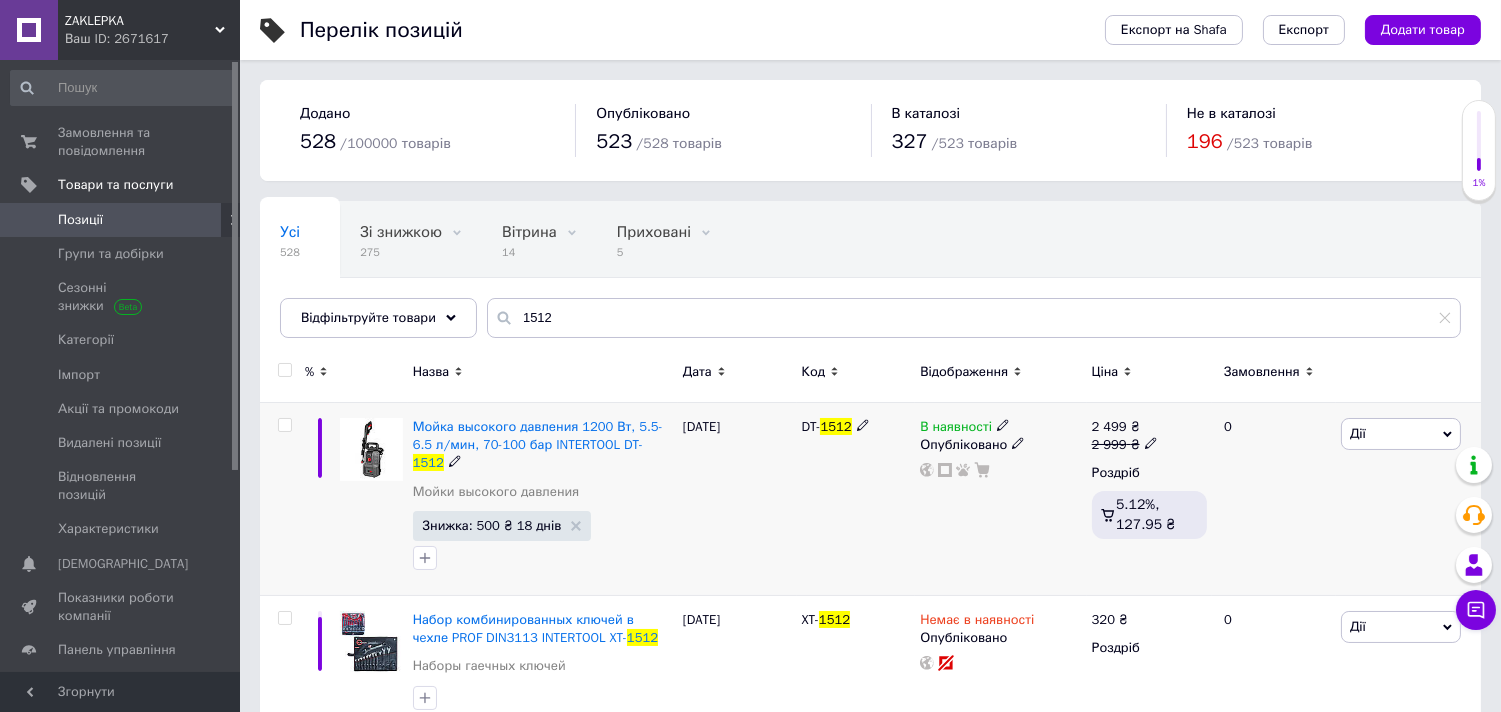 click 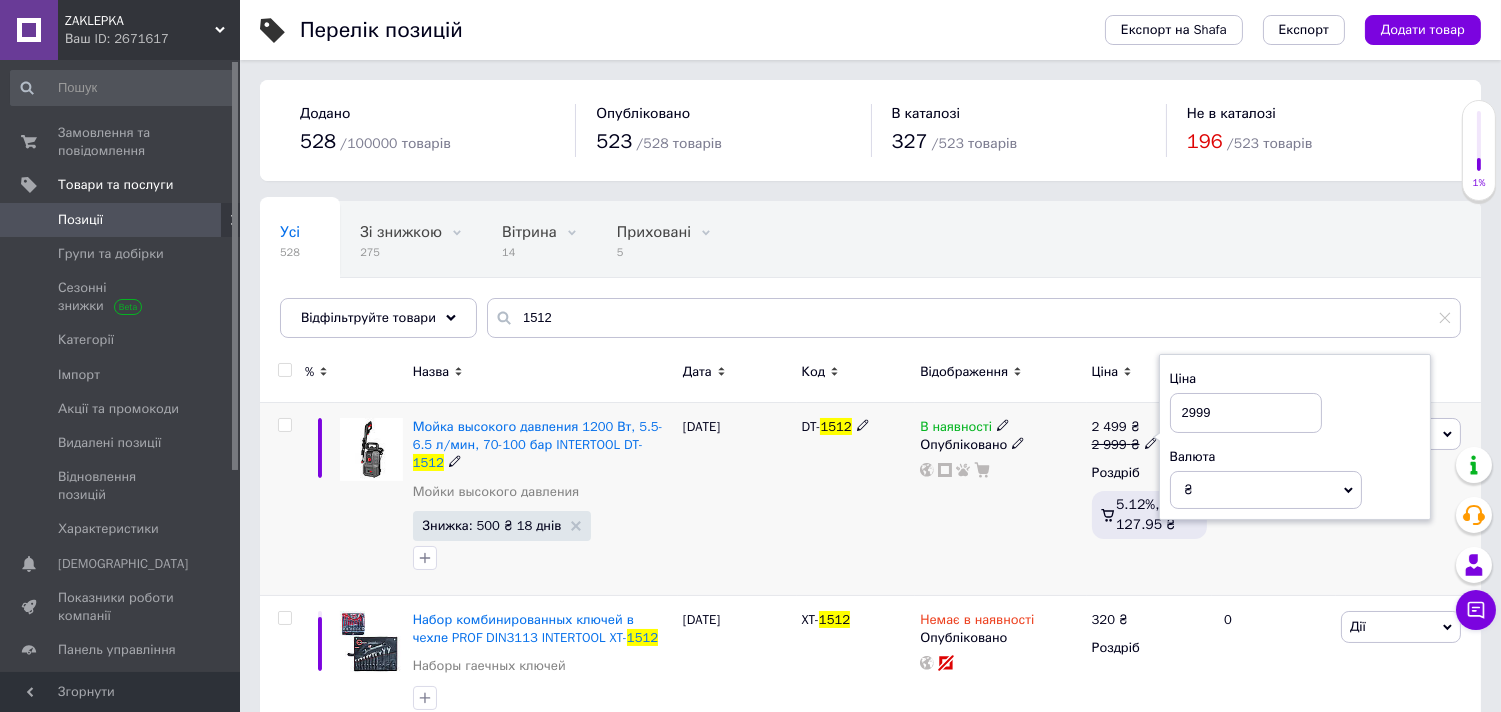 click on "2999" at bounding box center [1246, 413] 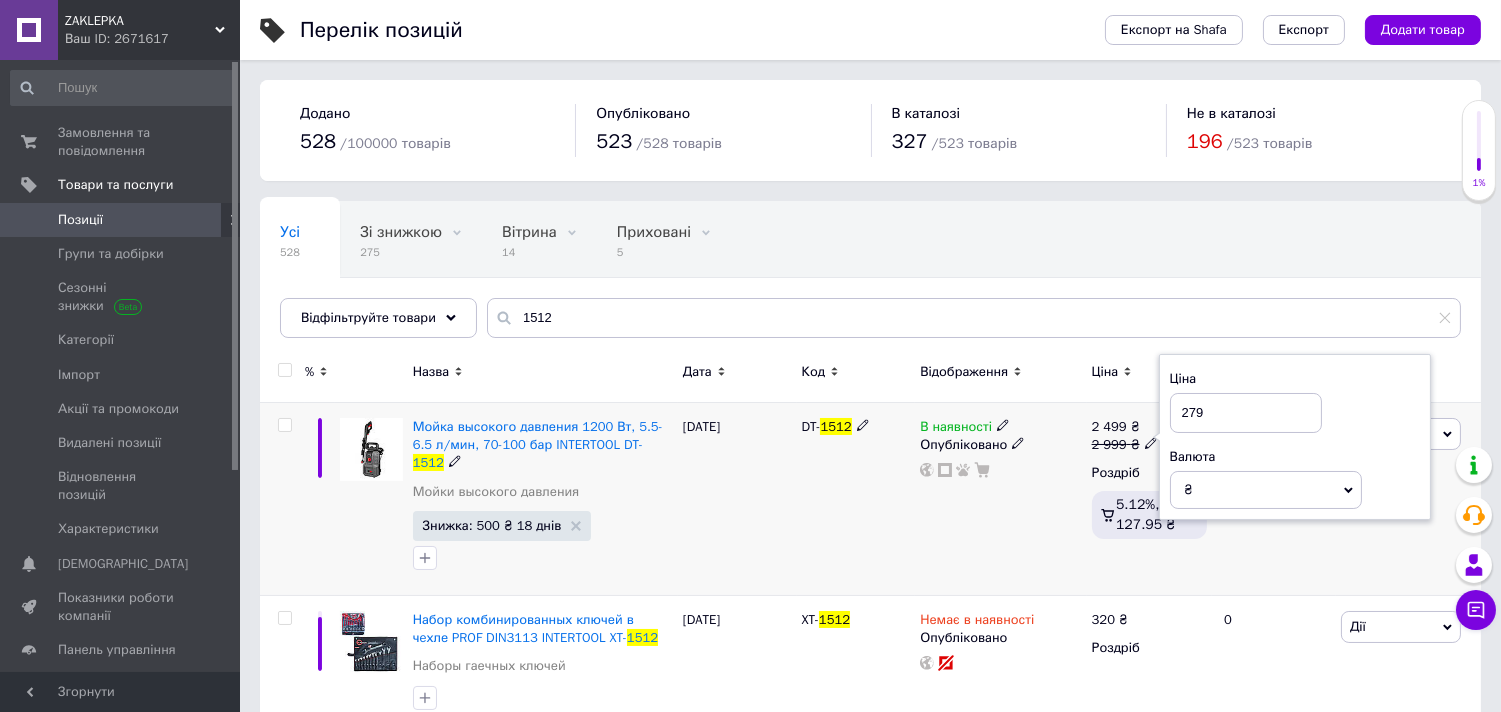 type on "2799" 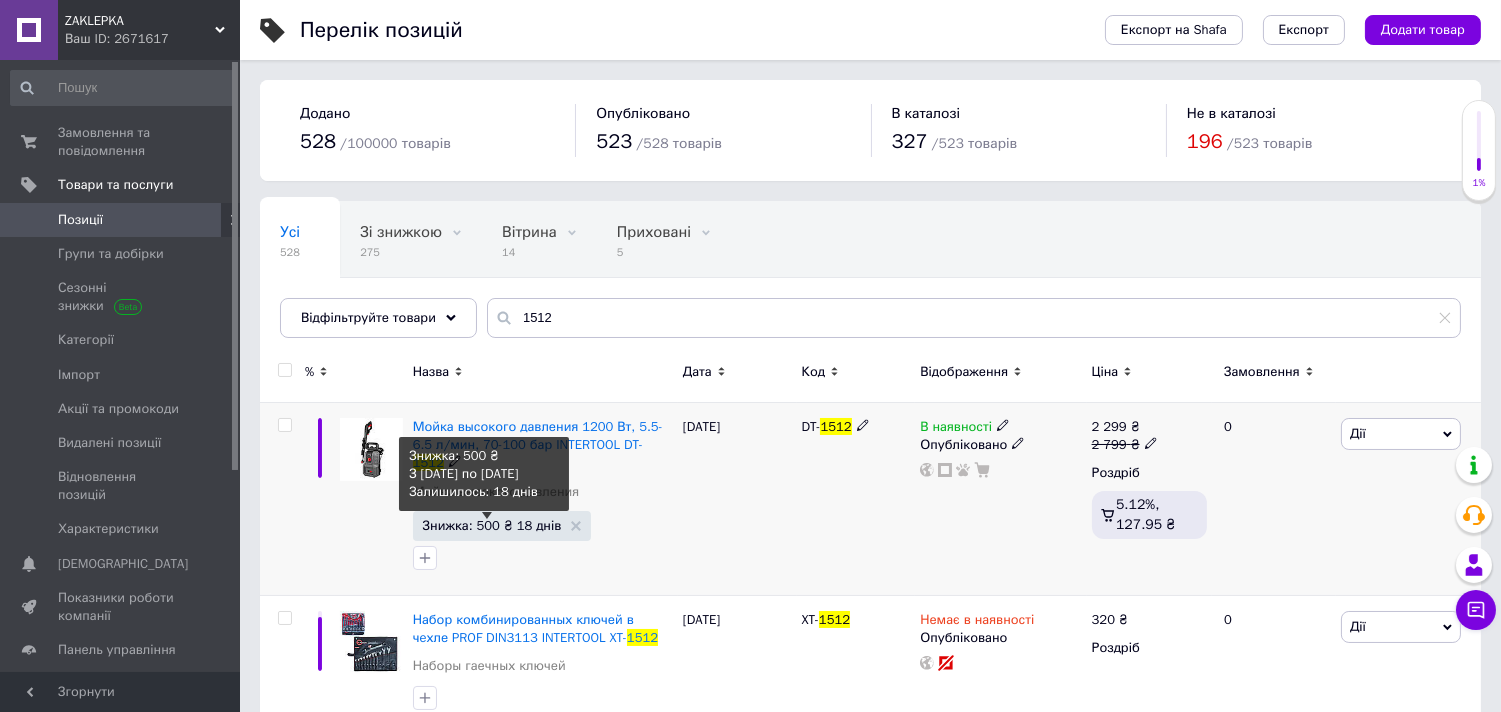 click on "Знижка: 500 ₴ 18 днів" at bounding box center (492, 525) 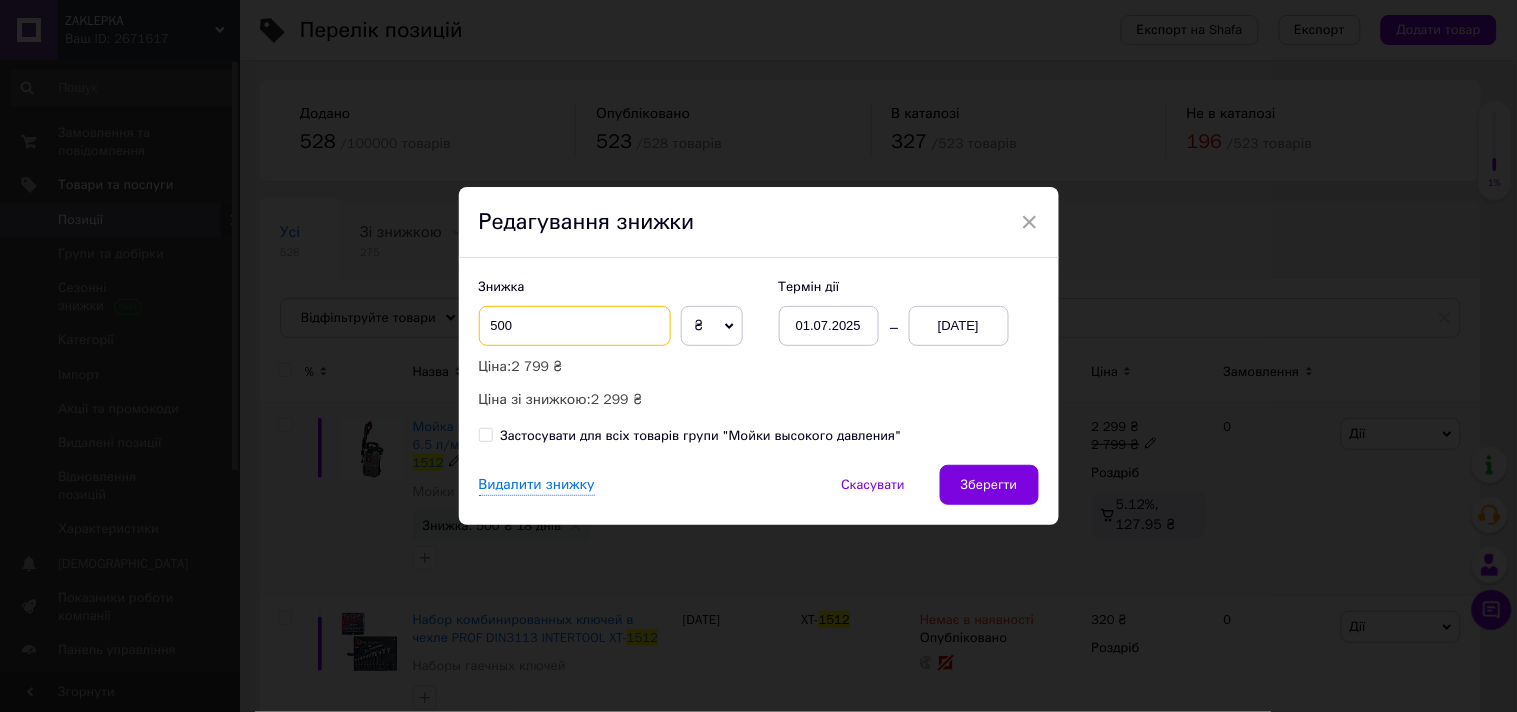 click on "500" at bounding box center (575, 326) 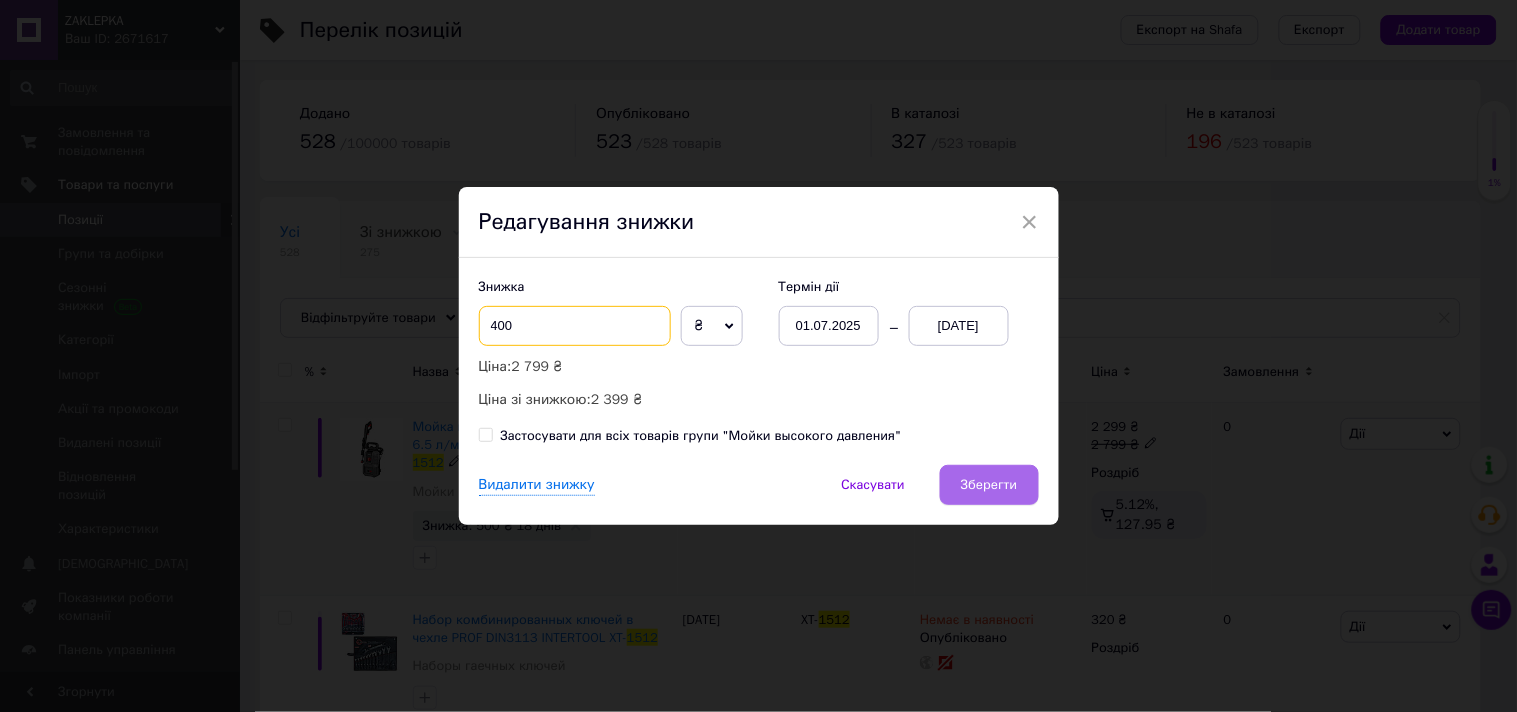 type on "400" 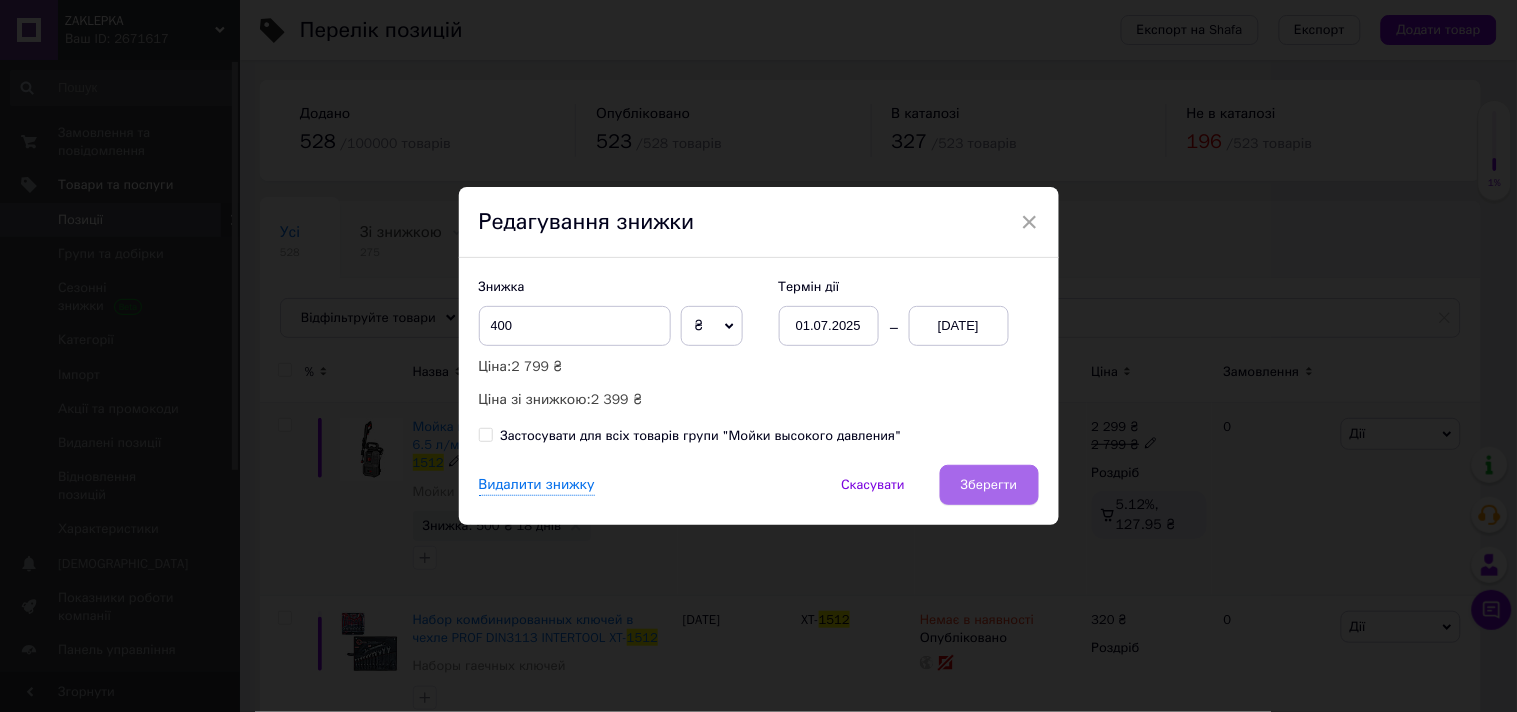 click on "Зберегти" at bounding box center [989, 485] 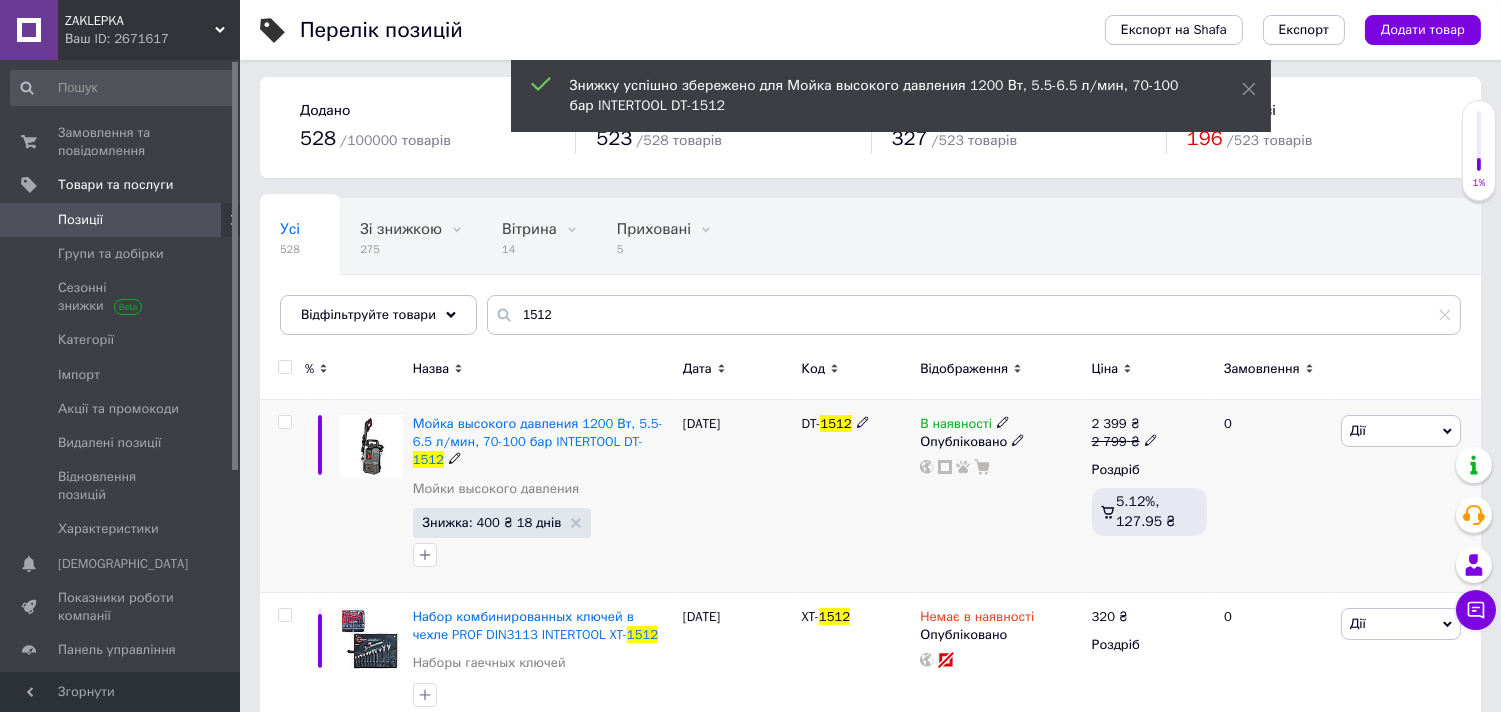 scroll, scrollTop: 24, scrollLeft: 0, axis: vertical 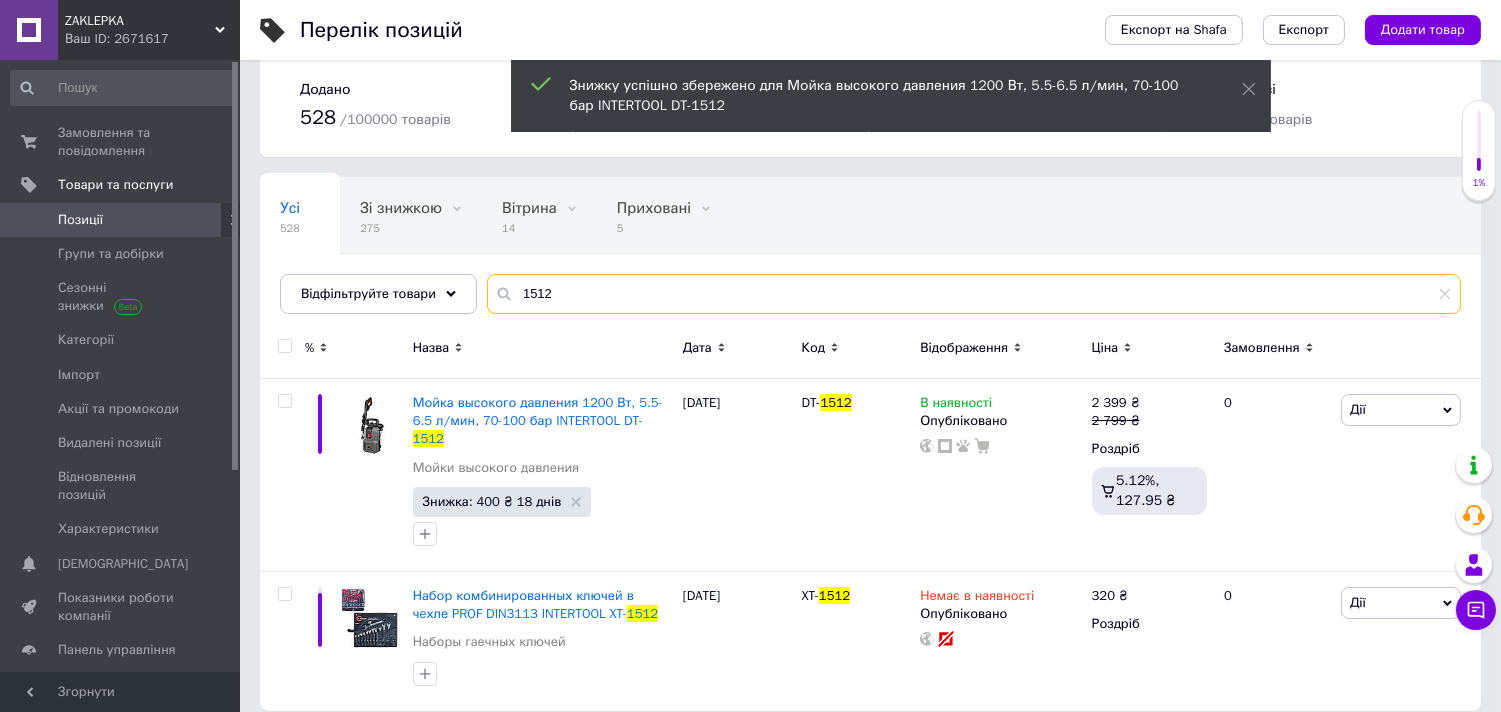 click on "1512" at bounding box center (974, 294) 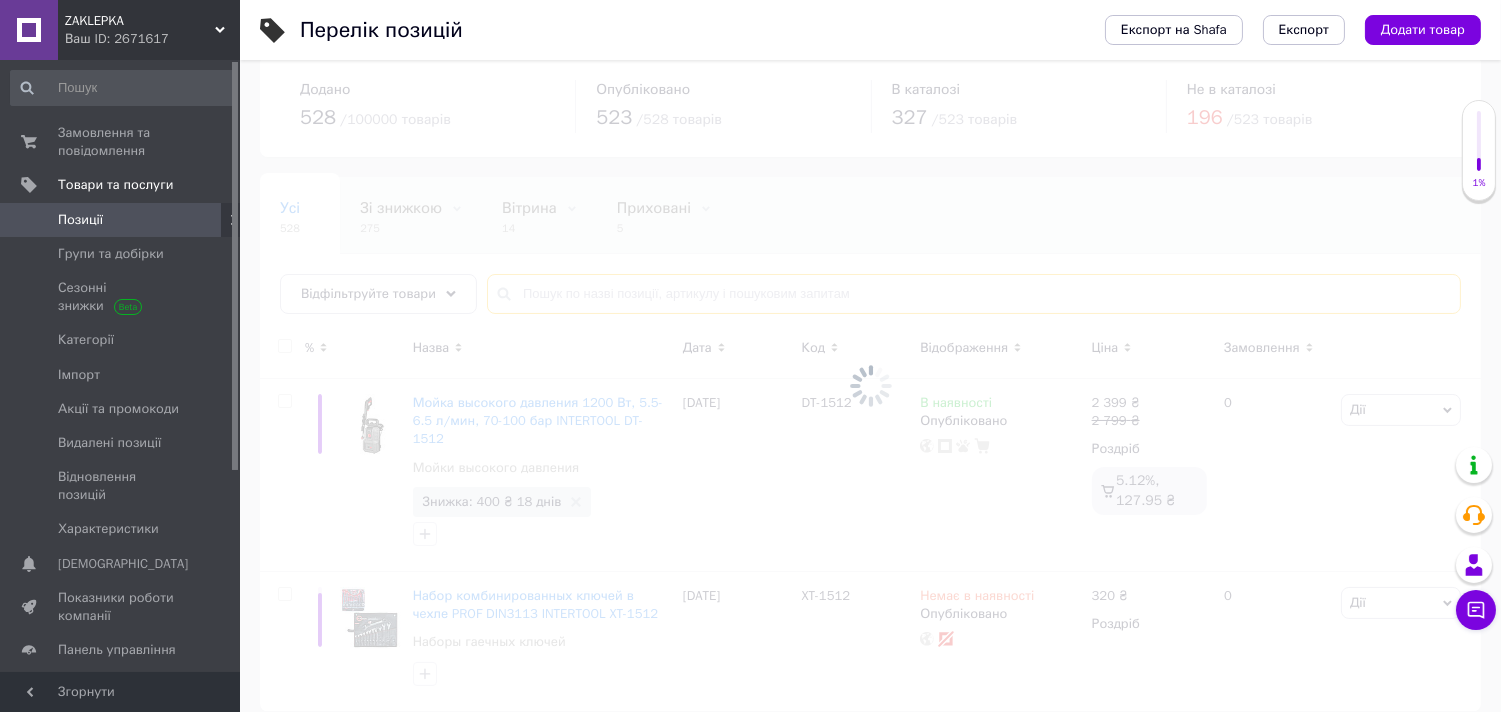 type 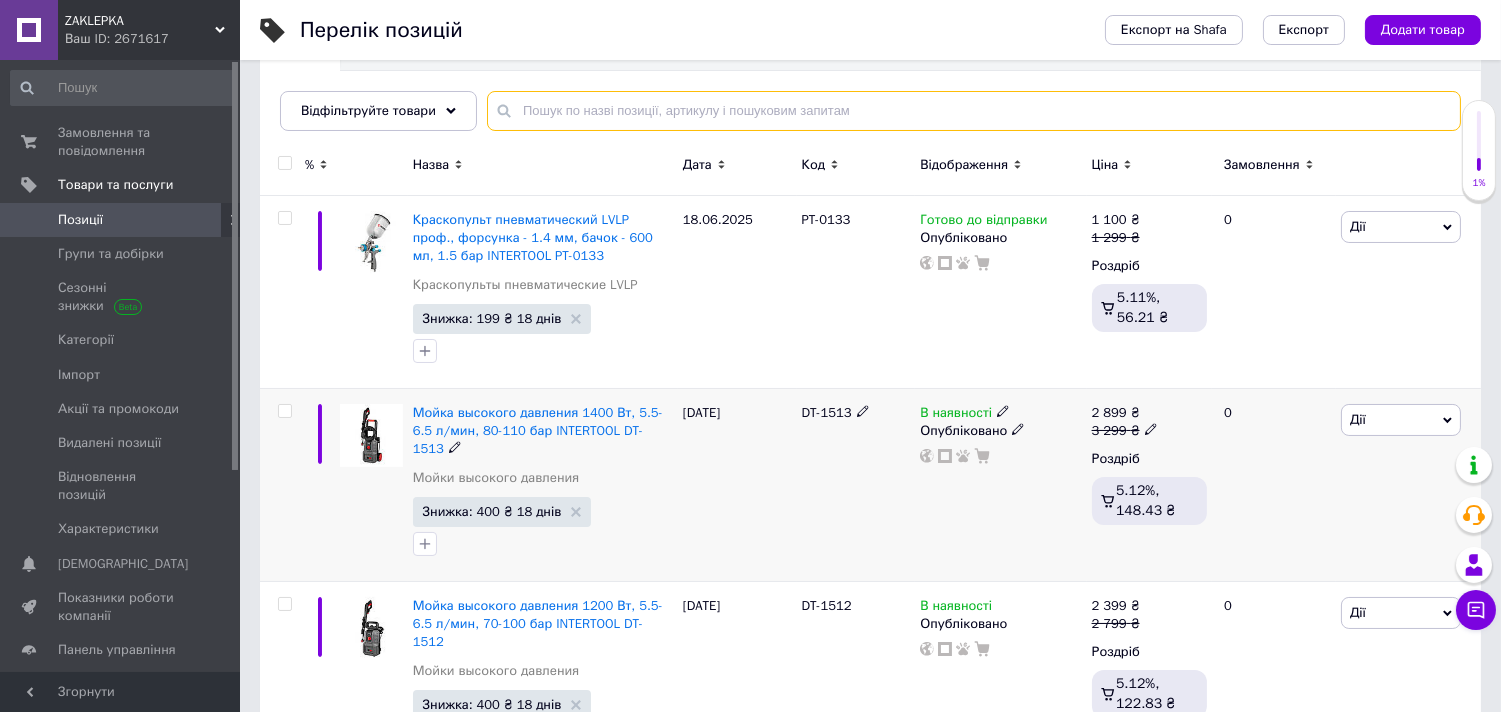 scroll, scrollTop: 246, scrollLeft: 0, axis: vertical 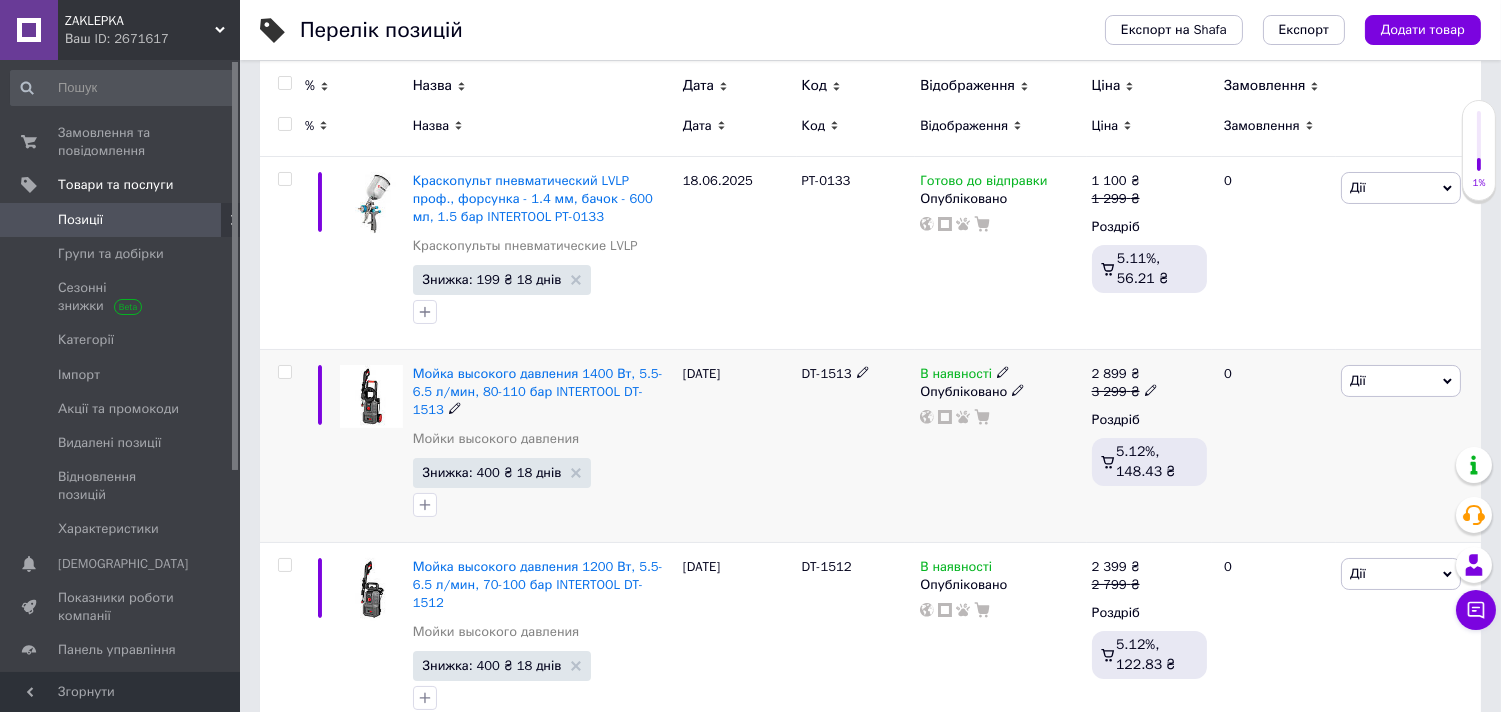 click 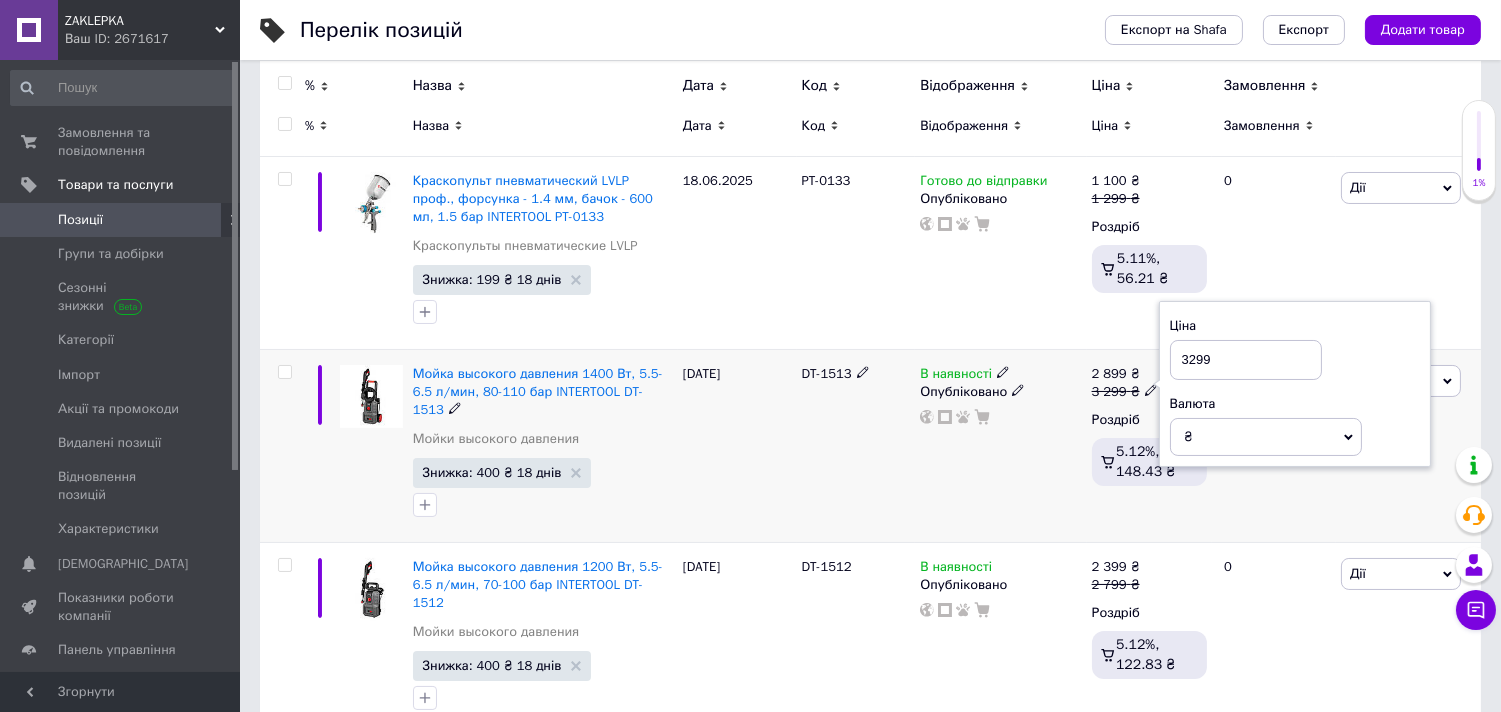 click on "3299" at bounding box center (1246, 360) 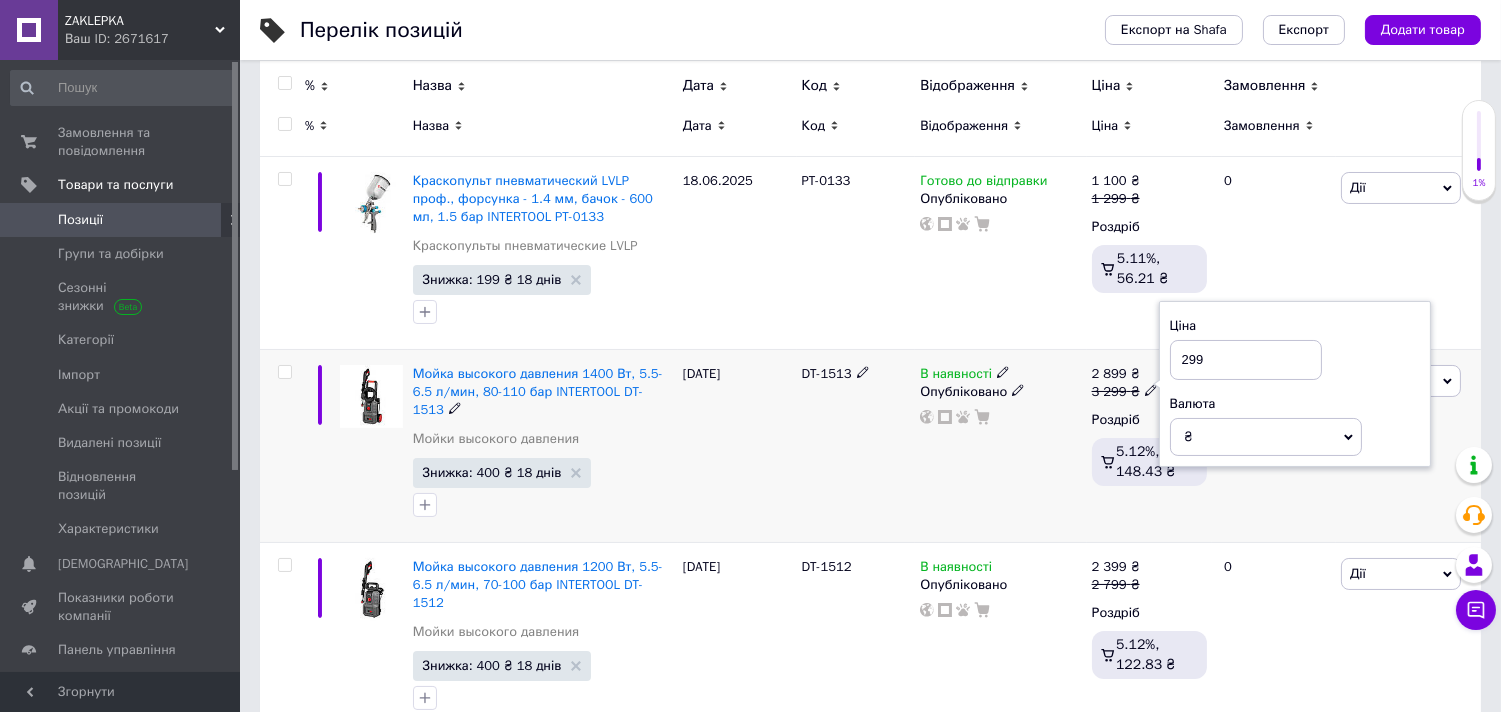 type on "2999" 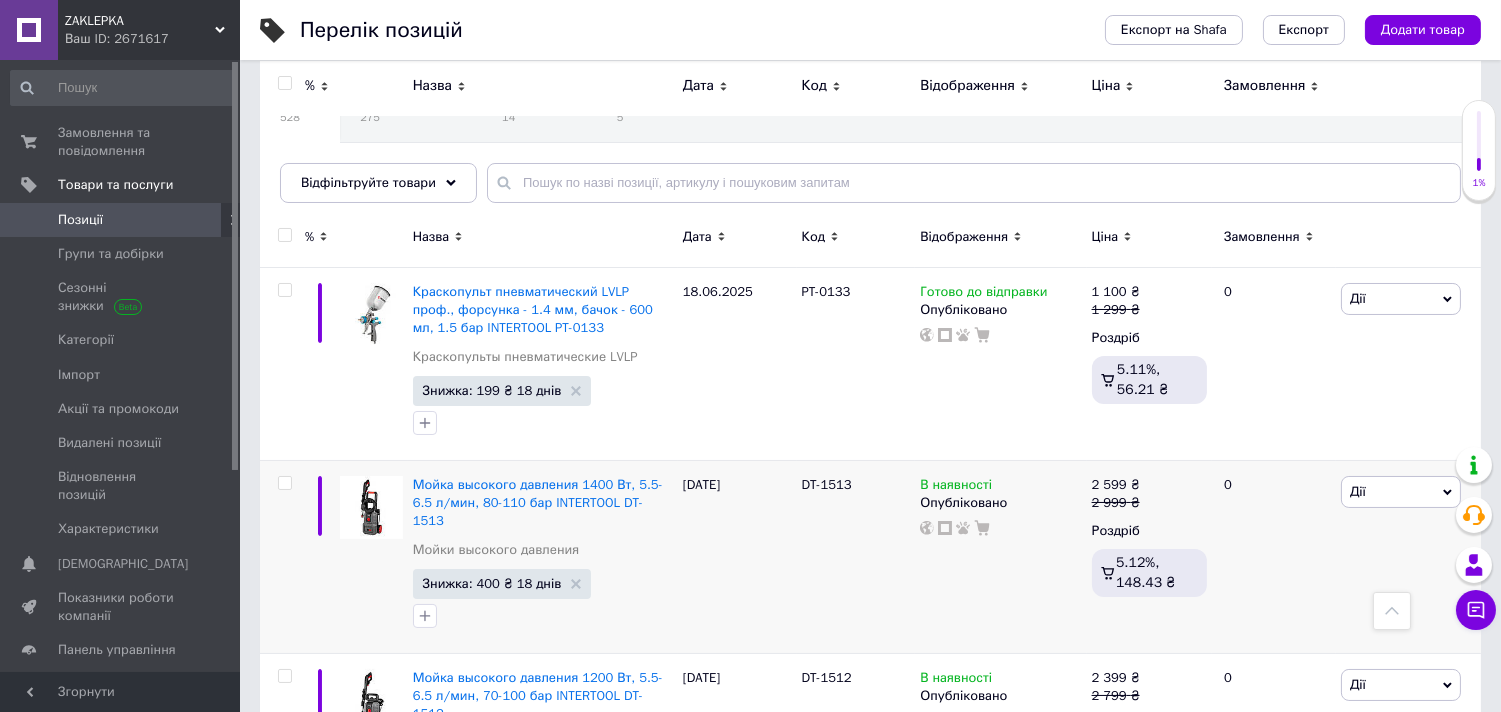 scroll, scrollTop: 0, scrollLeft: 0, axis: both 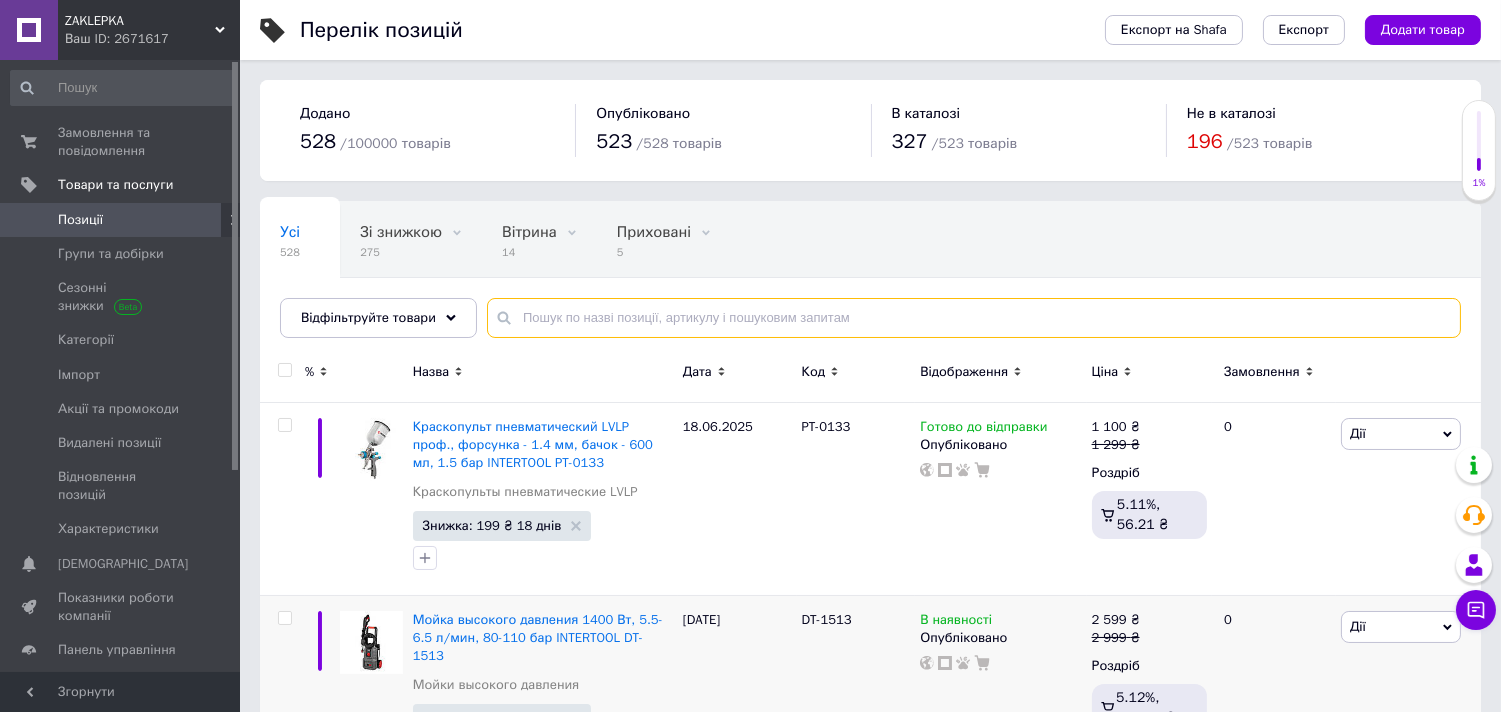click at bounding box center [974, 318] 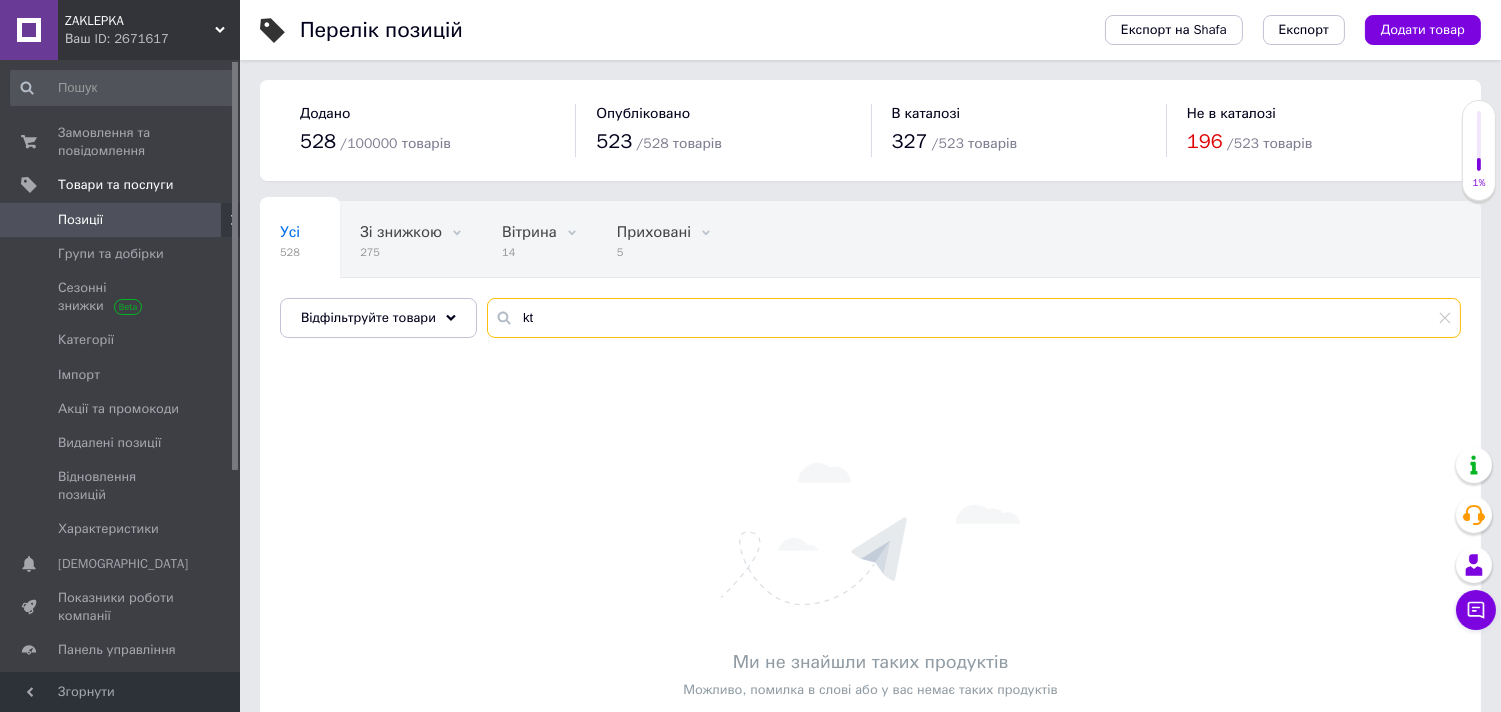 type on "k" 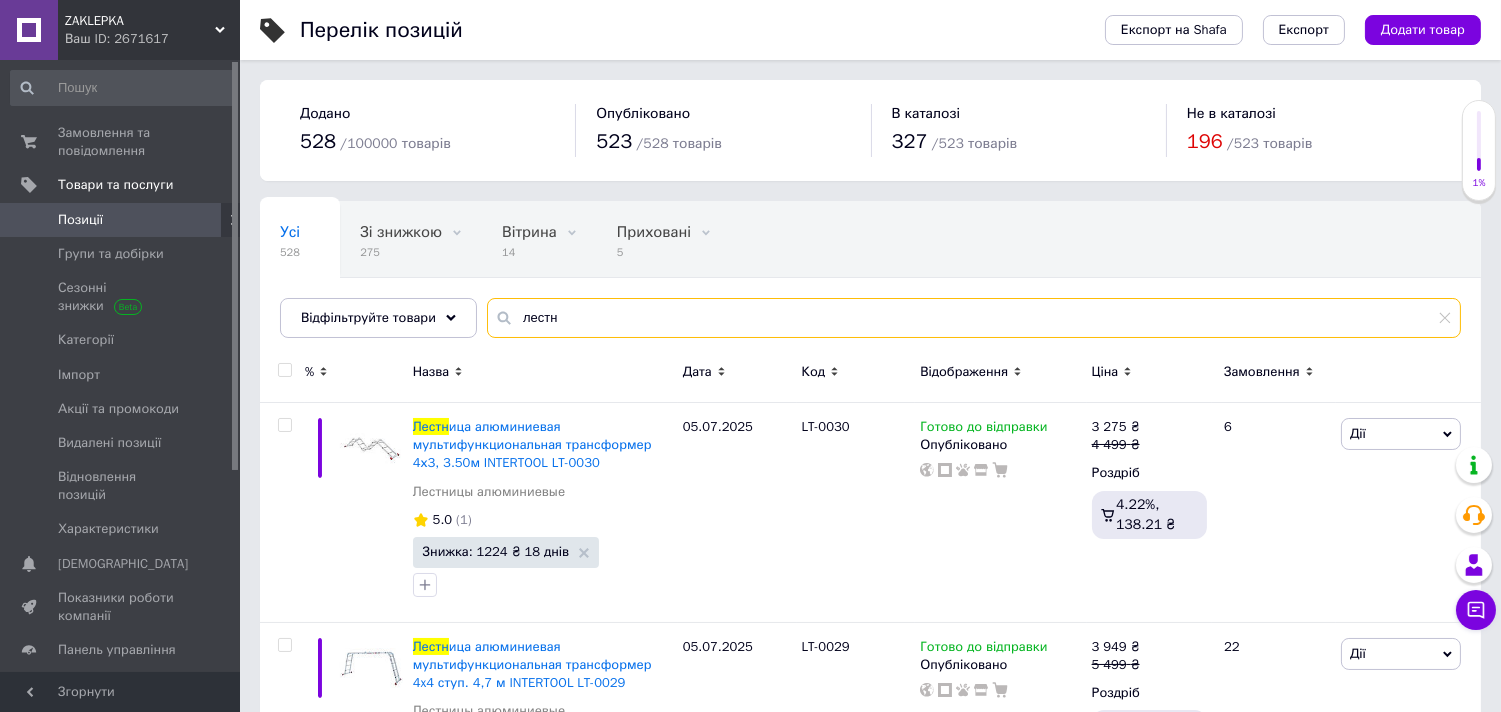 type on "лестн" 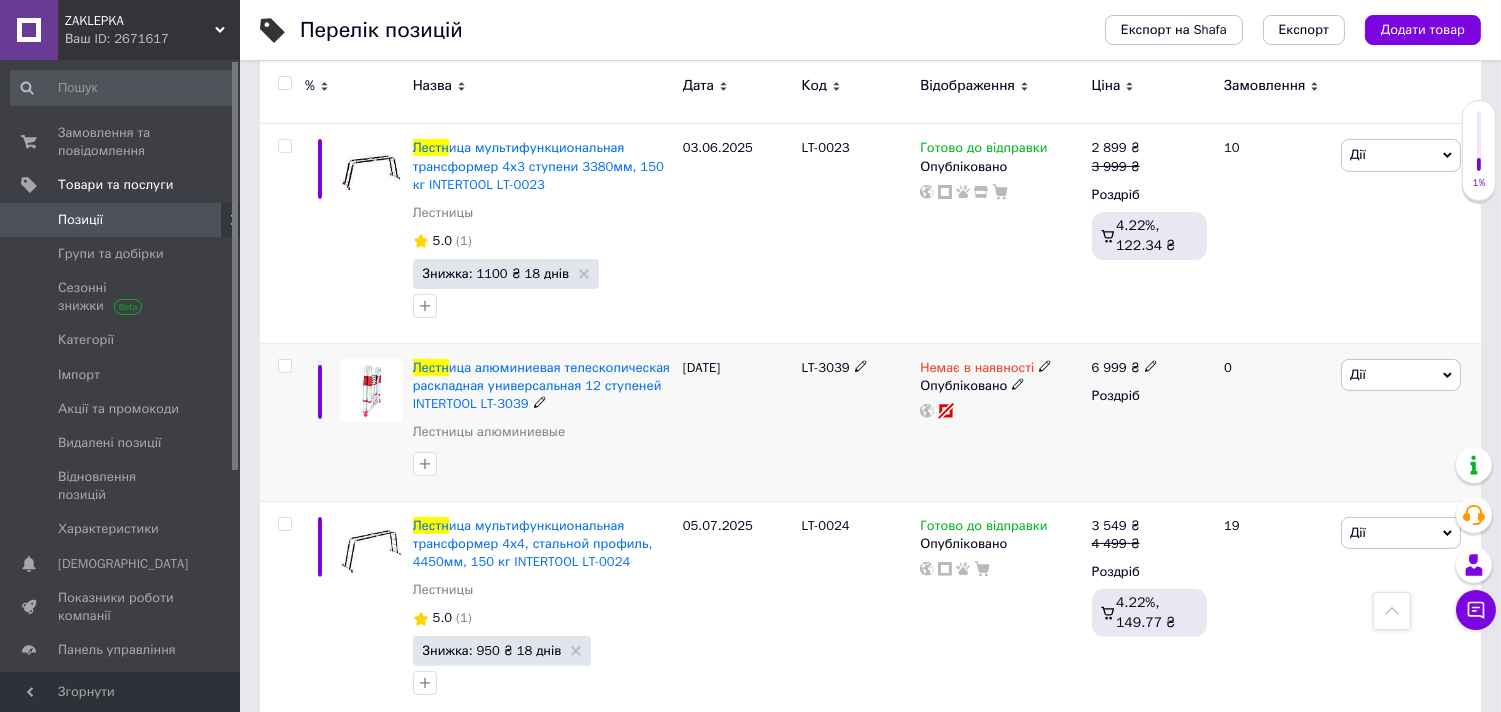 scroll, scrollTop: 1123, scrollLeft: 0, axis: vertical 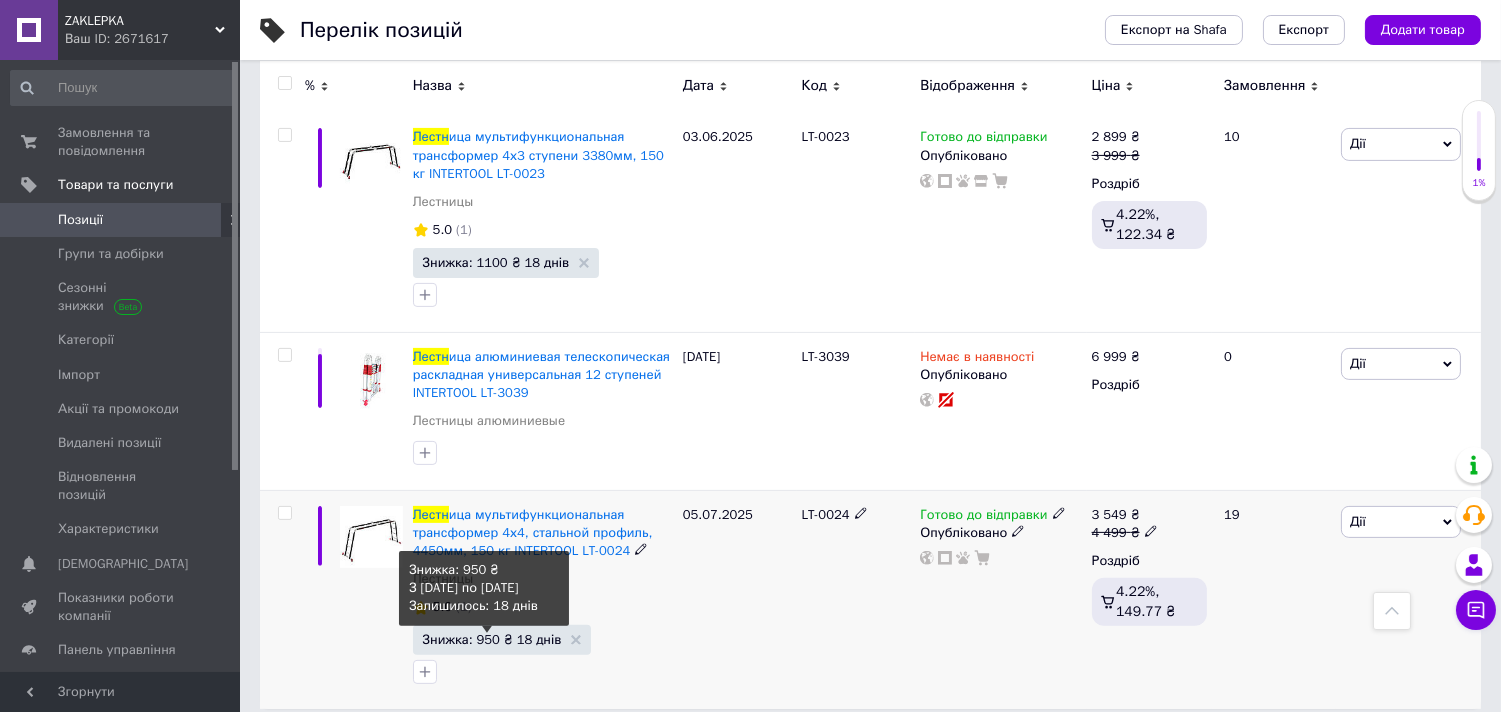 click on "Знижка: 950 ₴ 18 днів" at bounding box center [492, 639] 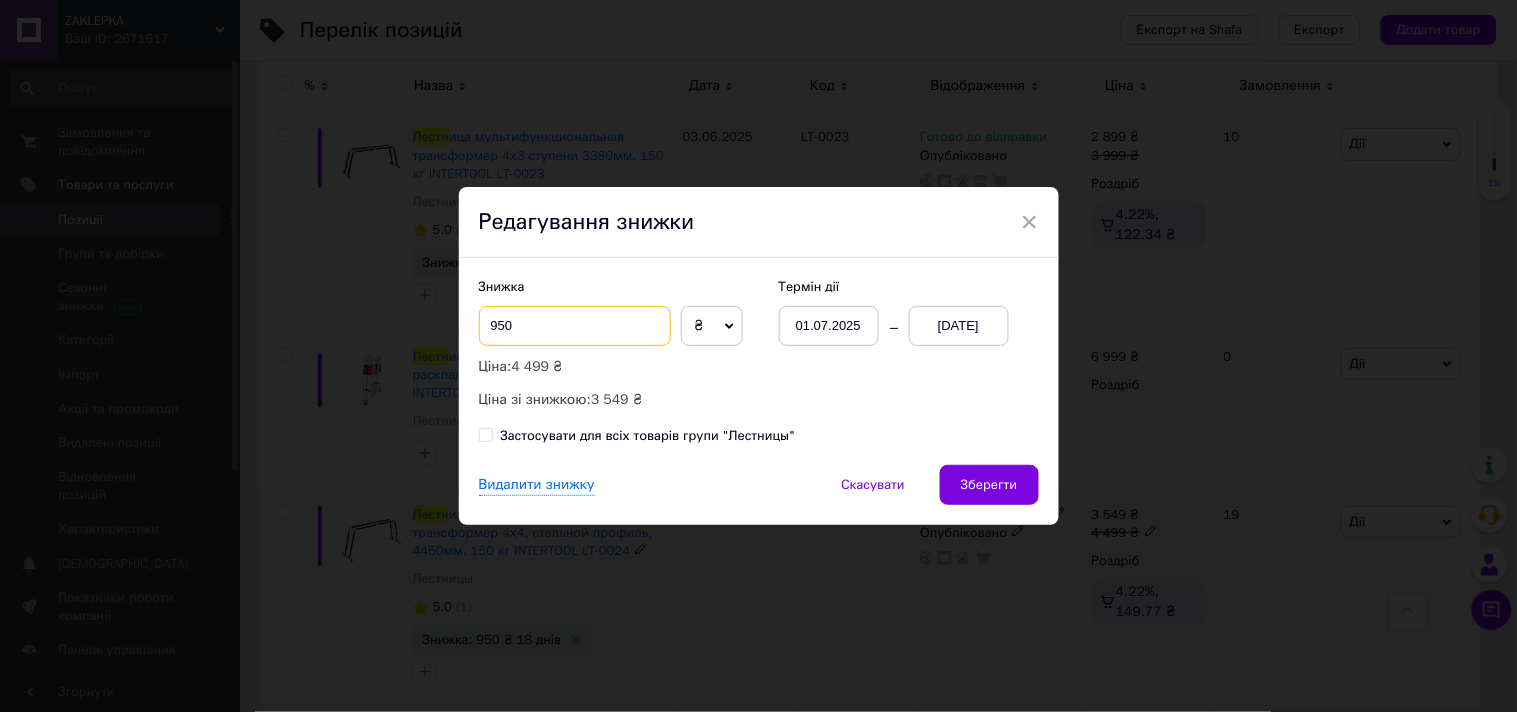 click on "950" at bounding box center [575, 326] 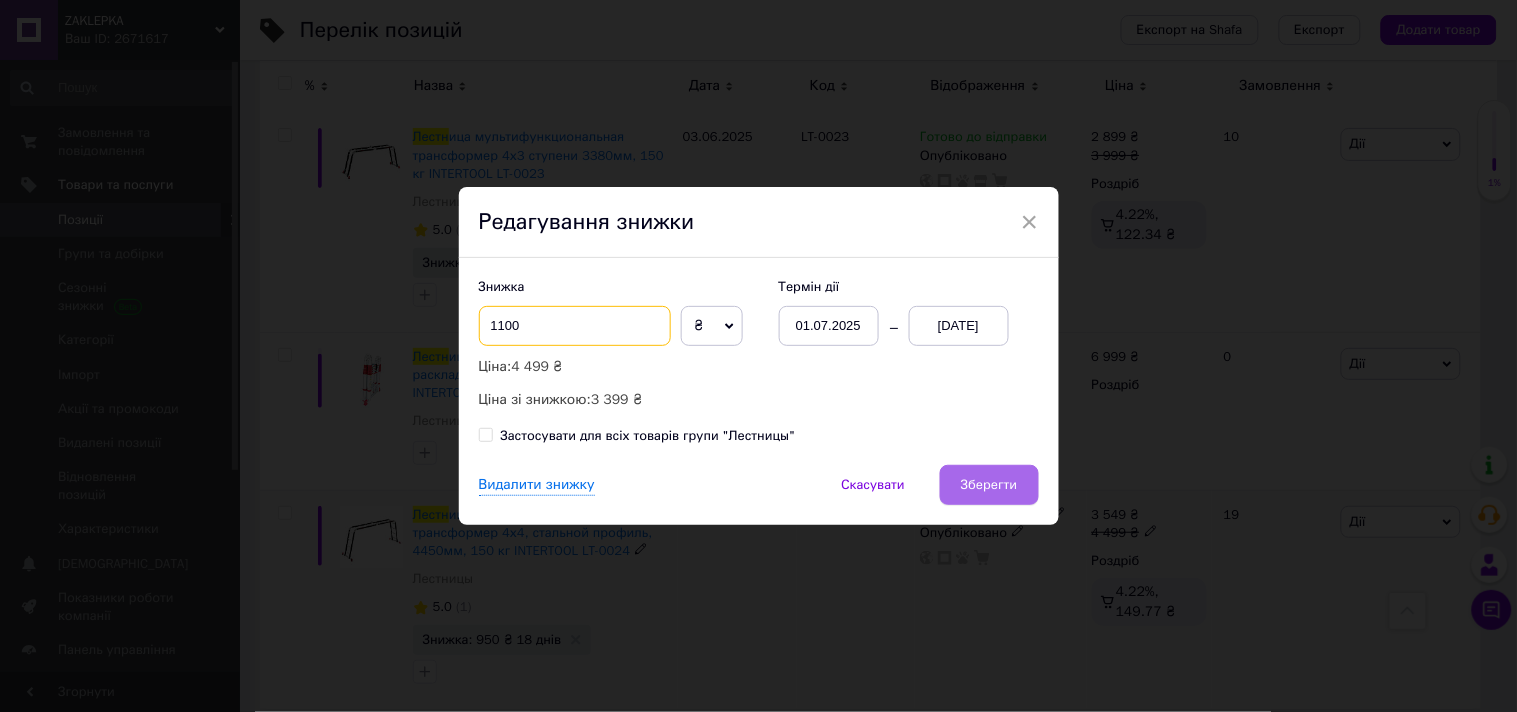 type on "1100" 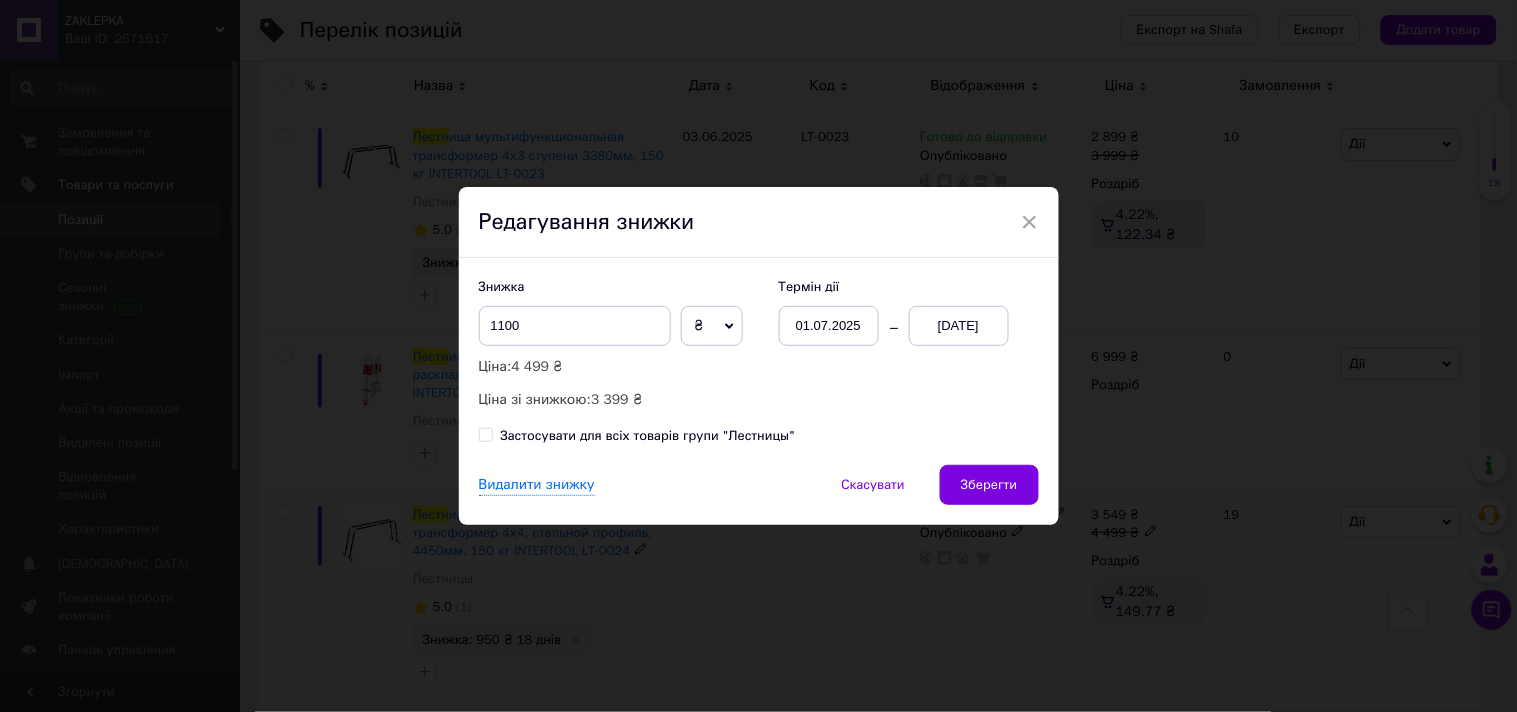 click on "Зберегти" at bounding box center (989, 485) 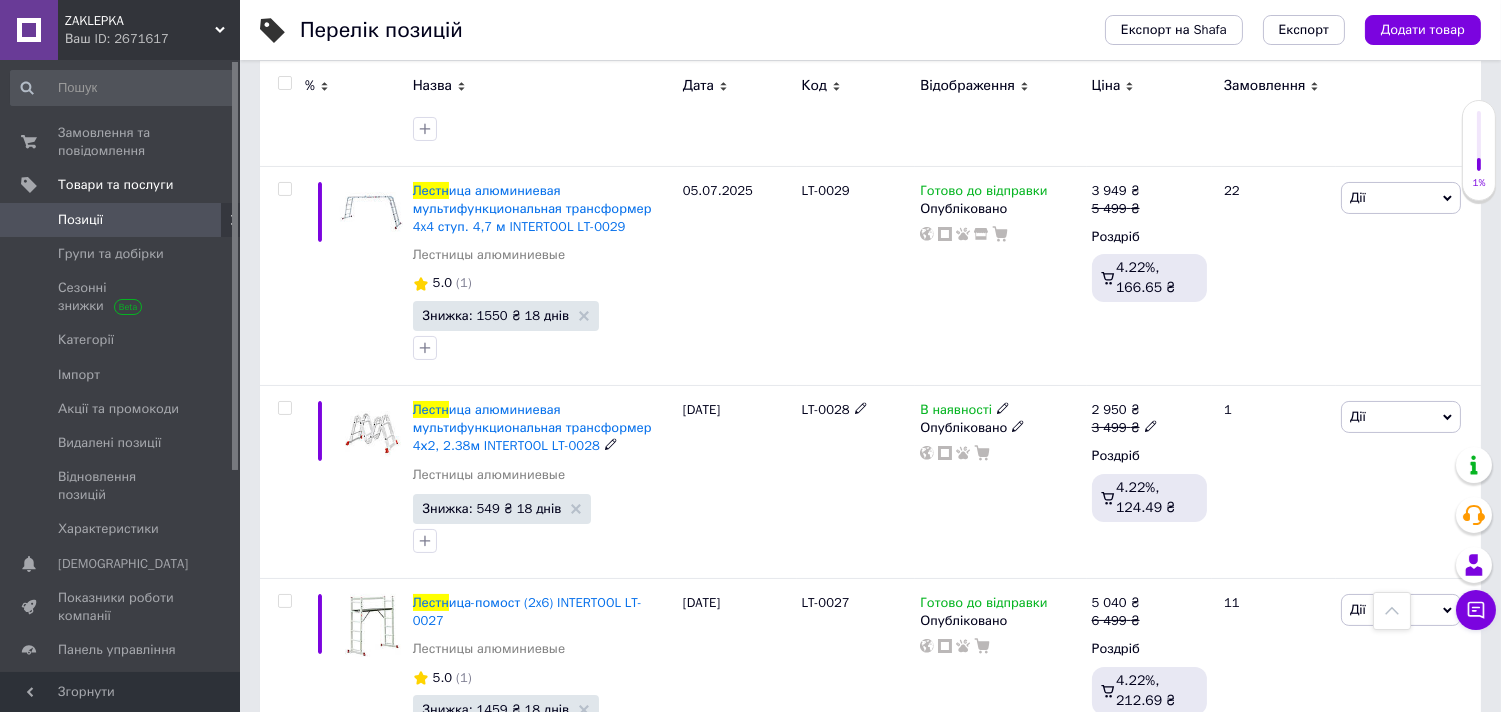 scroll, scrollTop: 678, scrollLeft: 0, axis: vertical 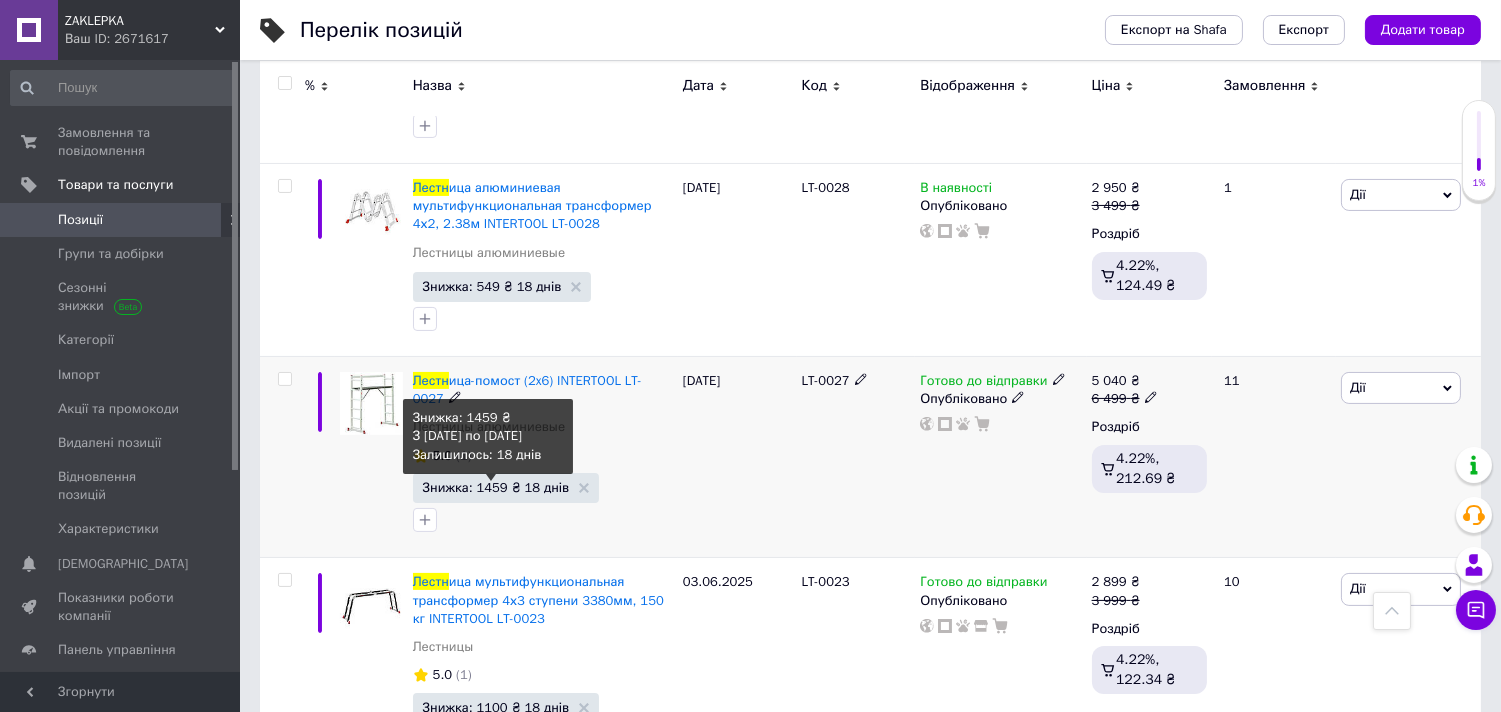 click on "Знижка: 1459 ₴ 18 днів" at bounding box center (496, 487) 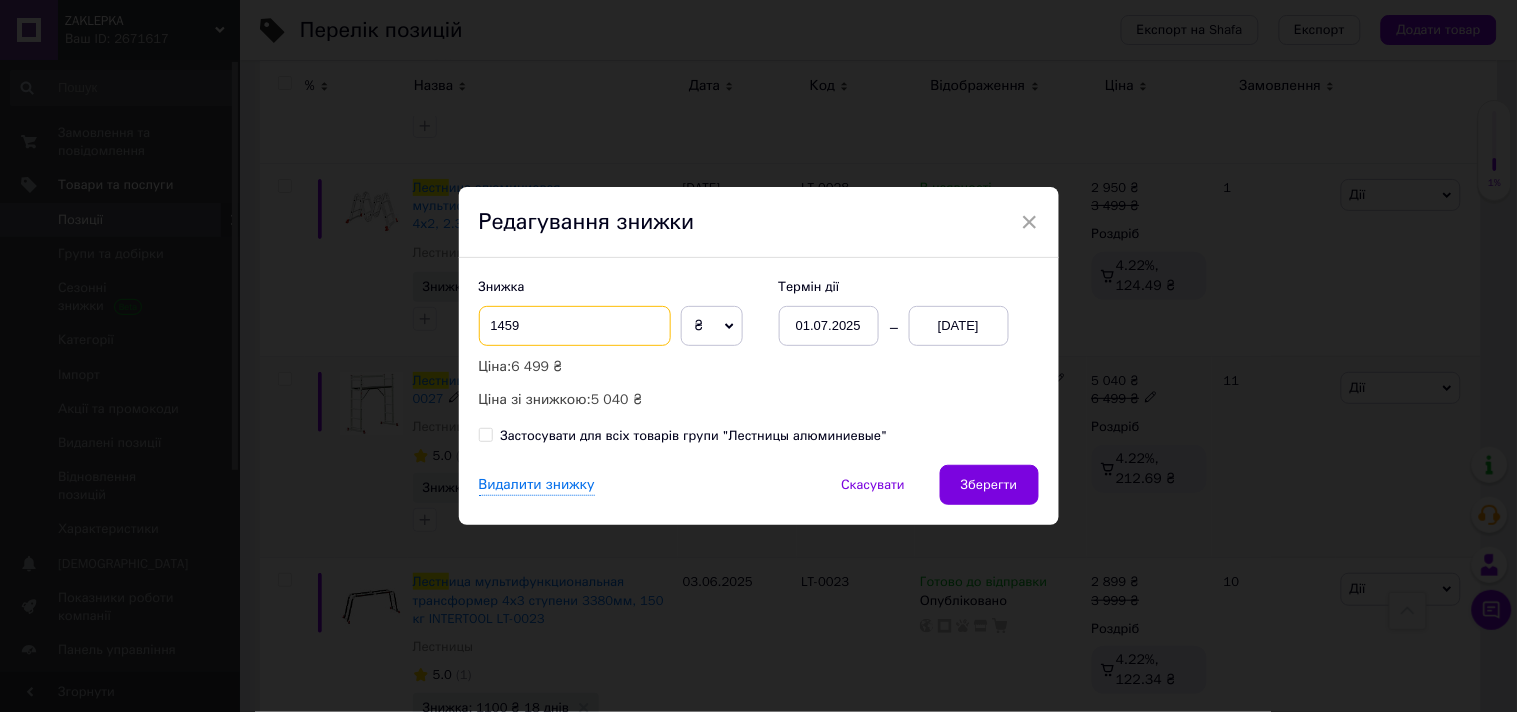 click on "1459" at bounding box center (575, 326) 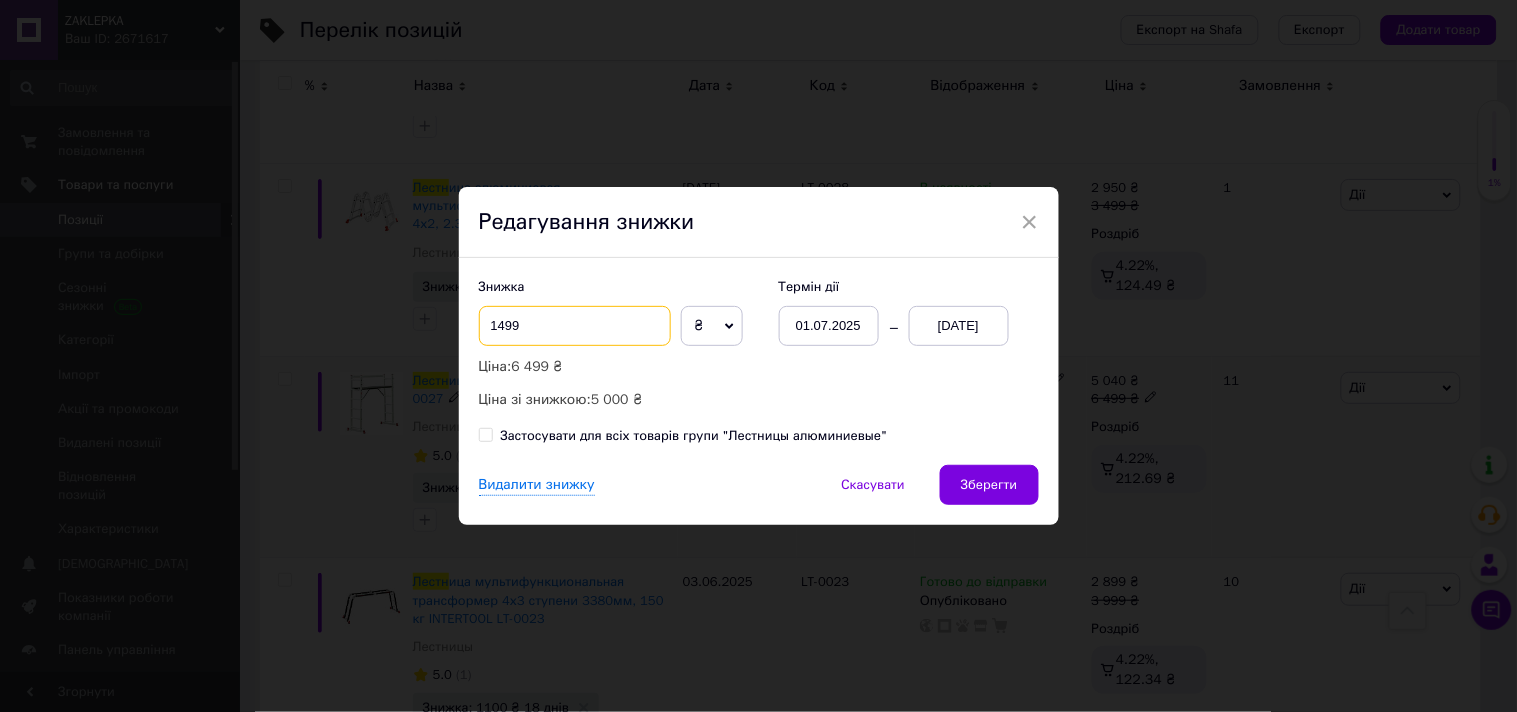 click on "1499" at bounding box center [575, 326] 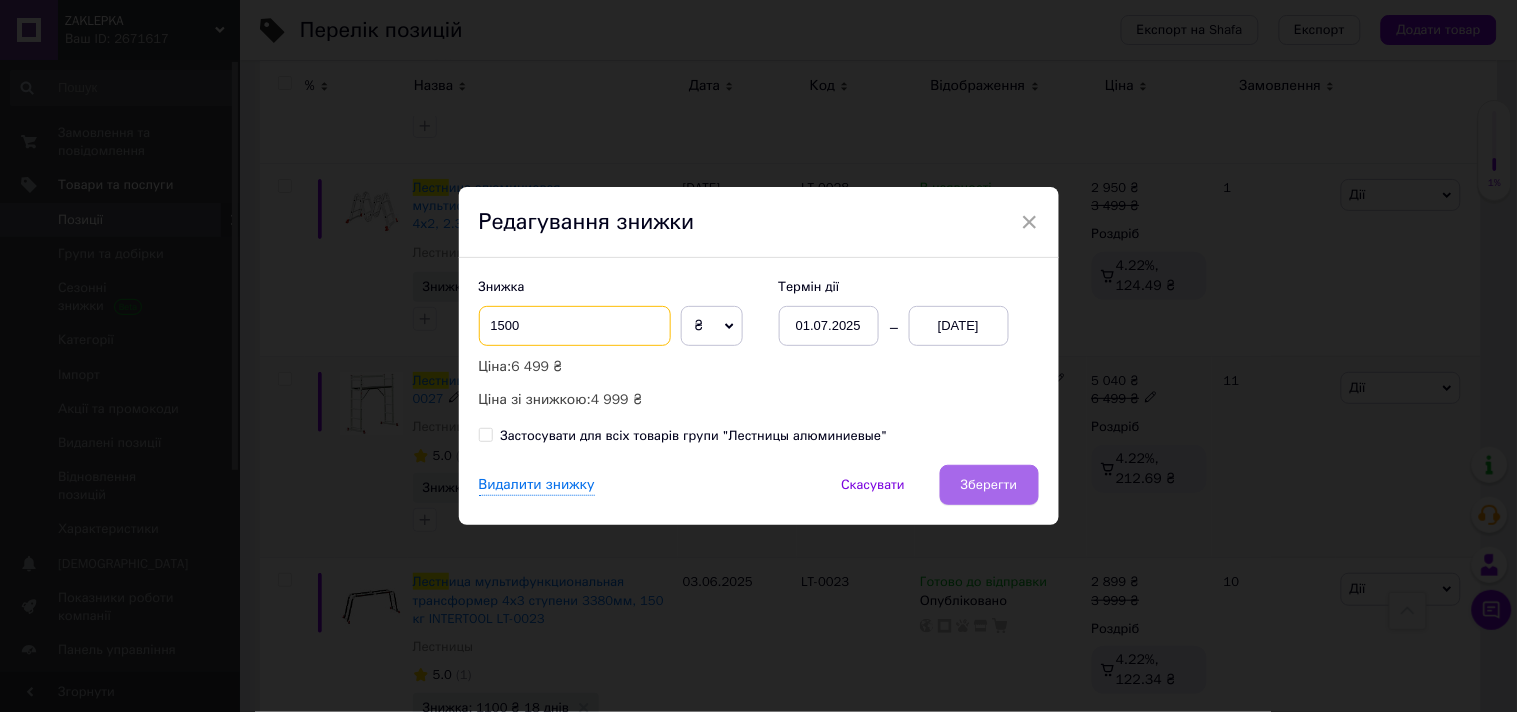 type on "1500" 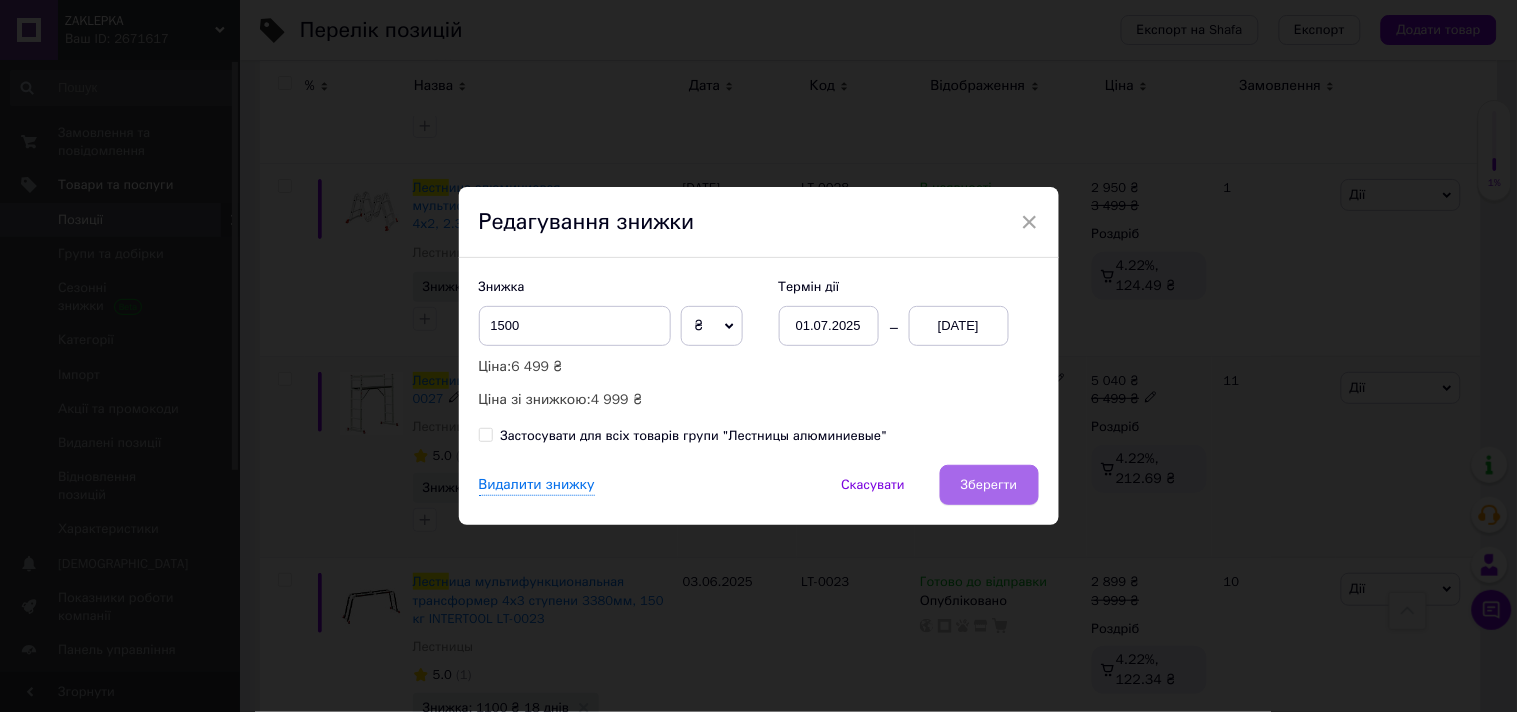 click on "Зберегти" at bounding box center [989, 485] 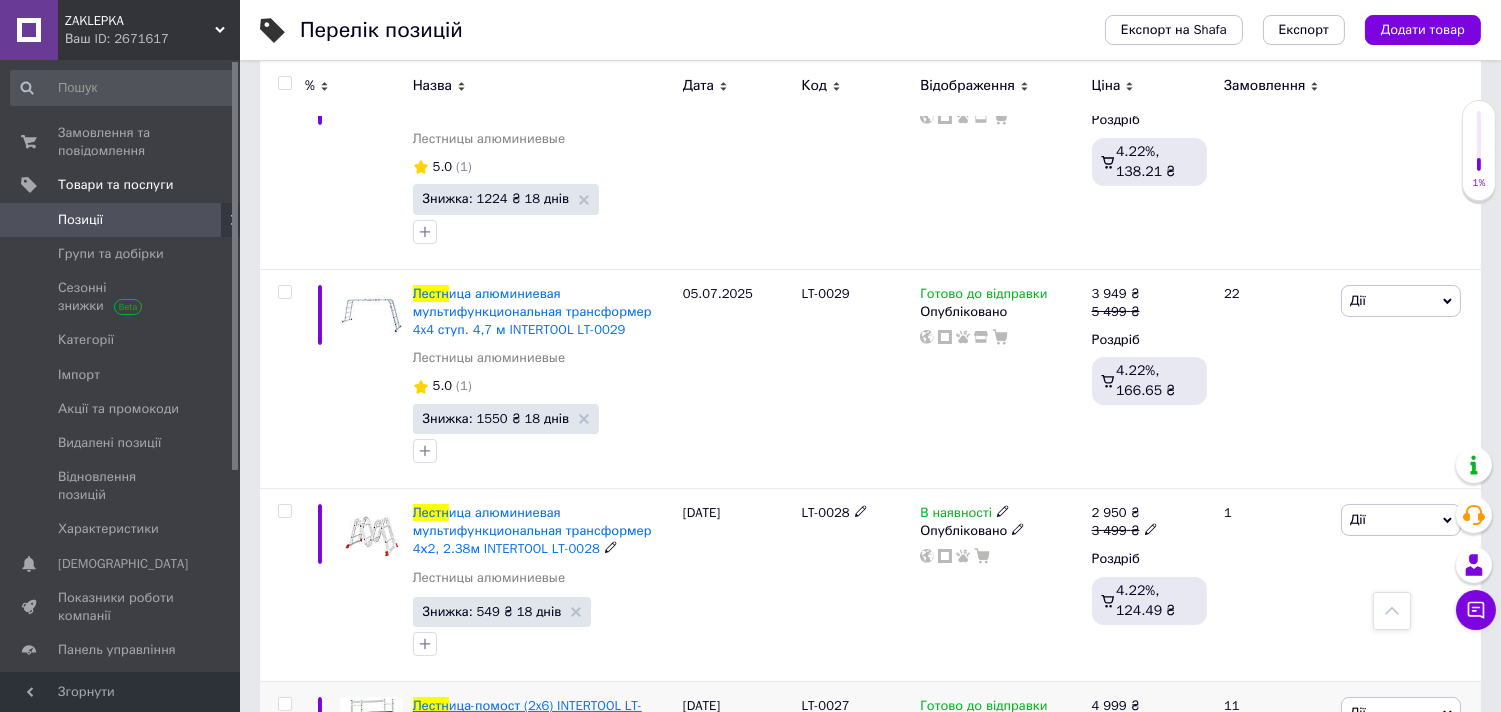 scroll, scrollTop: 234, scrollLeft: 0, axis: vertical 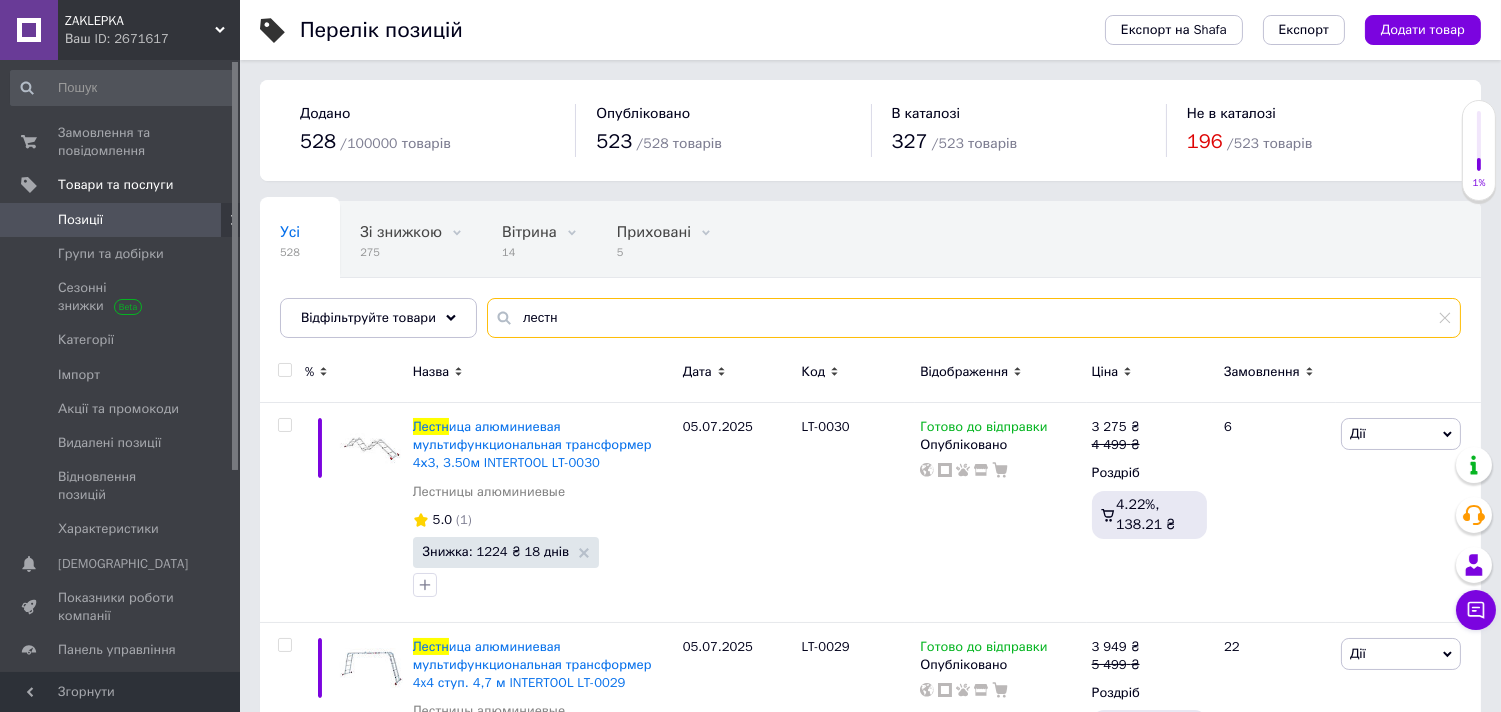 click on "лестн" at bounding box center (974, 318) 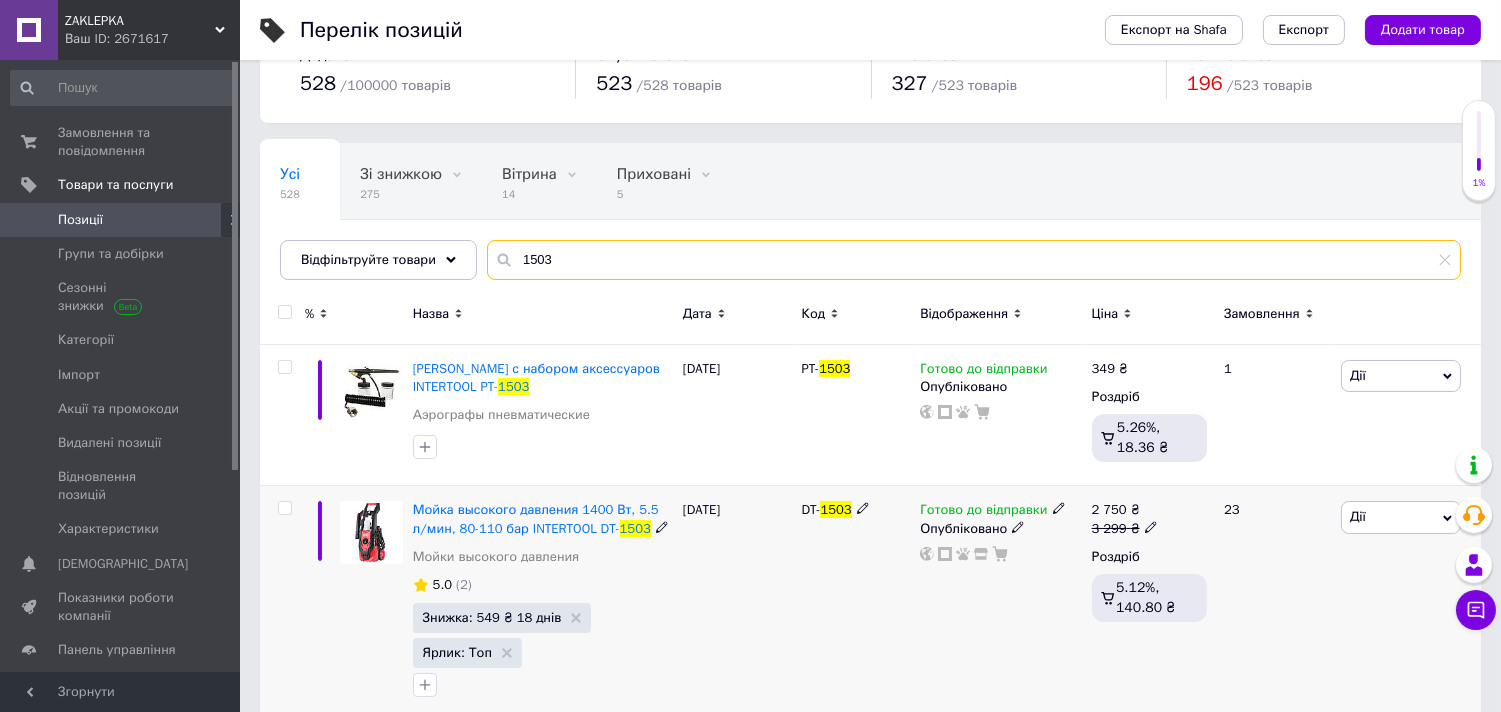 scroll, scrollTop: 222, scrollLeft: 0, axis: vertical 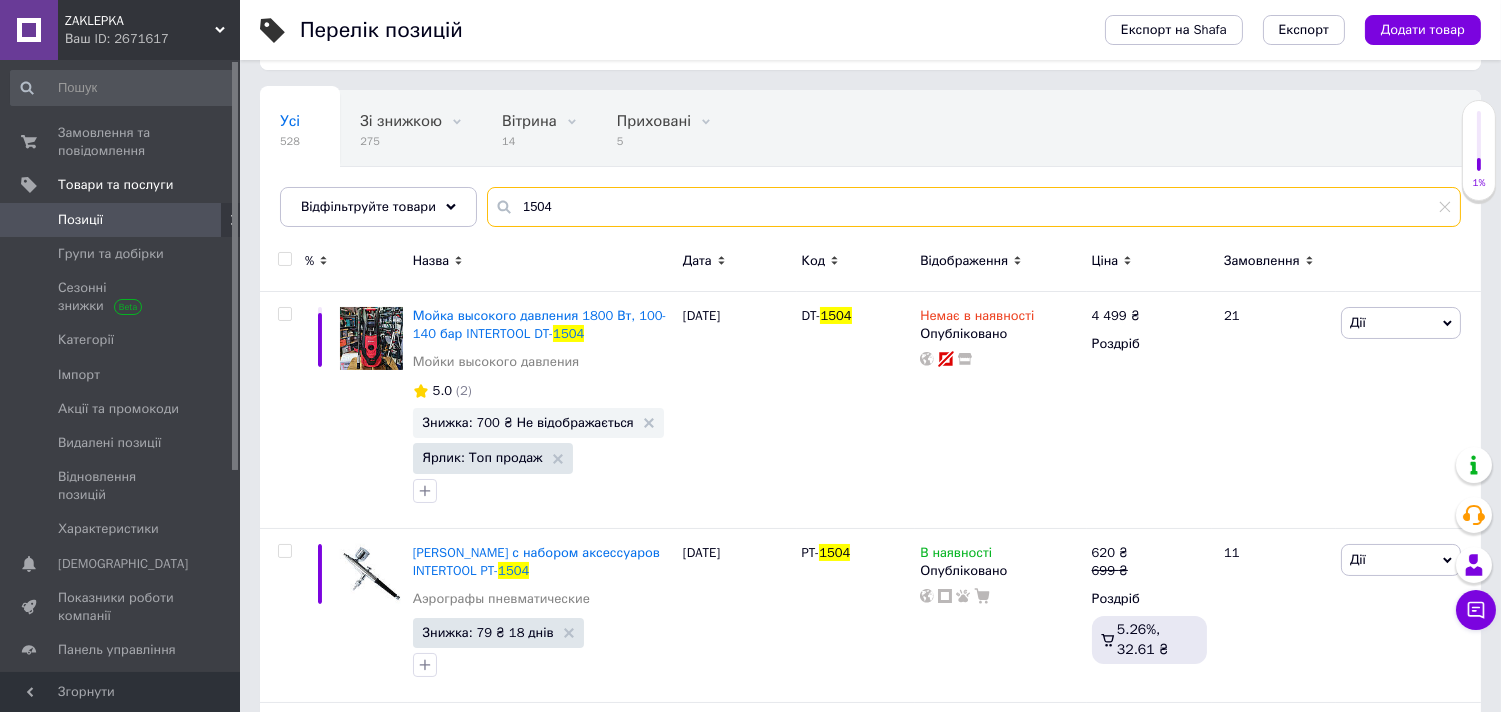 click on "1504" at bounding box center [974, 207] 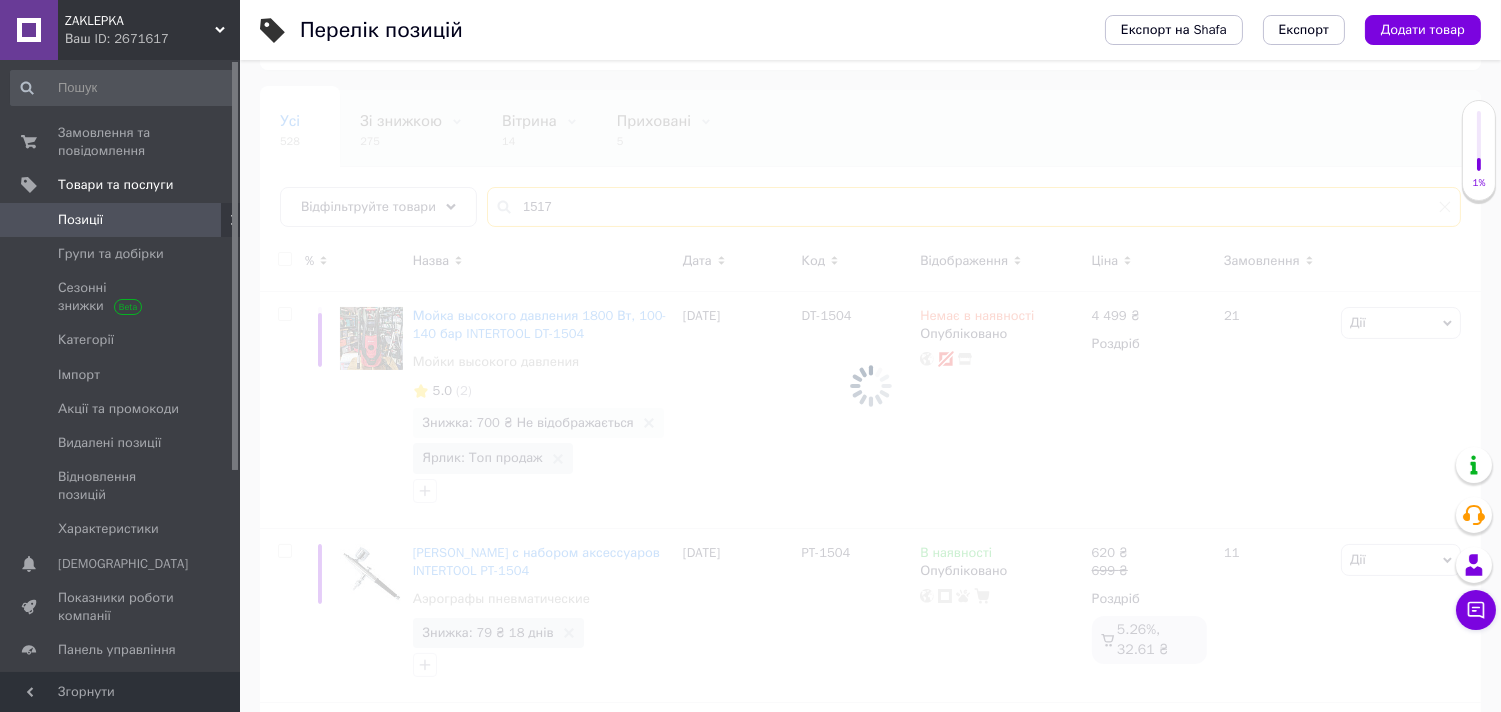 type on "1517" 